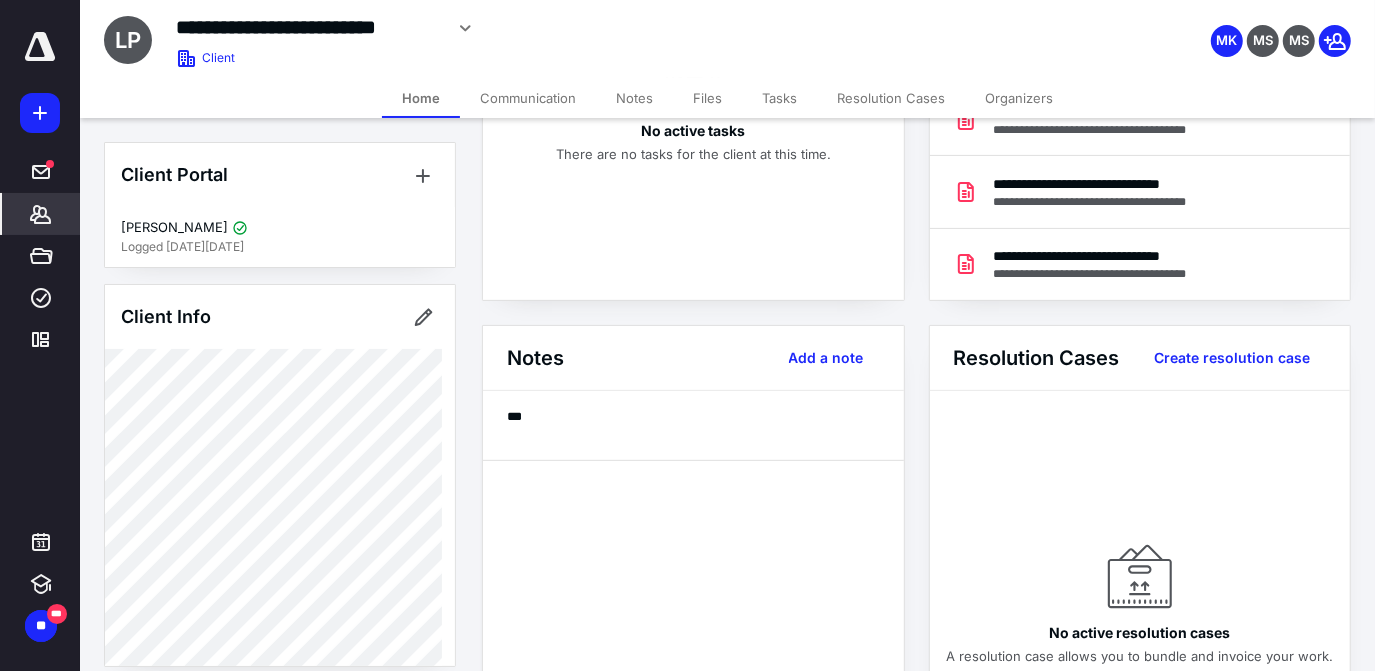 scroll, scrollTop: 0, scrollLeft: 0, axis: both 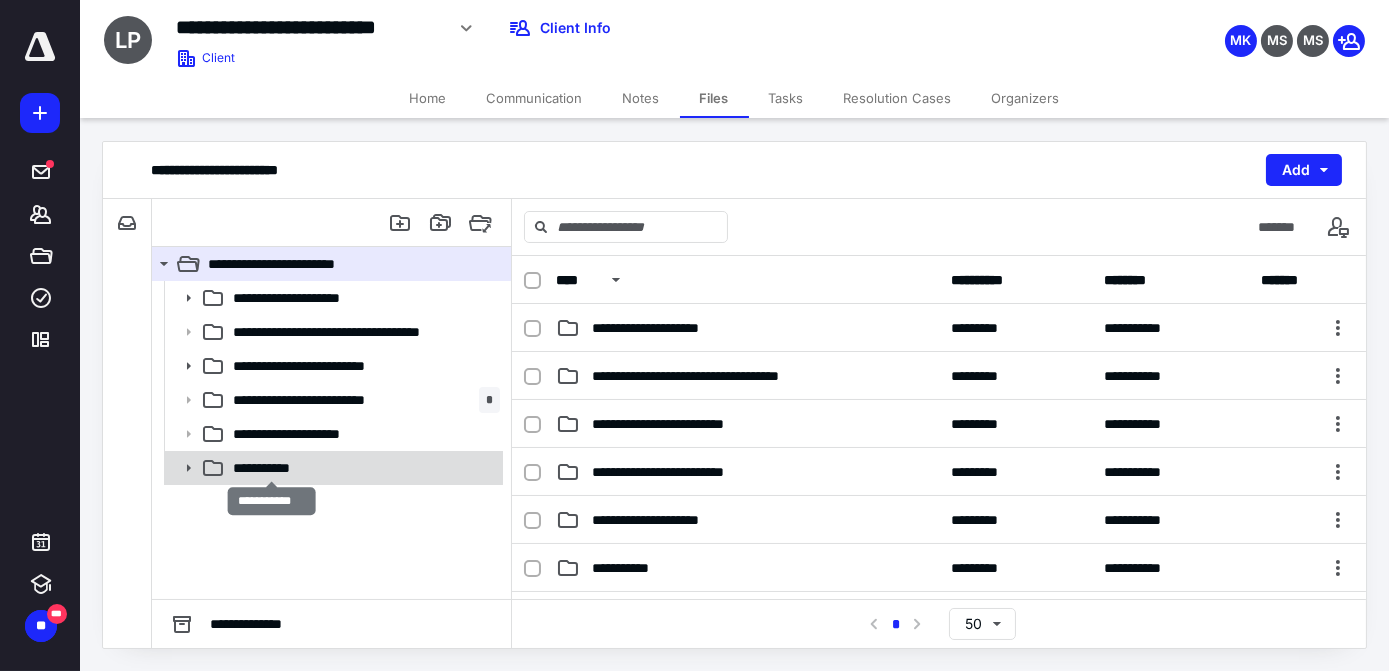 click on "**********" at bounding box center (272, 468) 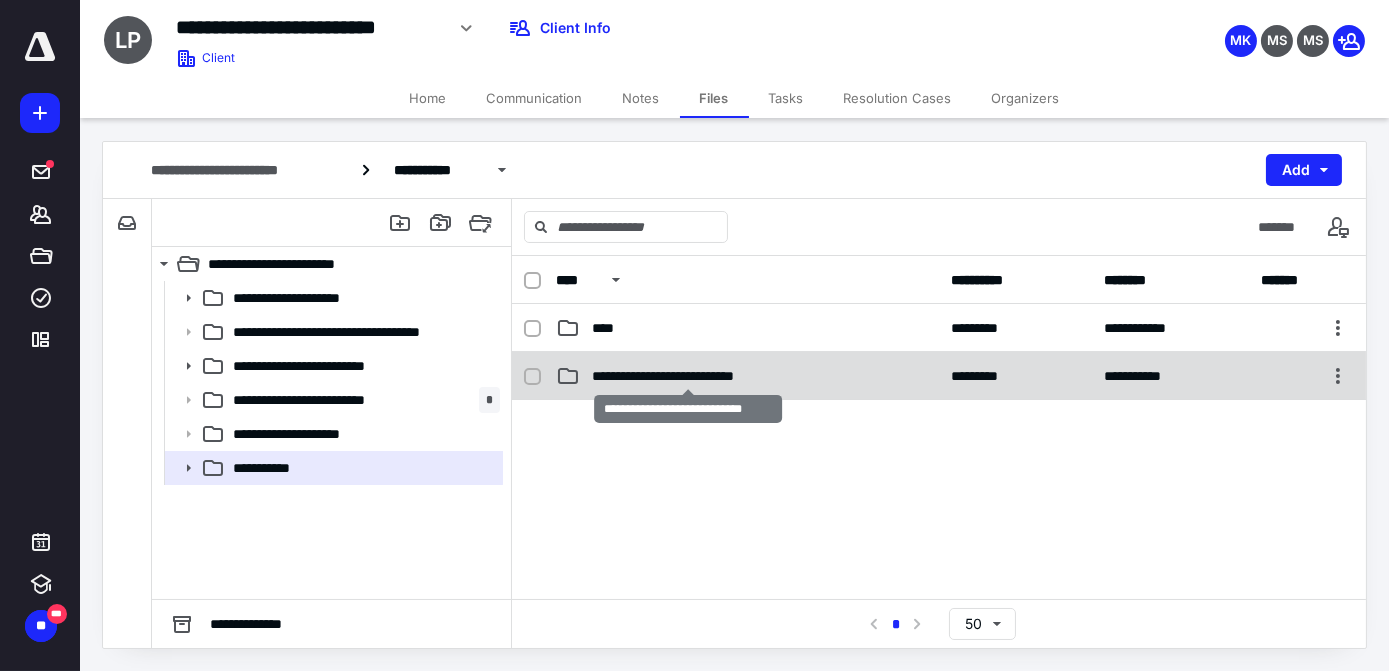 click on "**********" at bounding box center [689, 376] 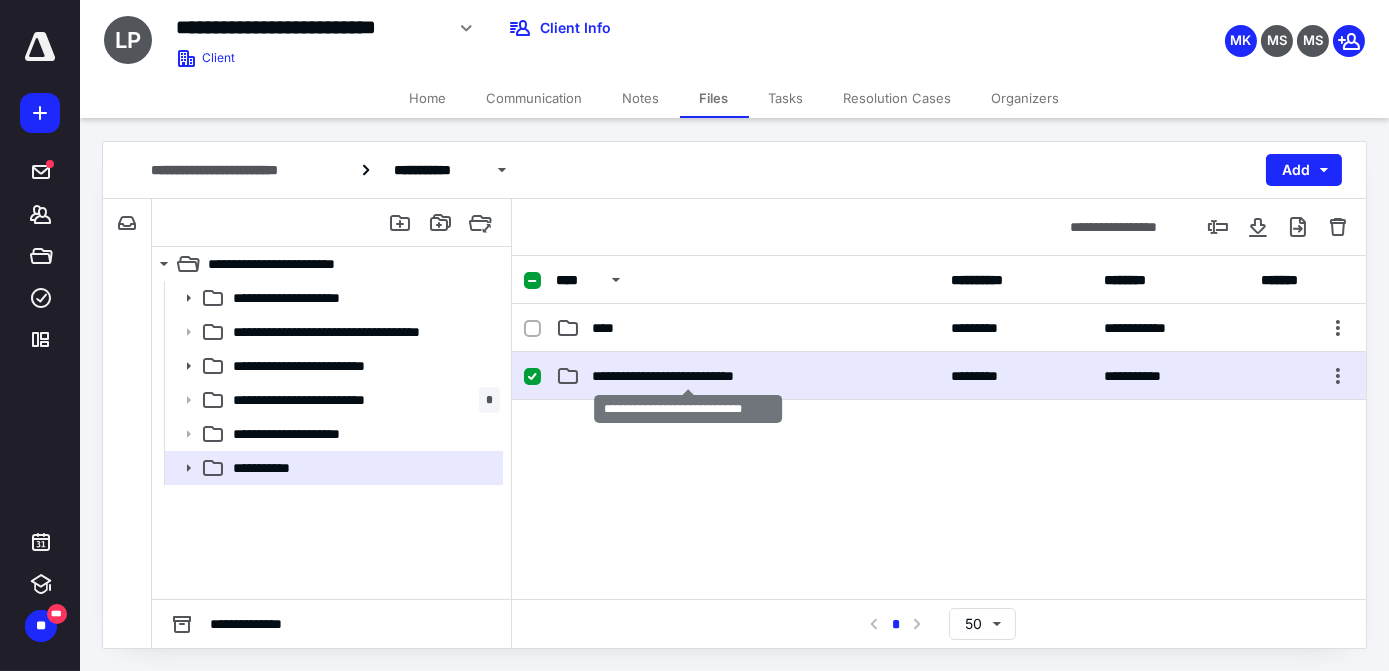 click on "**********" at bounding box center (689, 376) 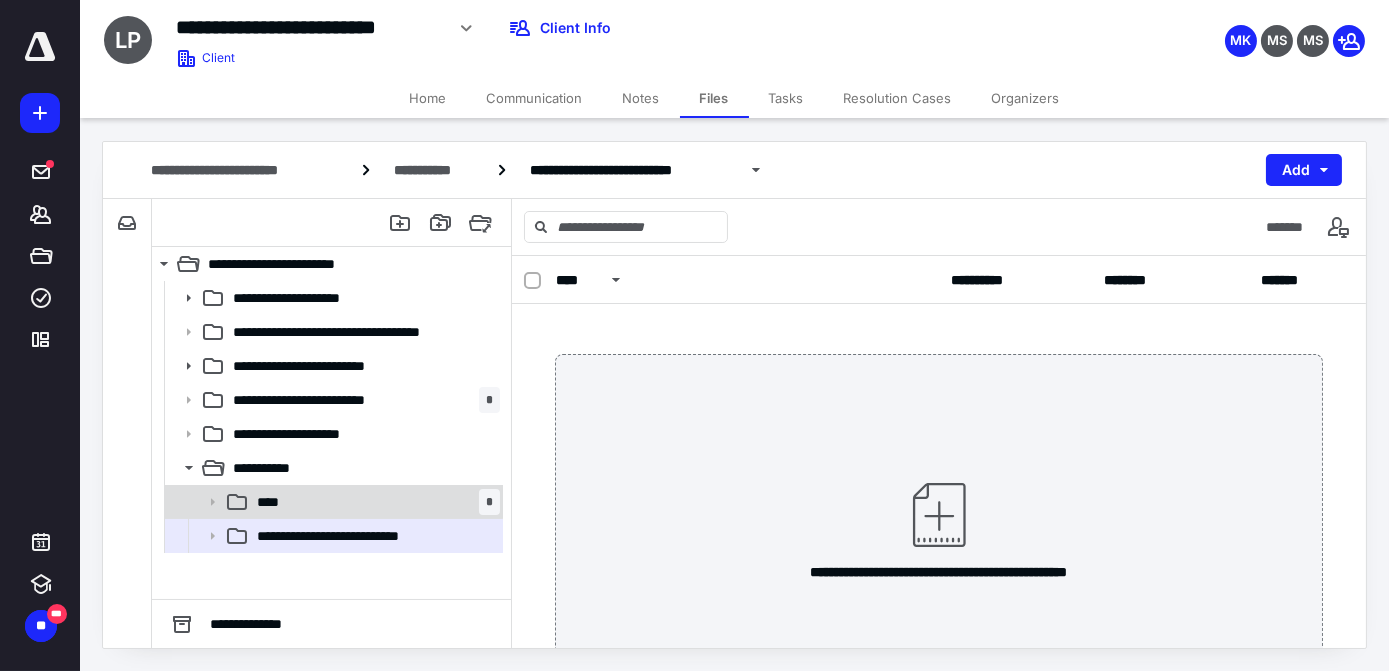 click on "**** *" at bounding box center [374, 502] 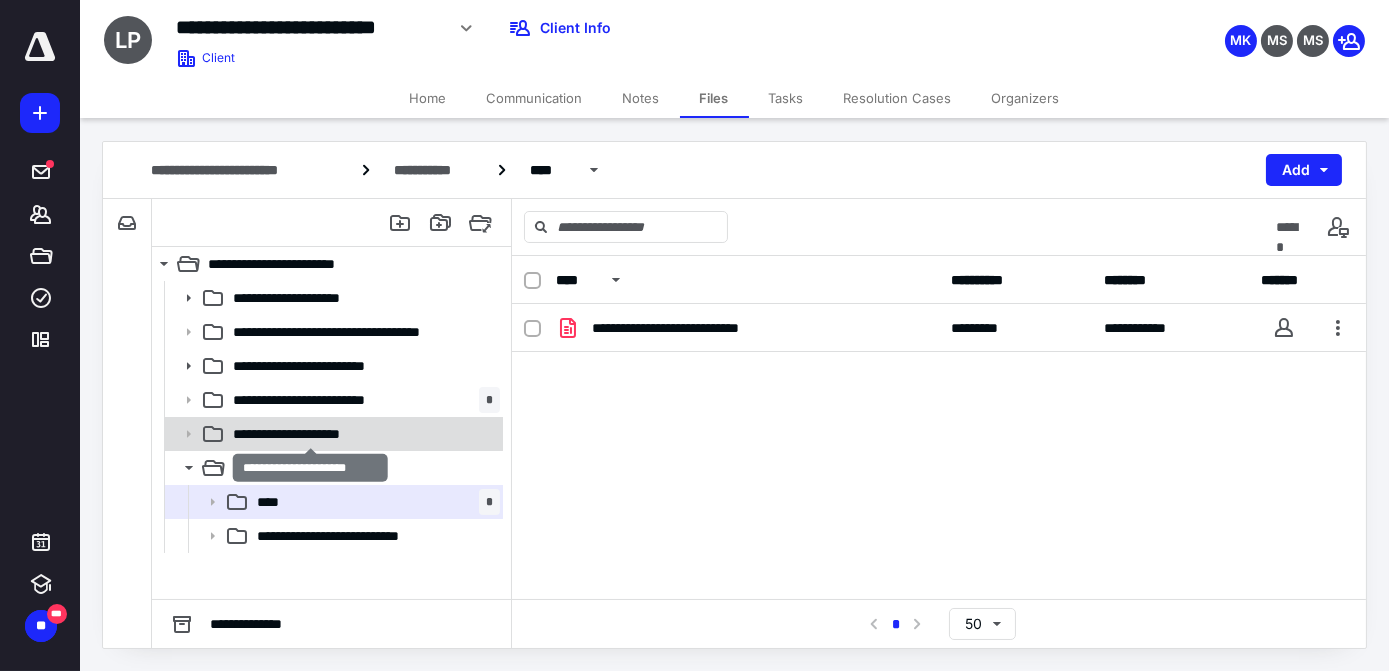 click on "**********" at bounding box center (311, 434) 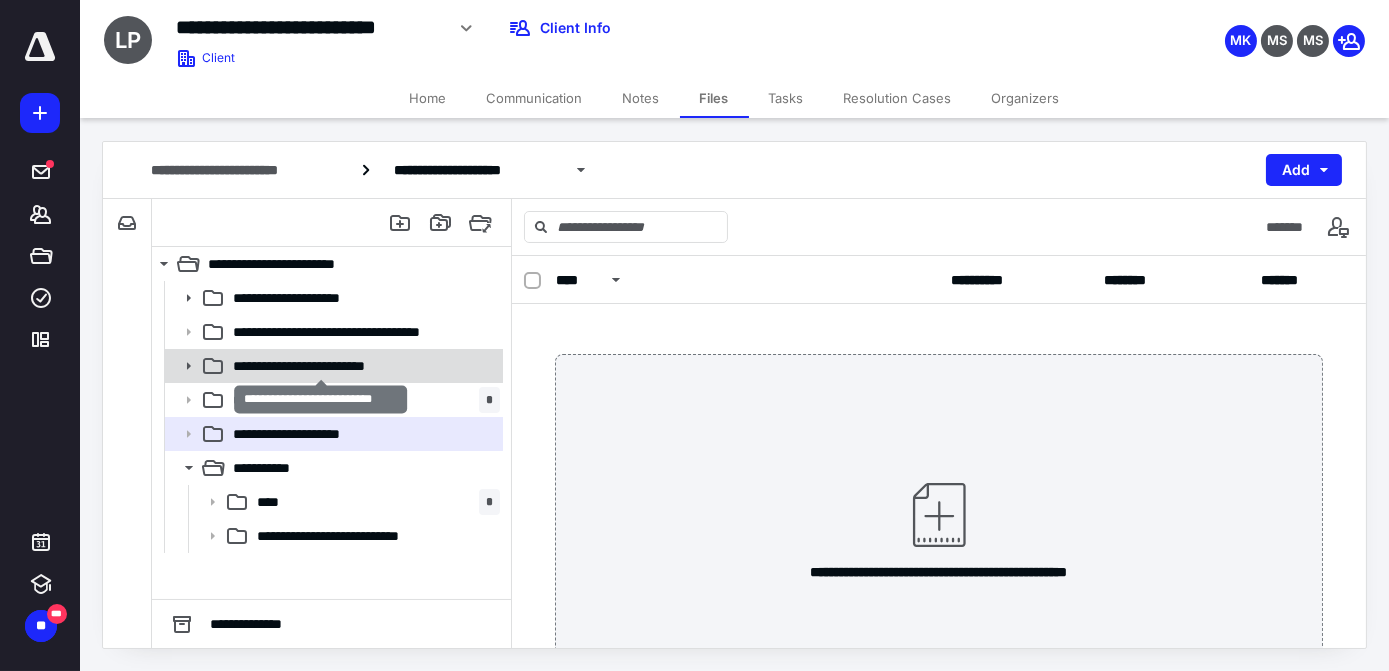 click on "**********" at bounding box center (321, 366) 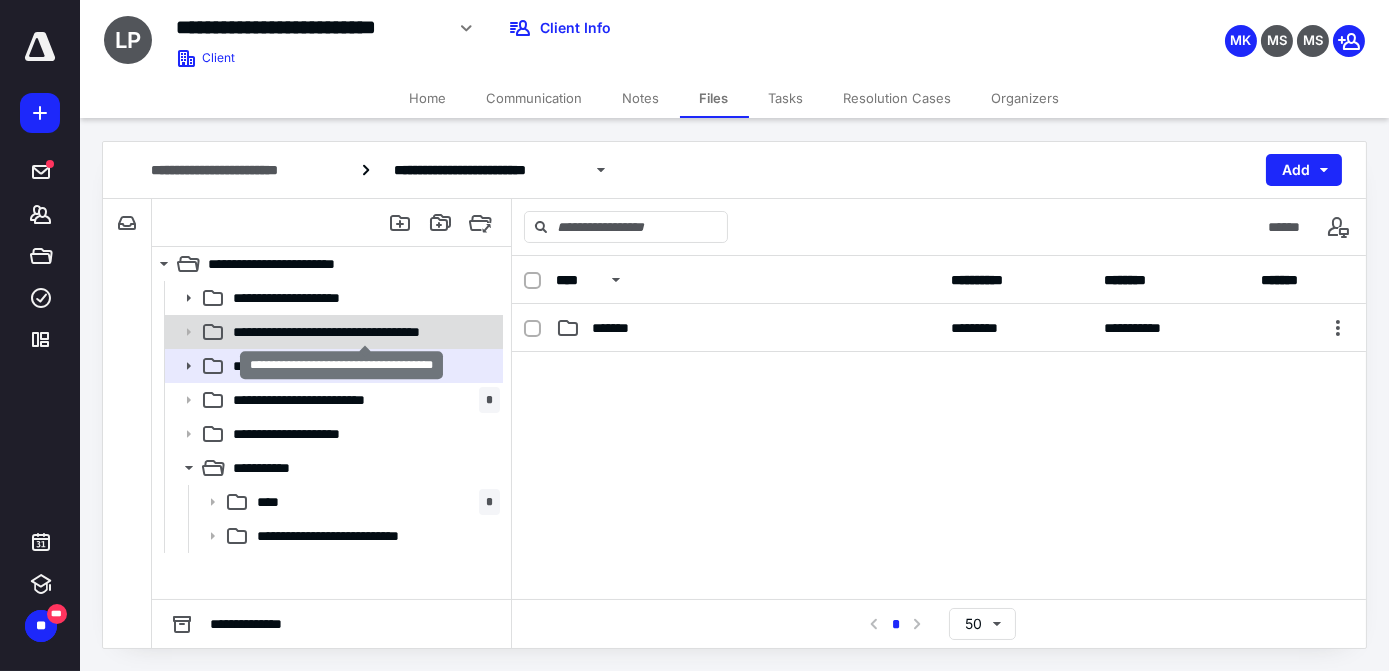 click on "**********" at bounding box center (365, 332) 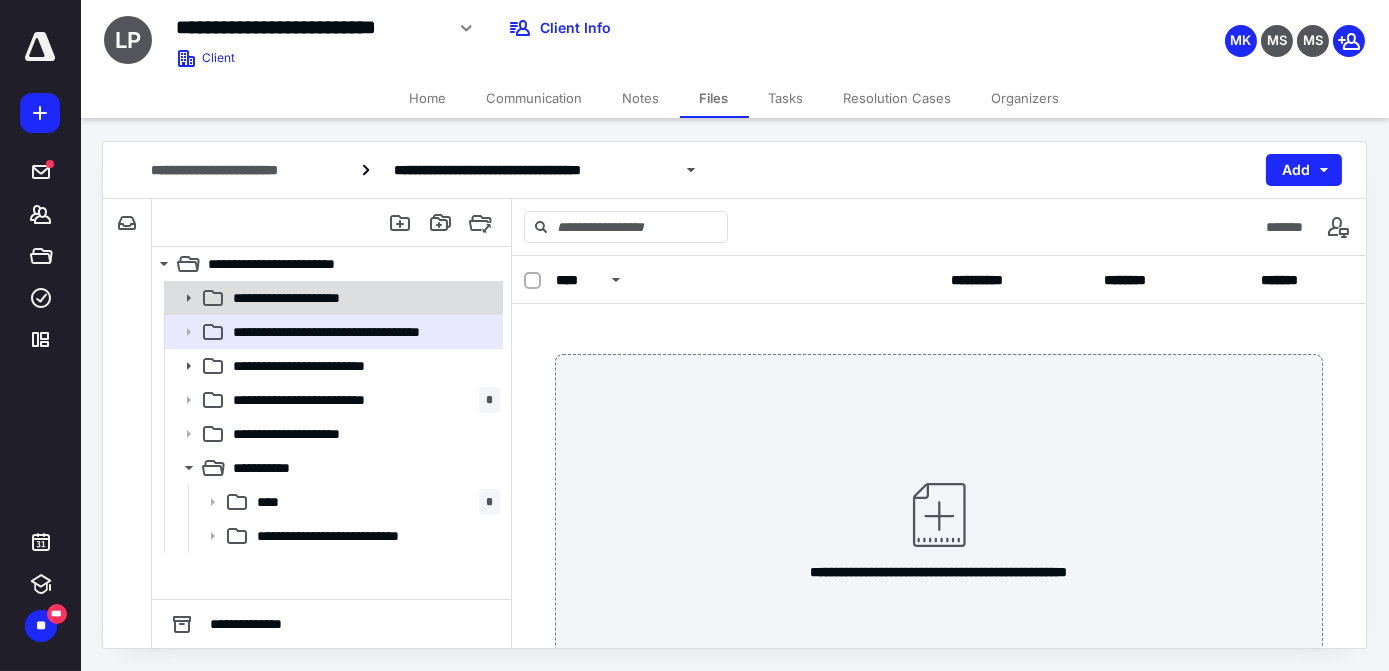 click on "**********" at bounding box center [332, 298] 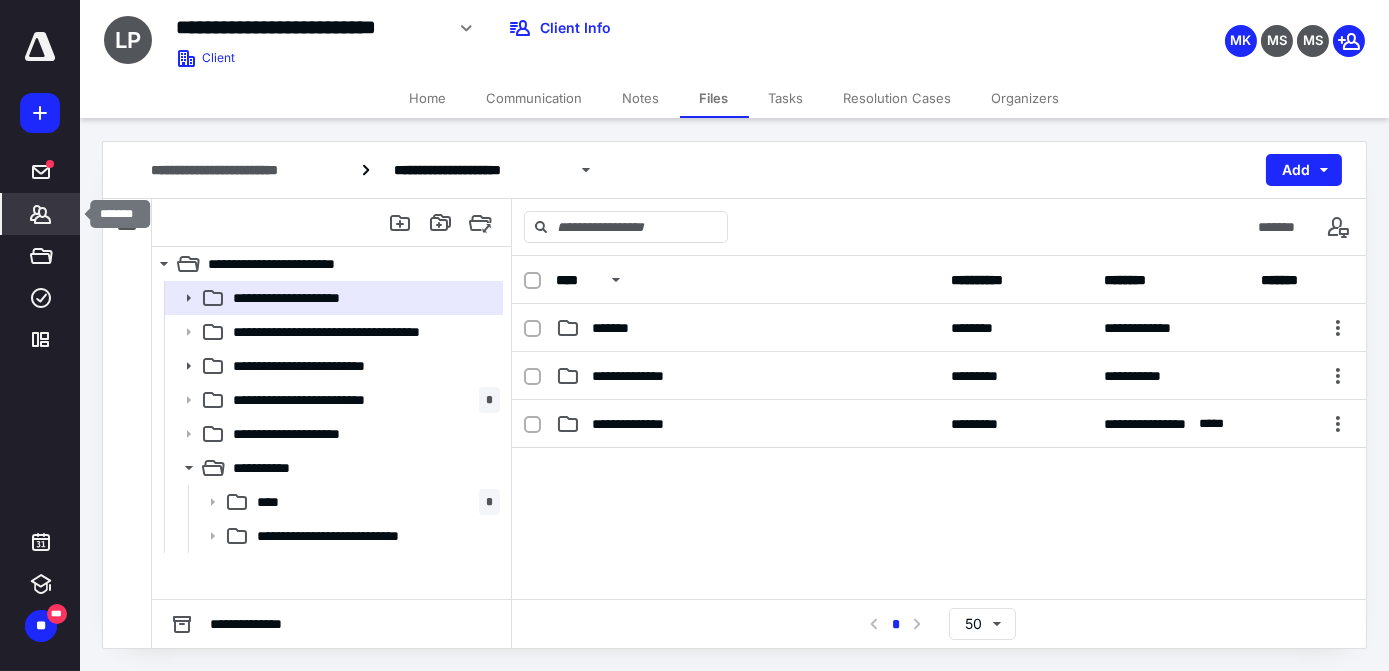 click 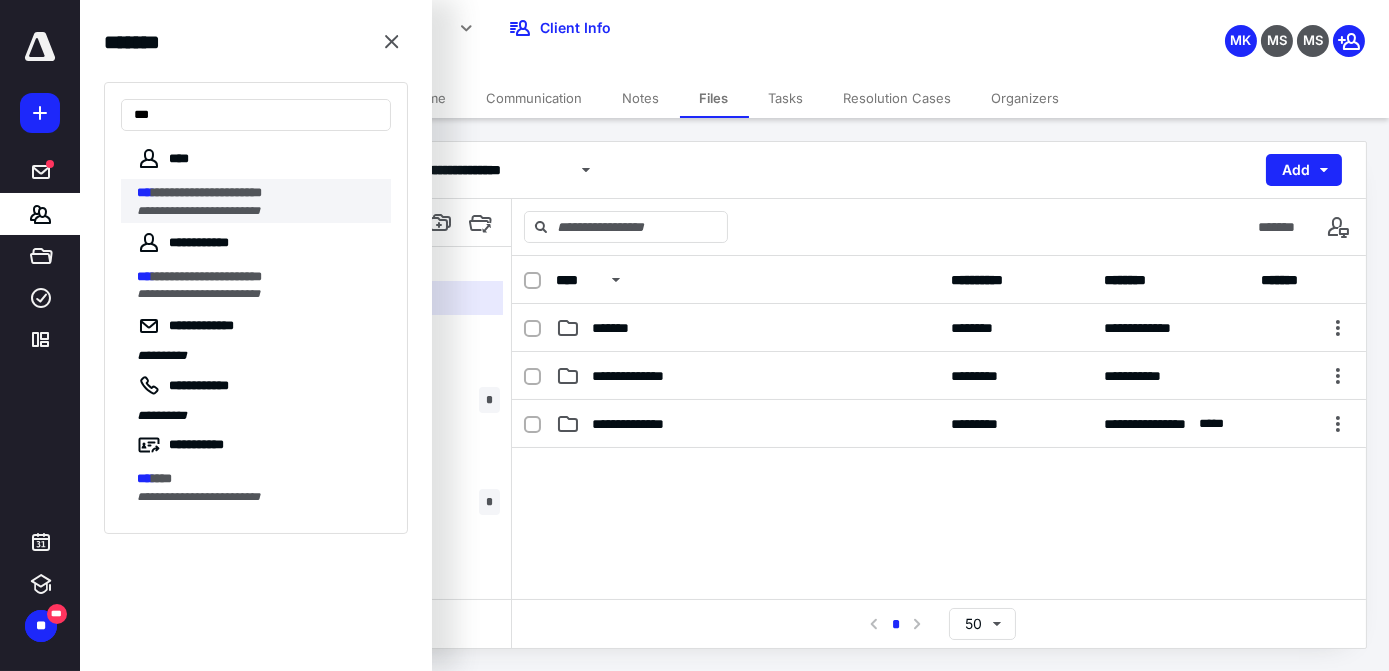 type on "***" 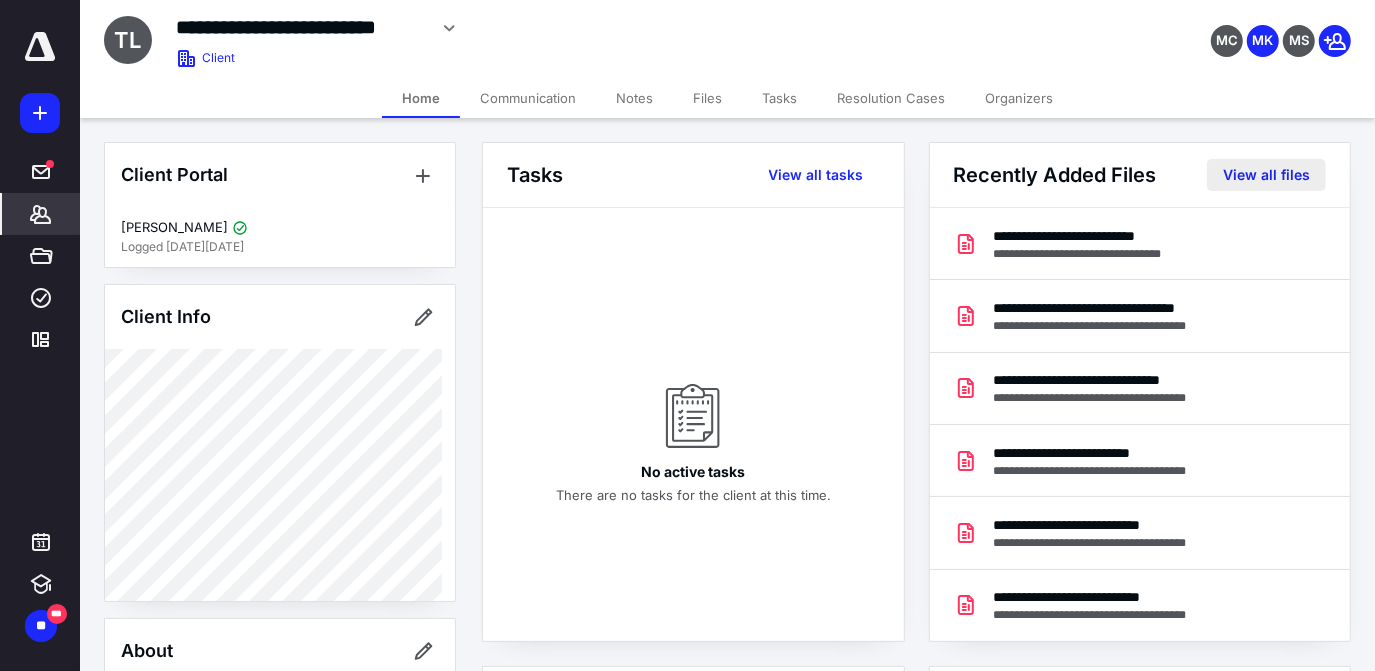 click on "View all files" at bounding box center [1266, 175] 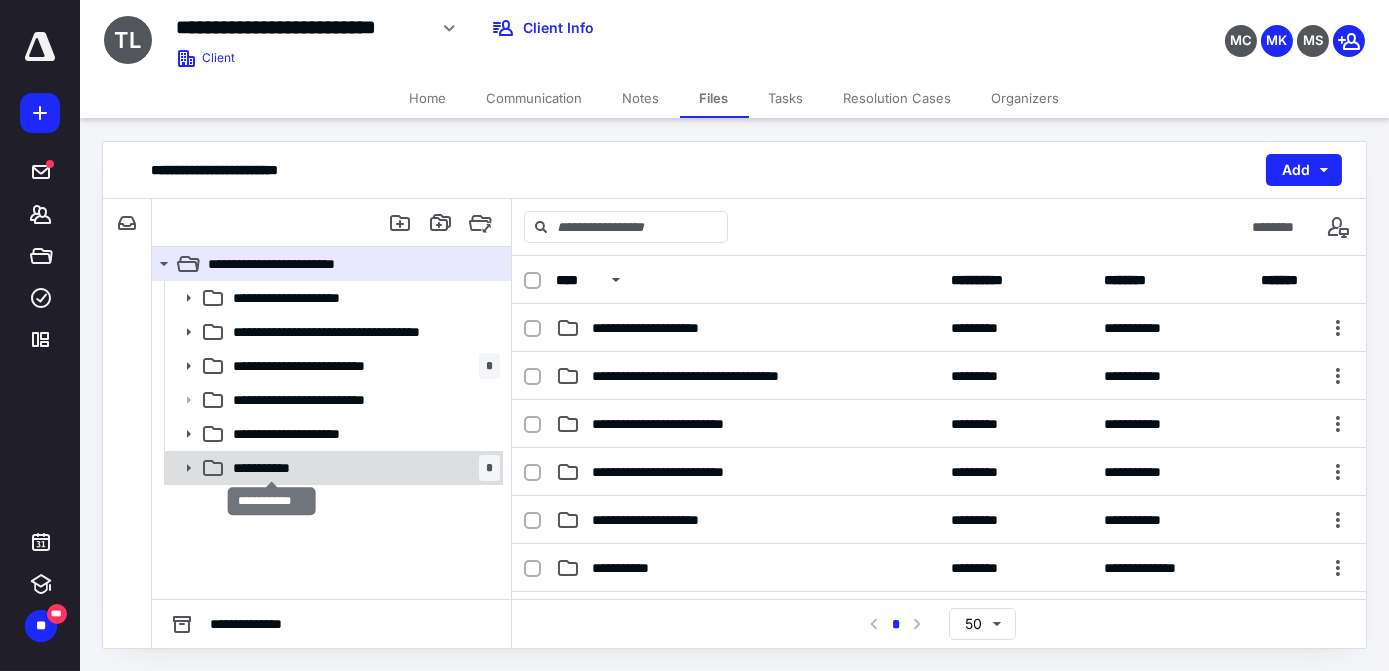 click on "**********" at bounding box center [272, 468] 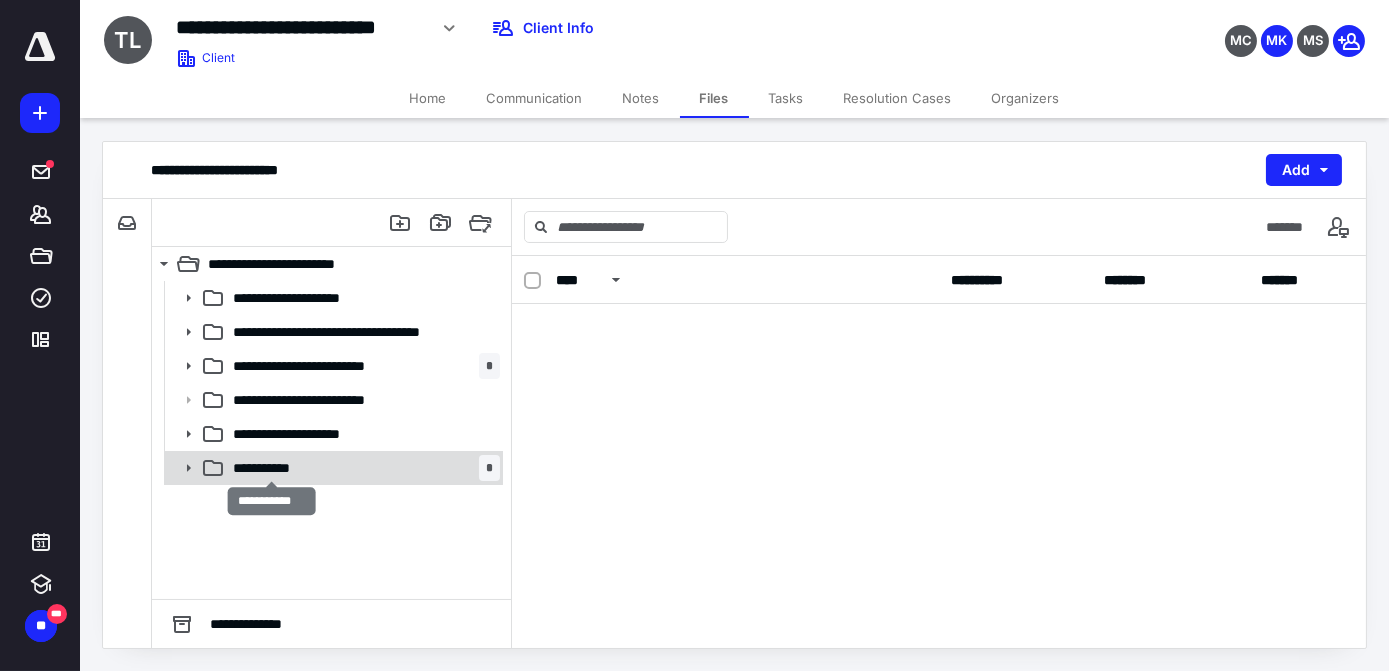click on "**********" at bounding box center (272, 468) 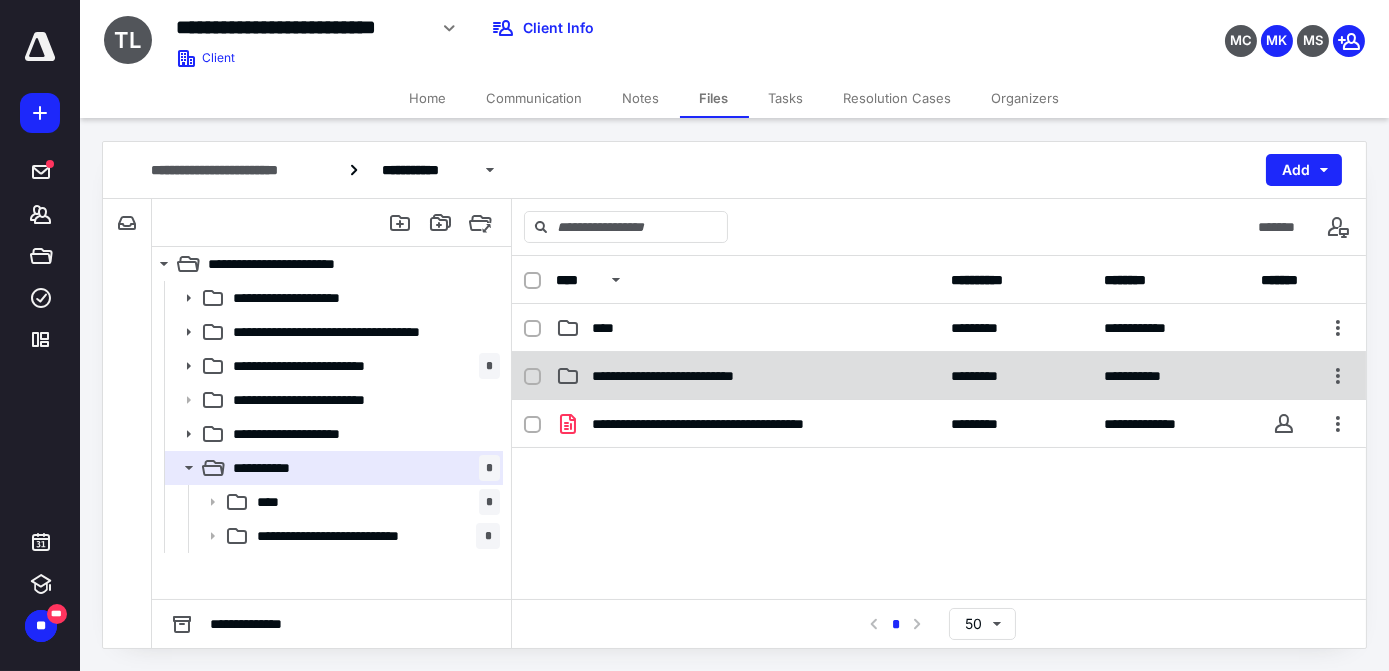 click on "**********" at bounding box center (747, 376) 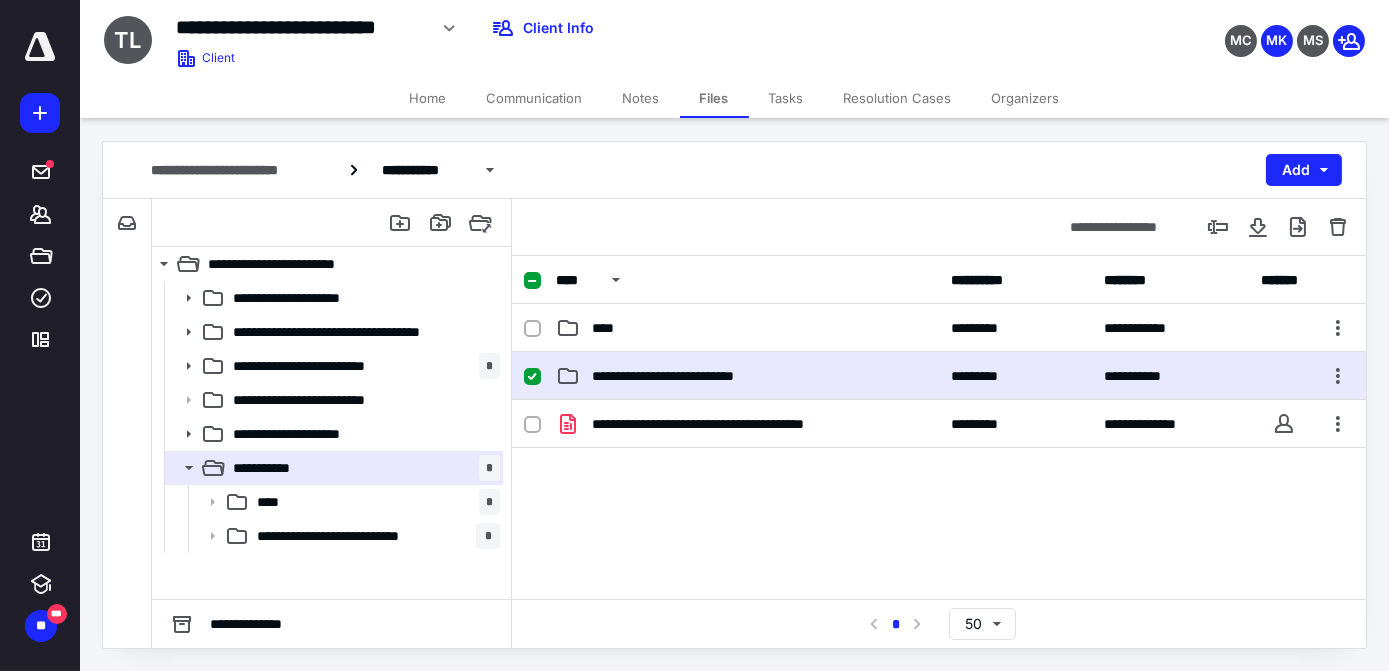 click on "**********" at bounding box center (747, 376) 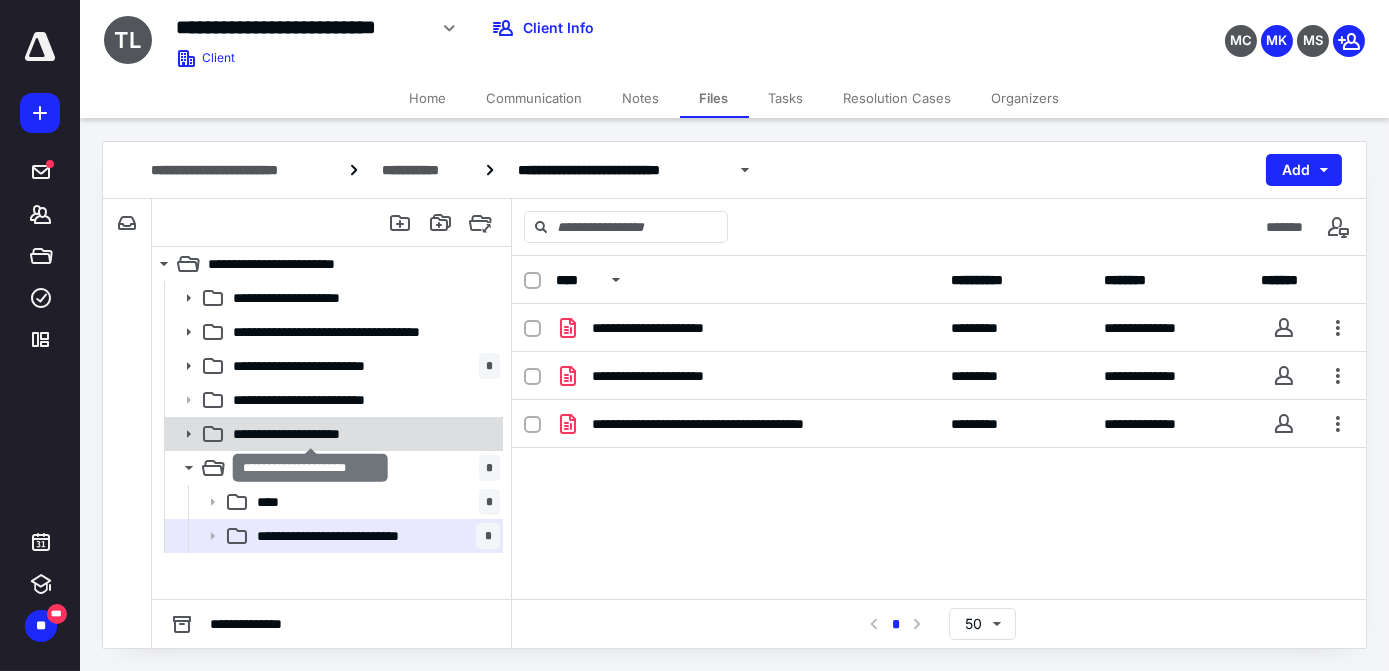 click on "**********" at bounding box center (311, 434) 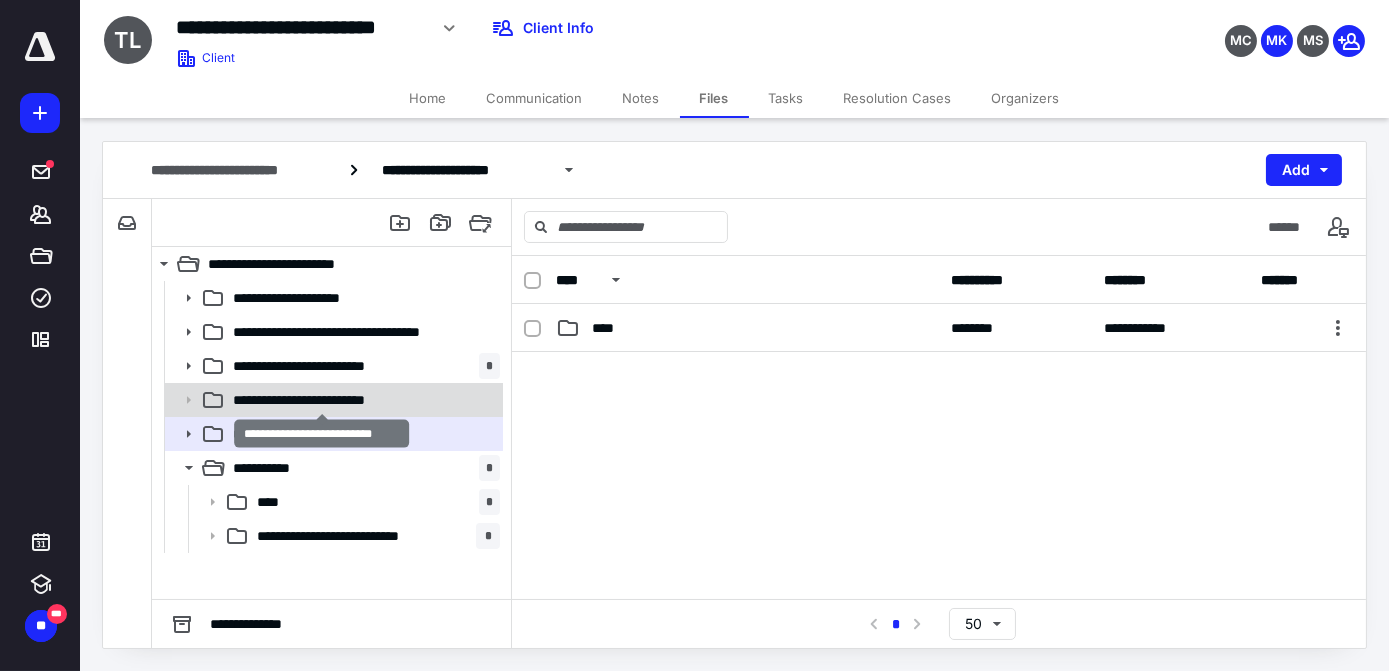 click on "**********" at bounding box center (322, 400) 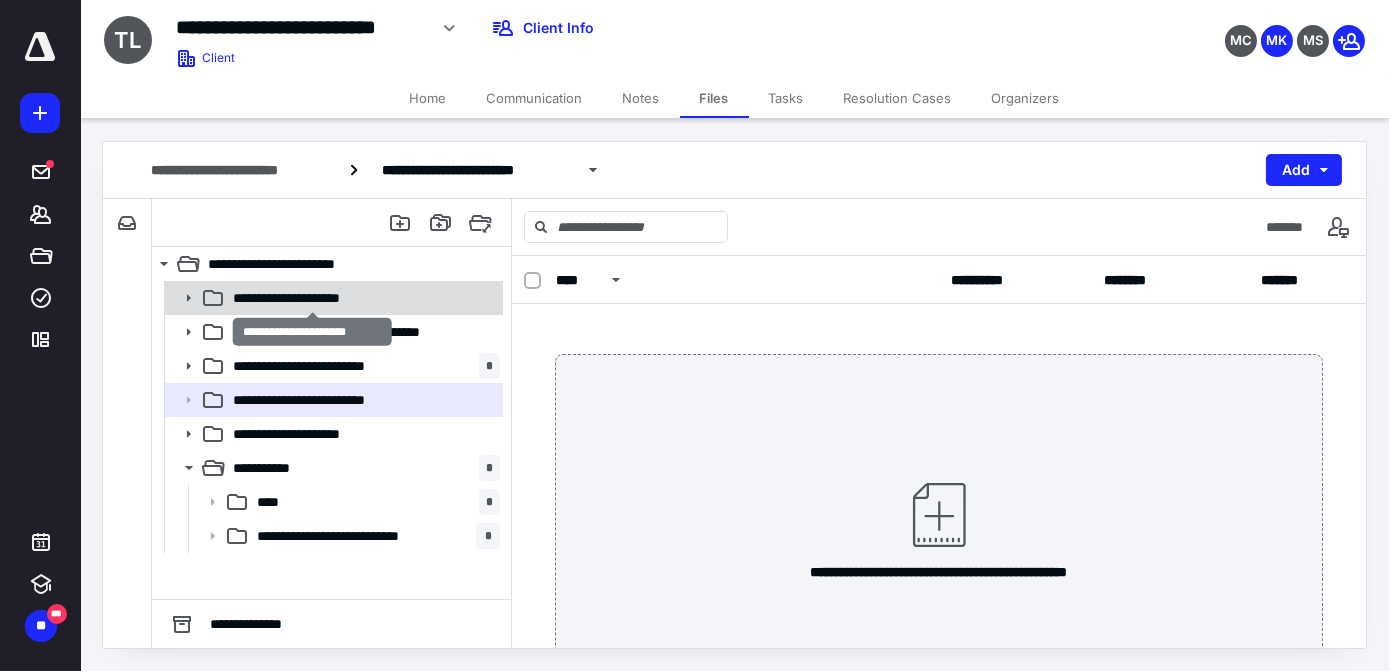 click on "**********" at bounding box center (313, 298) 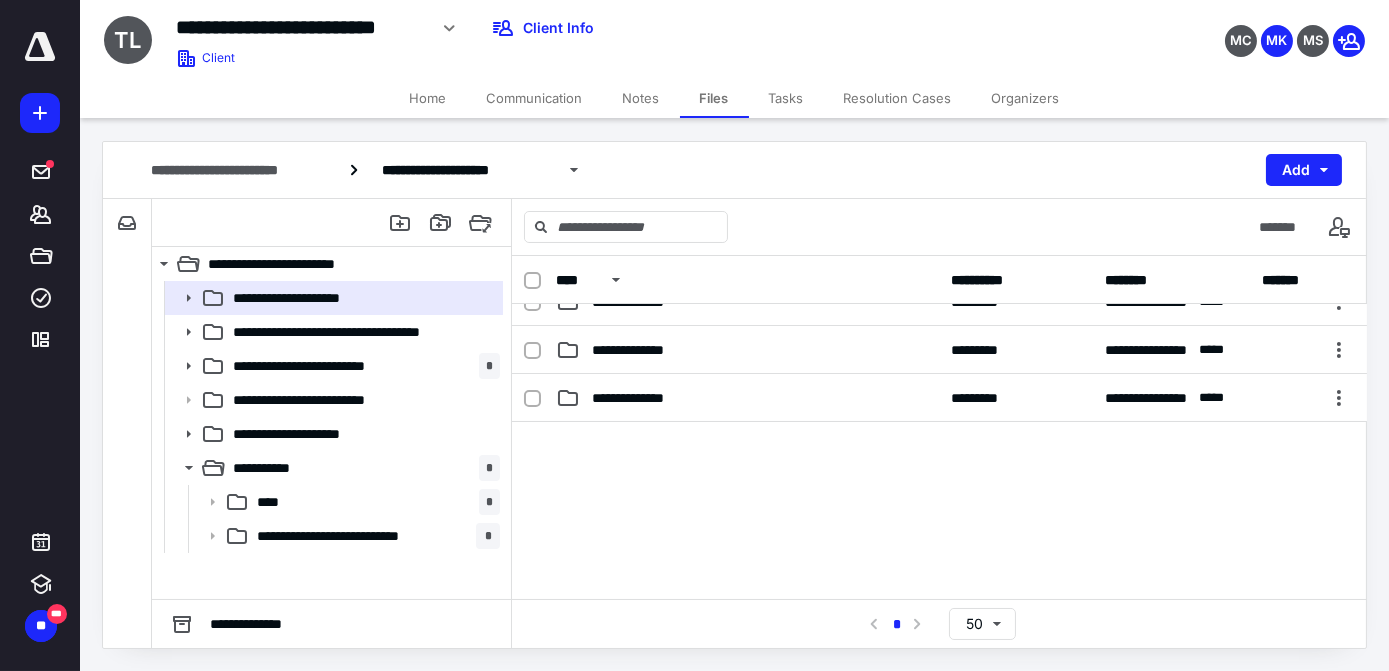 scroll, scrollTop: 181, scrollLeft: 0, axis: vertical 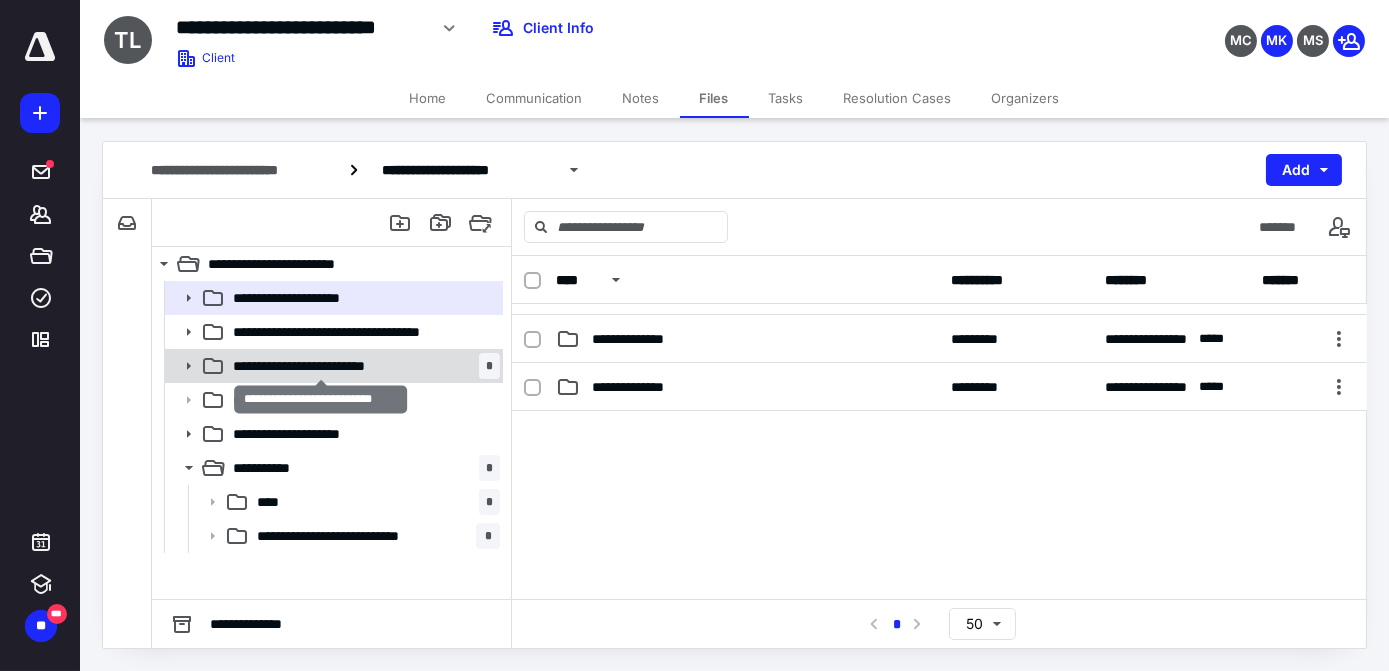 click on "**********" at bounding box center (321, 366) 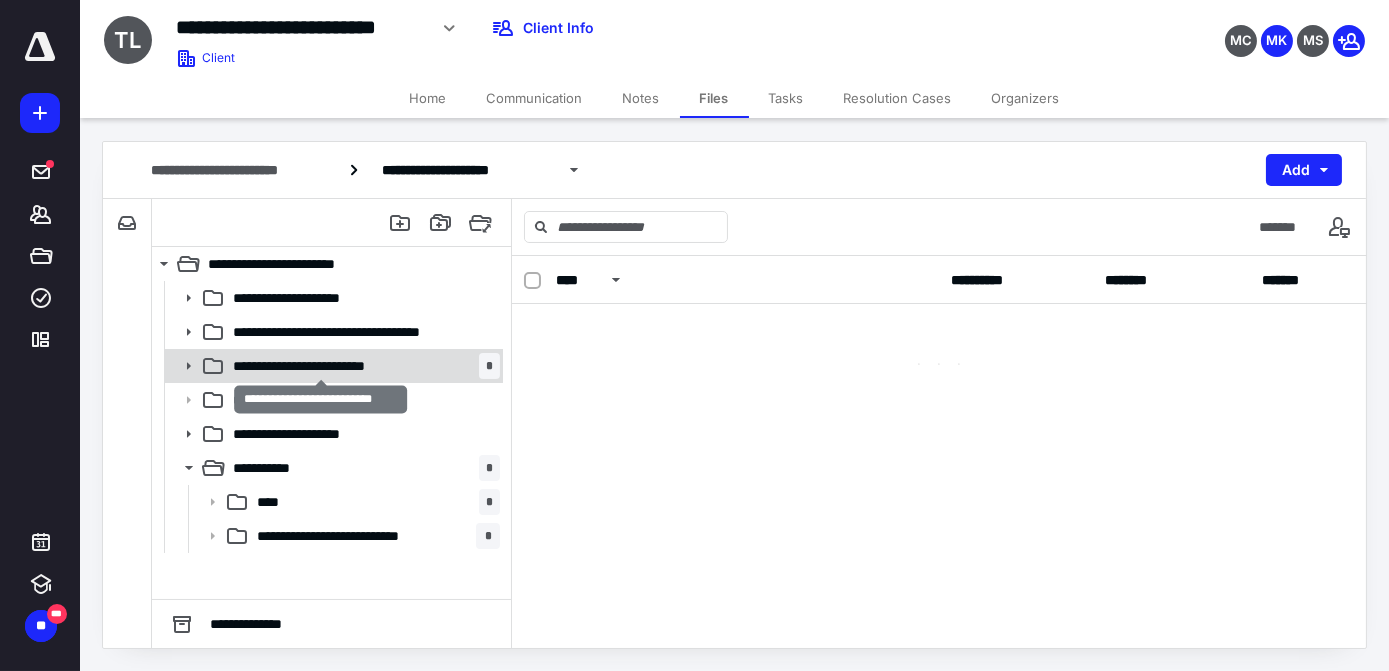 scroll, scrollTop: 0, scrollLeft: 0, axis: both 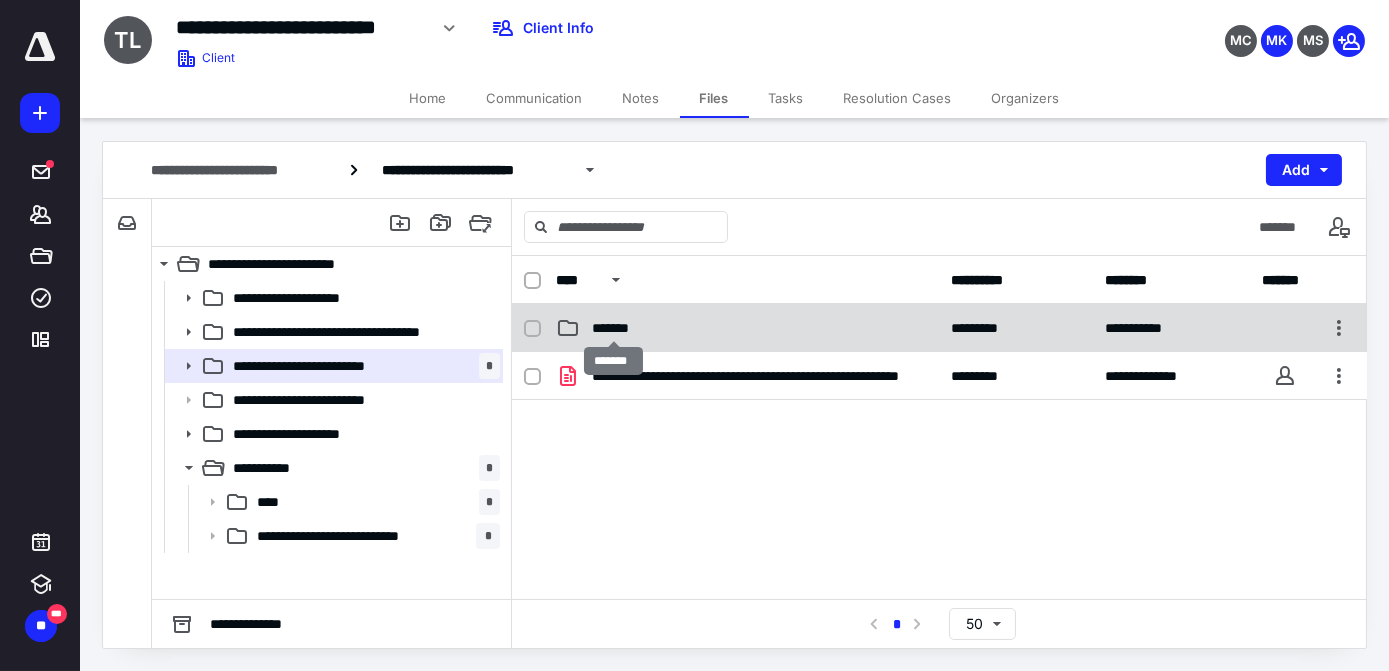 click on "*******" at bounding box center (614, 328) 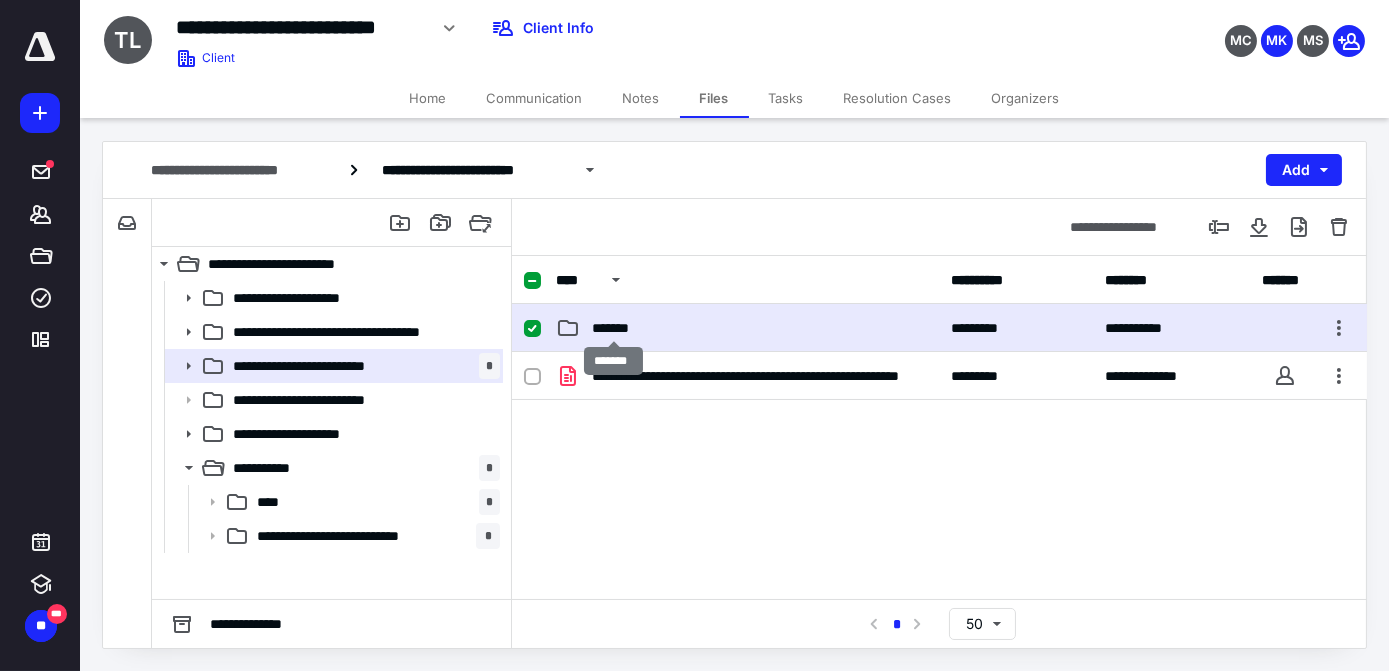 click on "*******" at bounding box center [614, 328] 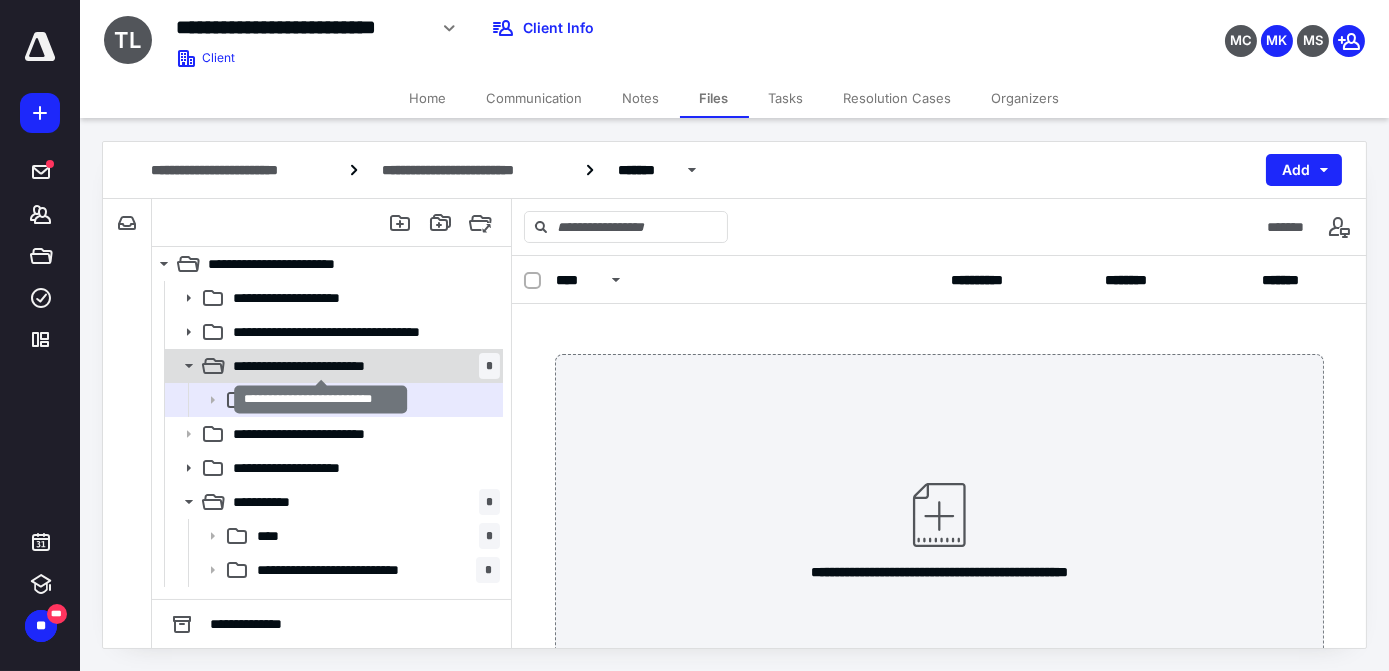 click on "**********" at bounding box center (321, 366) 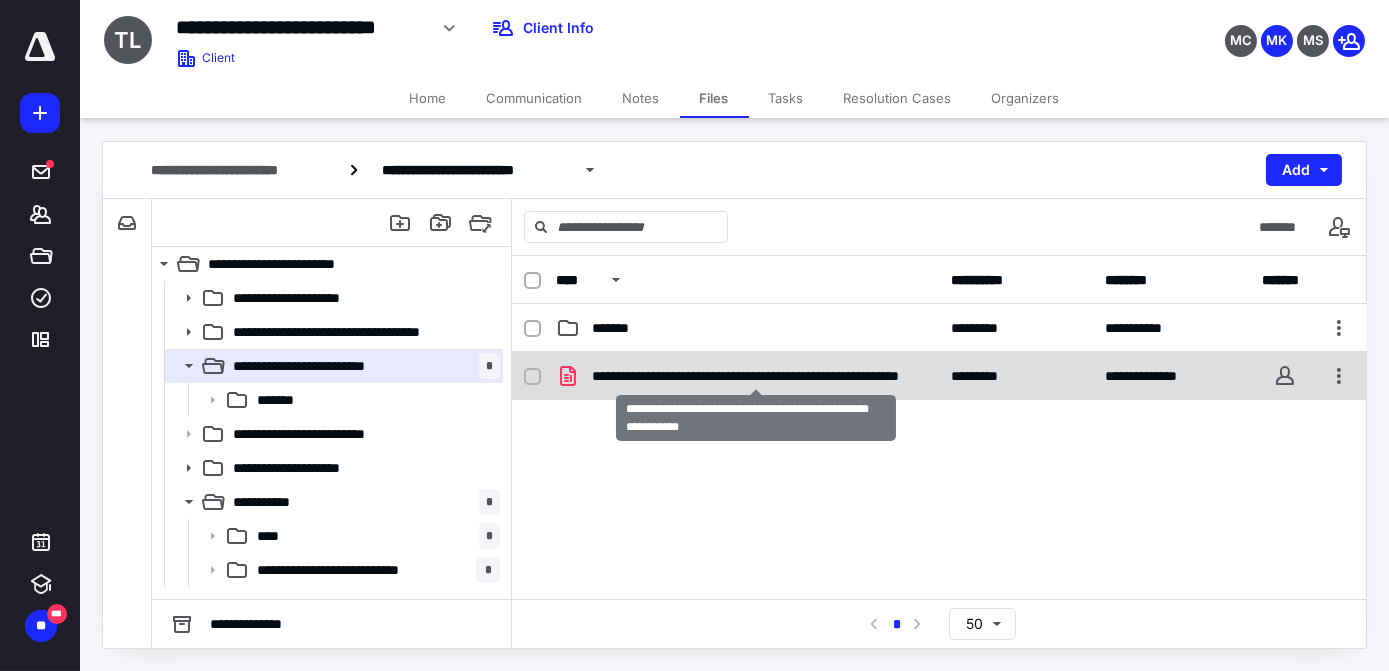 click on "**********" at bounding box center (756, 376) 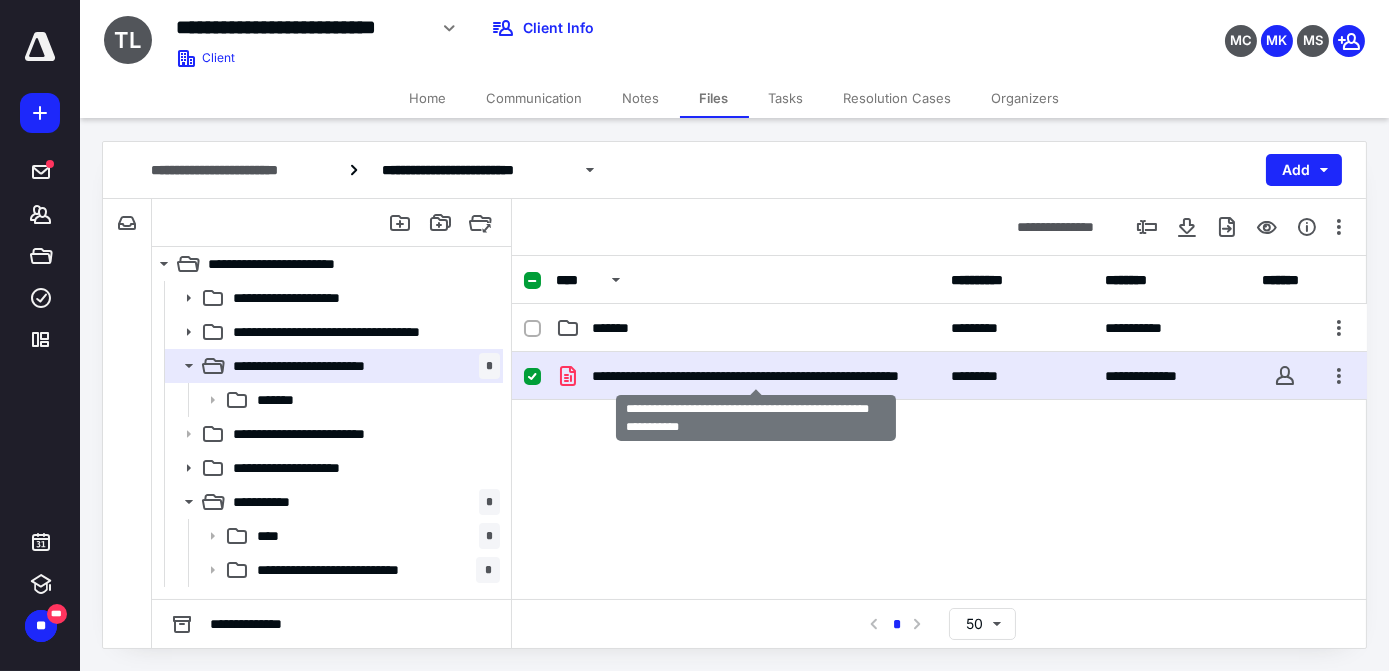 click on "**********" at bounding box center (756, 376) 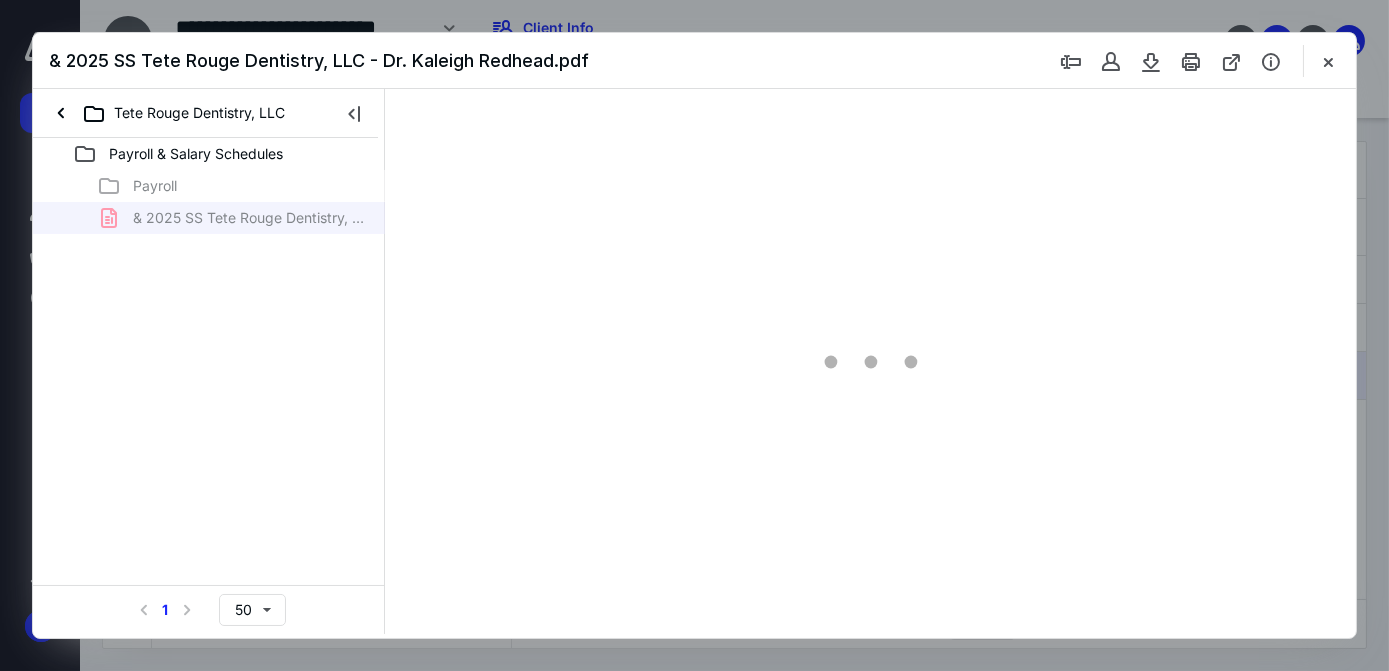 scroll, scrollTop: 0, scrollLeft: 0, axis: both 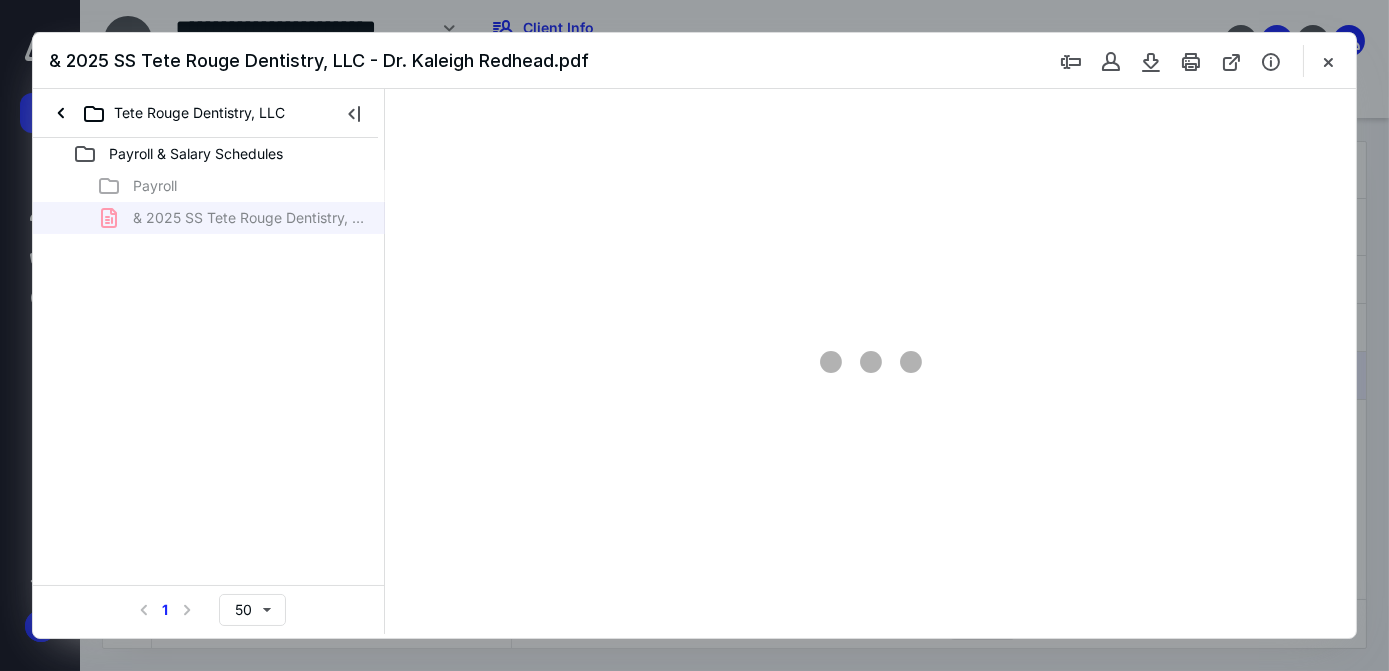 type on "83" 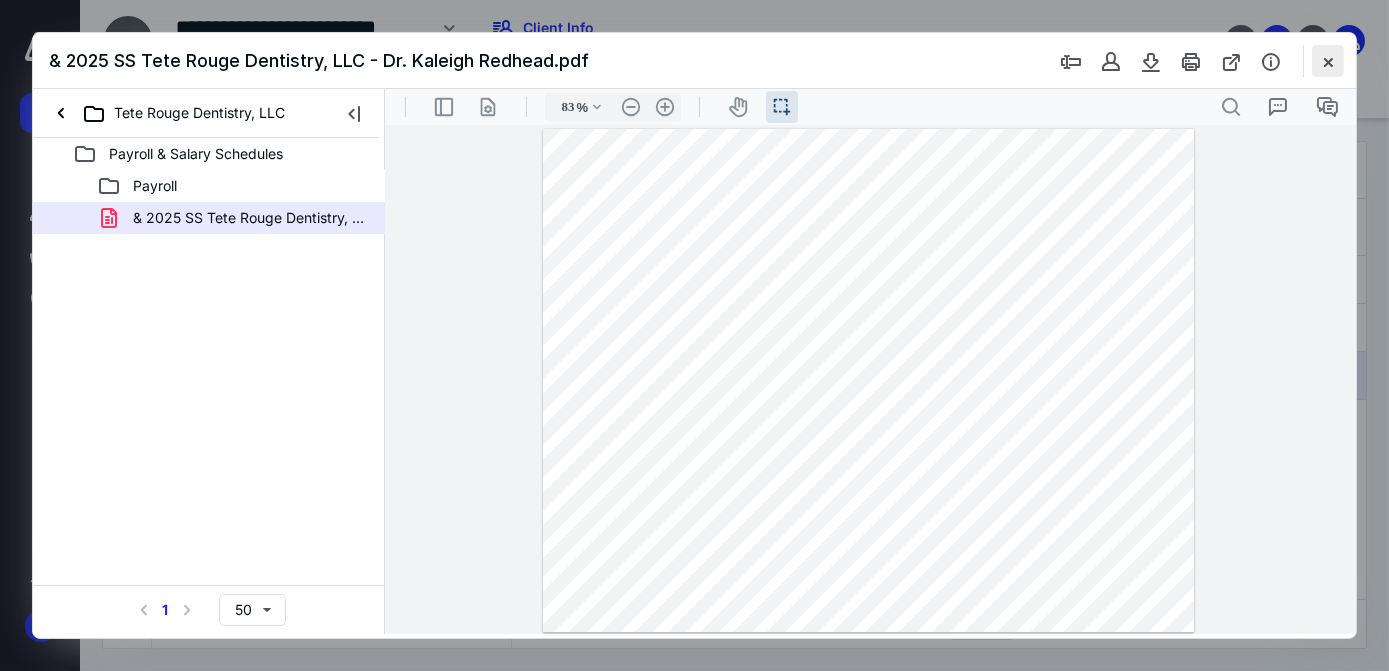 click at bounding box center (1328, 61) 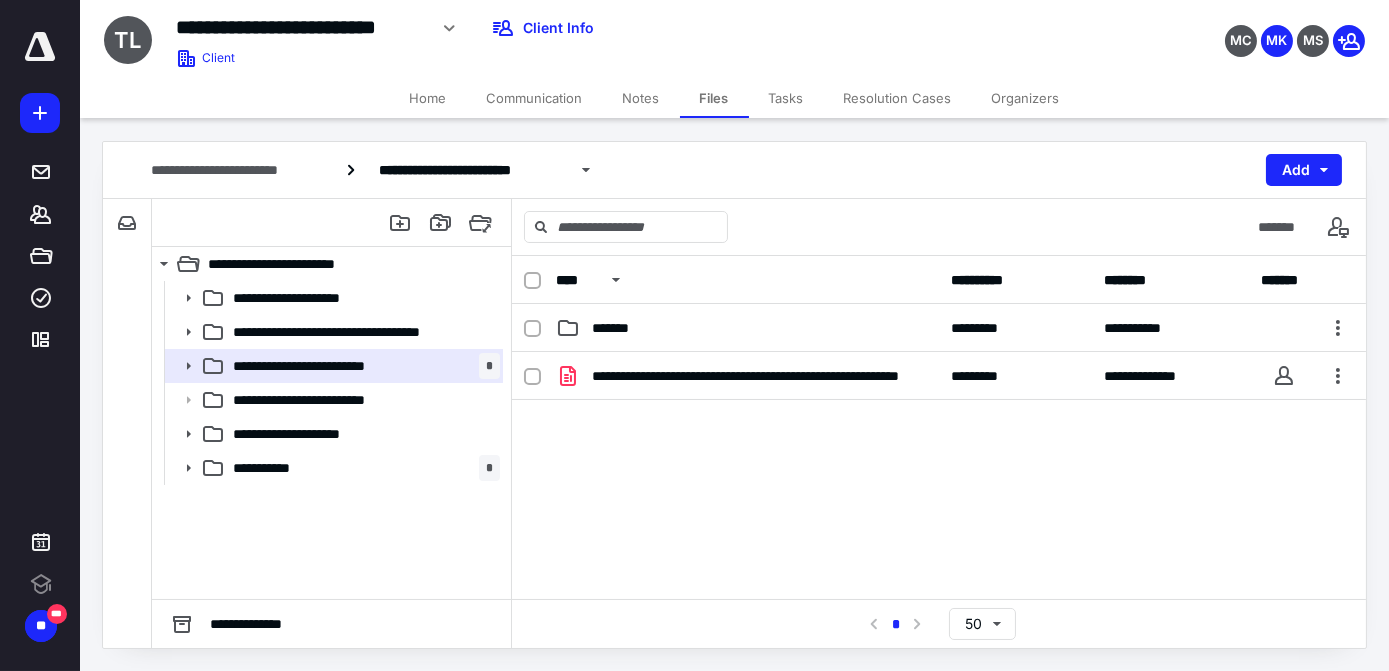 scroll, scrollTop: 0, scrollLeft: 0, axis: both 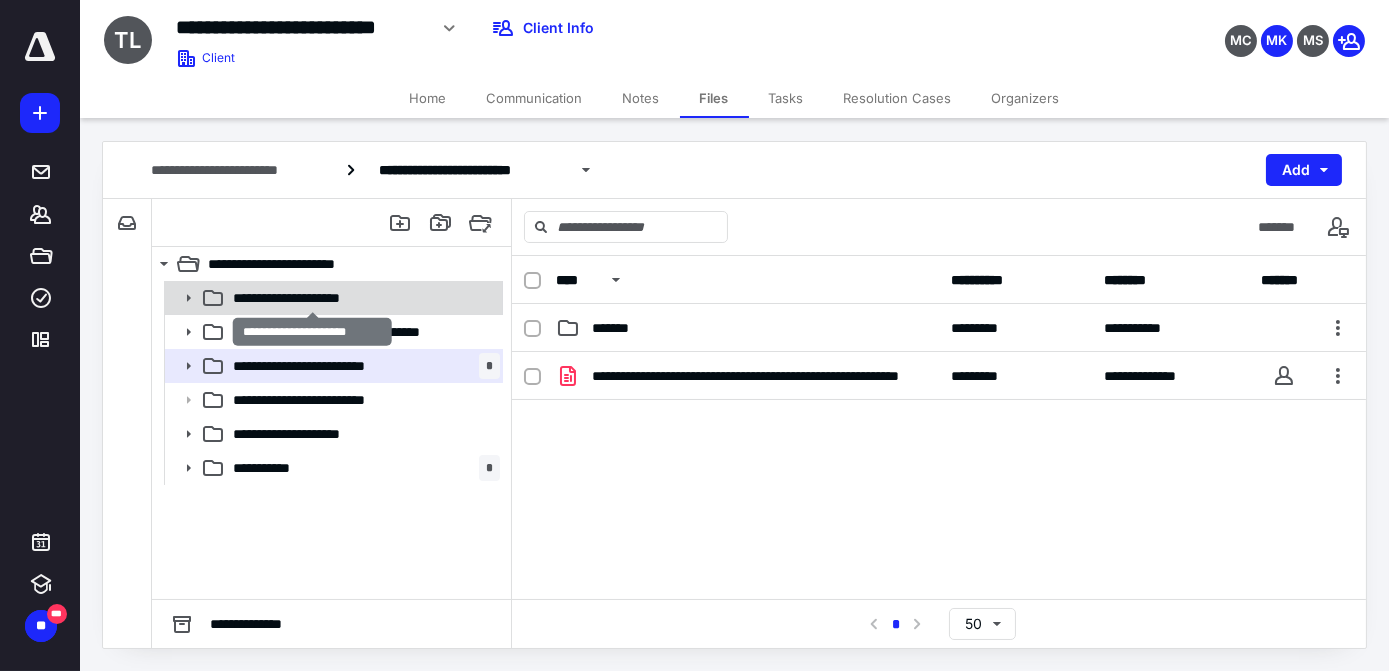 click on "**********" at bounding box center (313, 298) 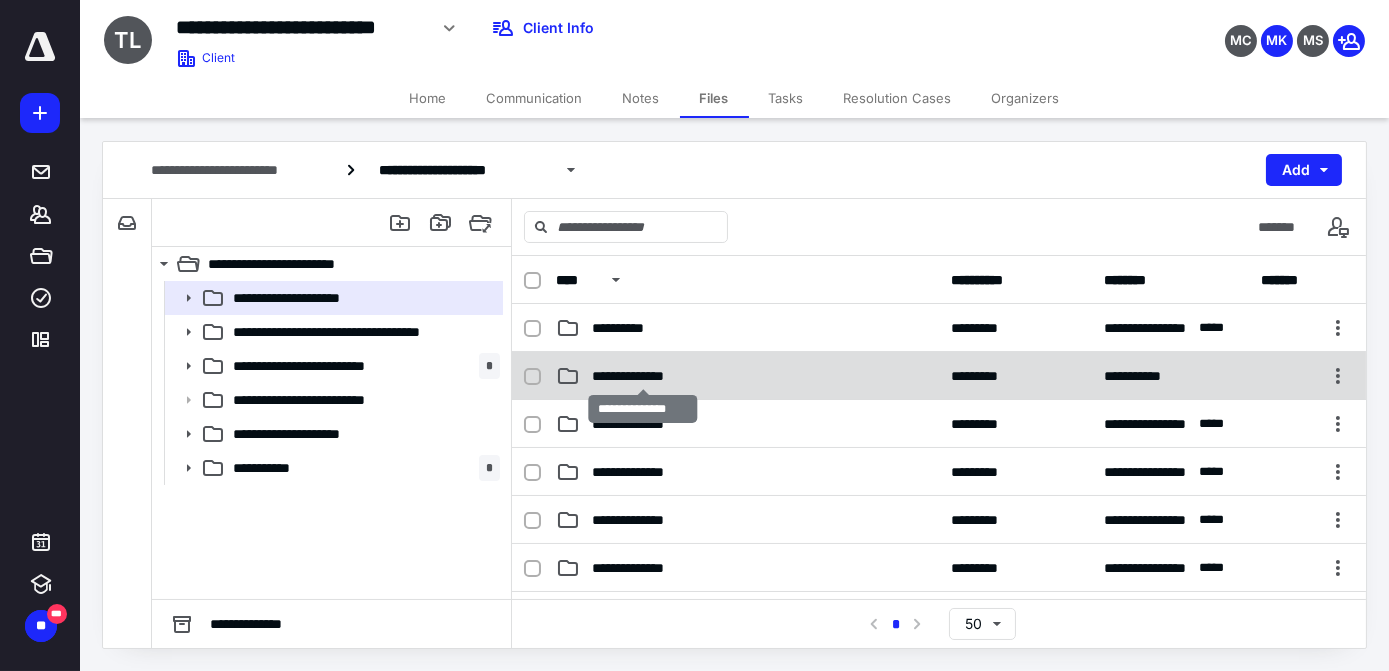 click on "**********" at bounding box center [643, 376] 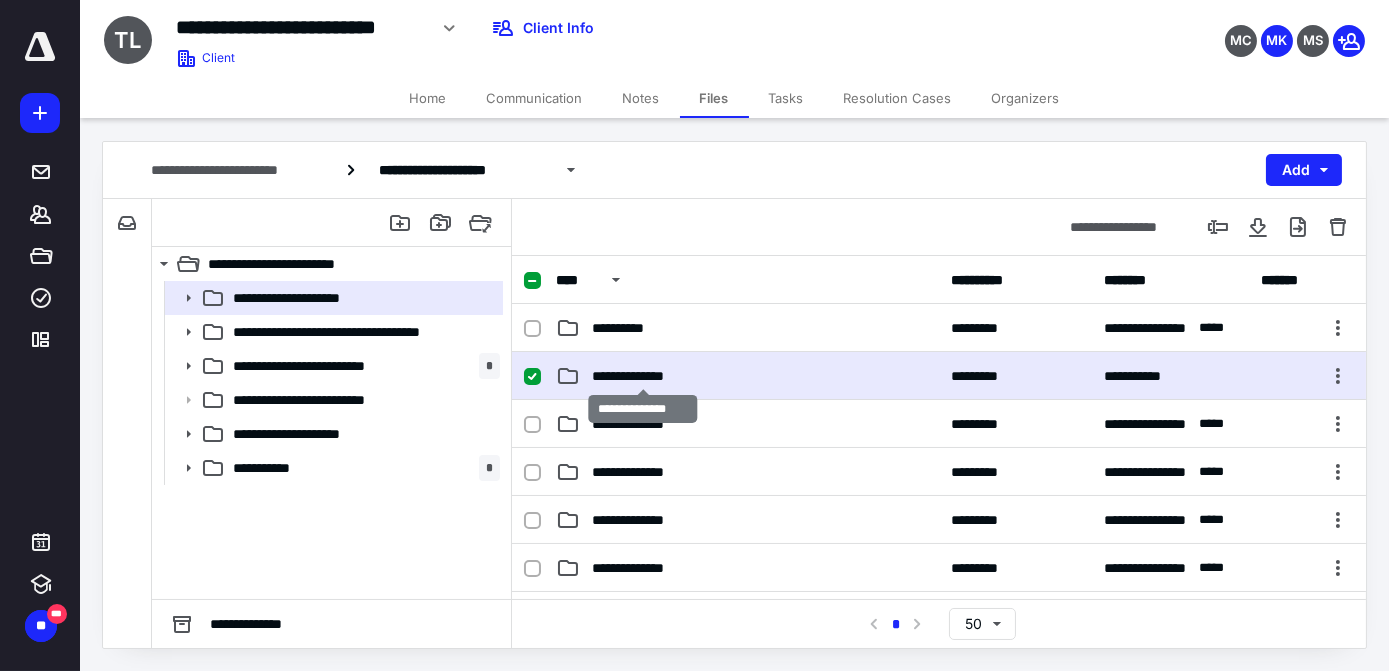 click on "**********" at bounding box center [643, 376] 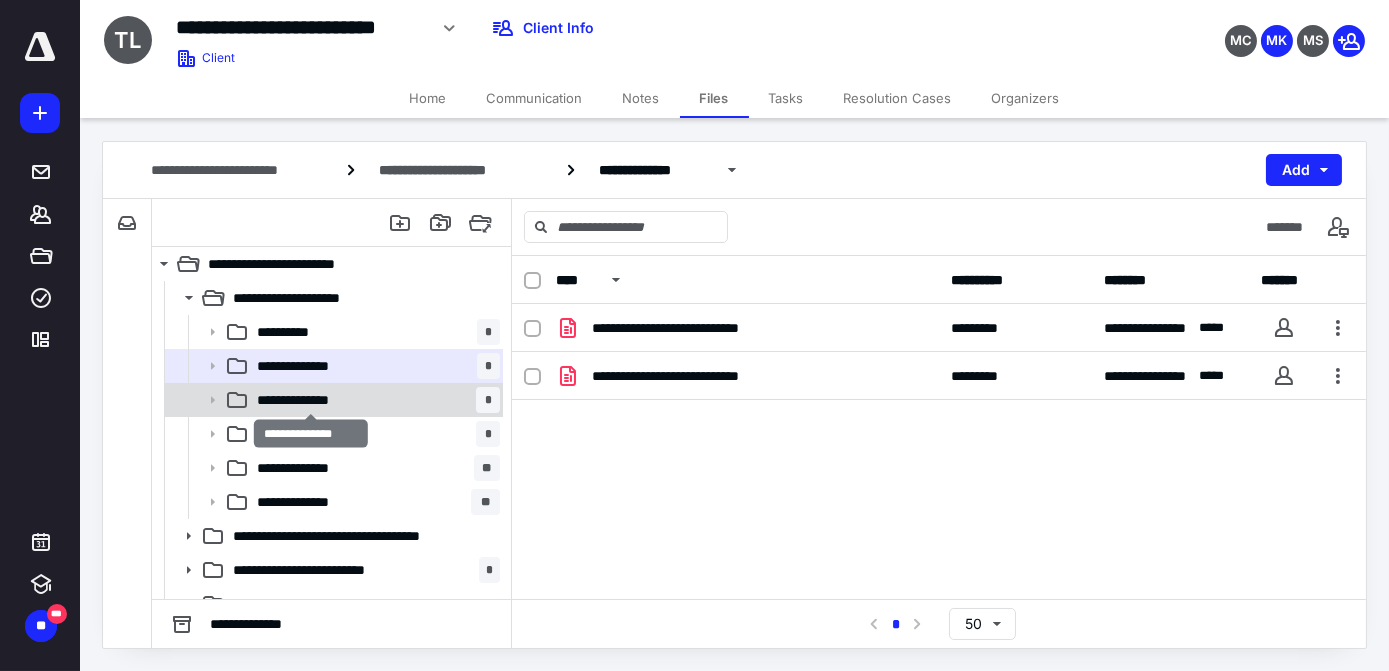 click on "**********" at bounding box center [311, 400] 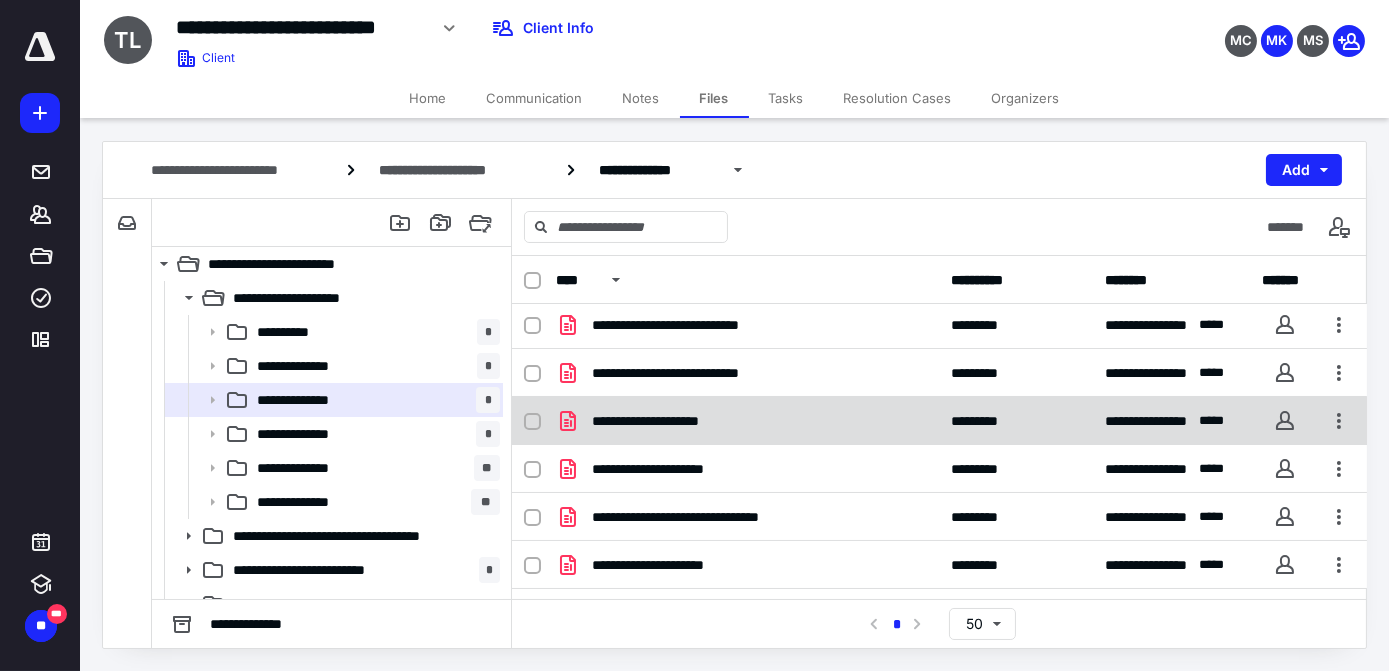 scroll, scrollTop: 0, scrollLeft: 0, axis: both 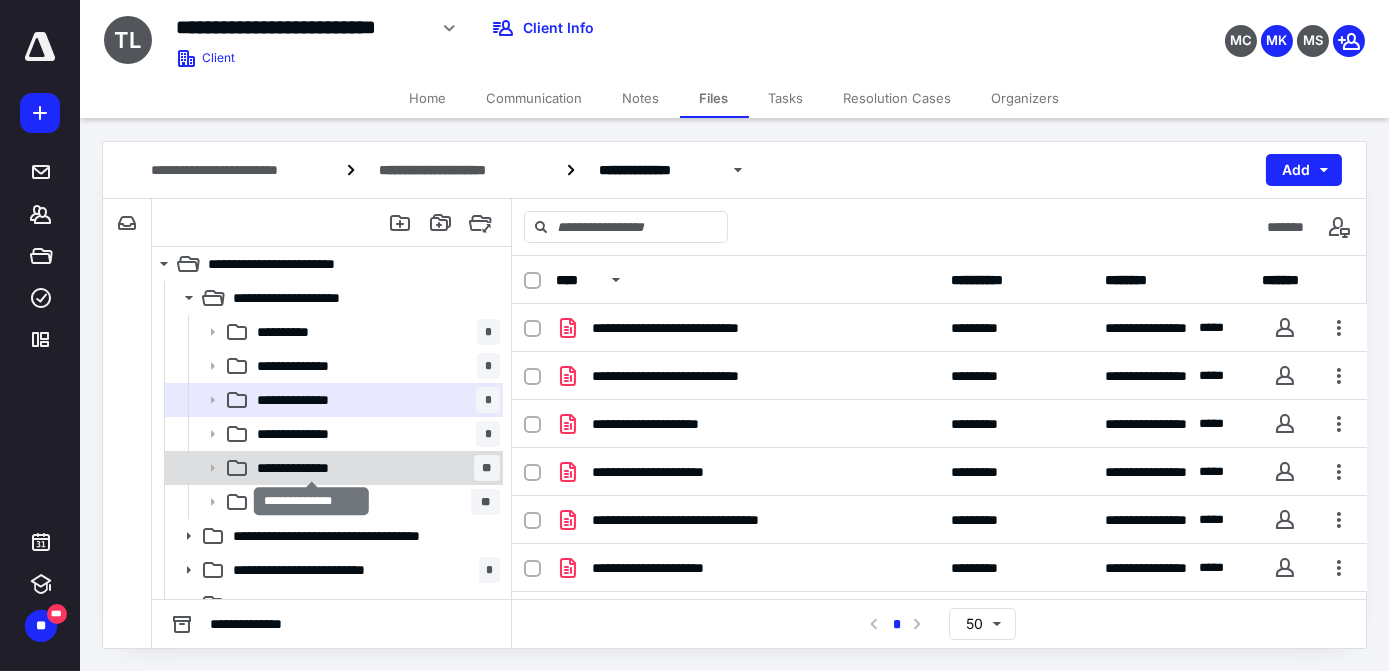 click on "**********" at bounding box center [312, 468] 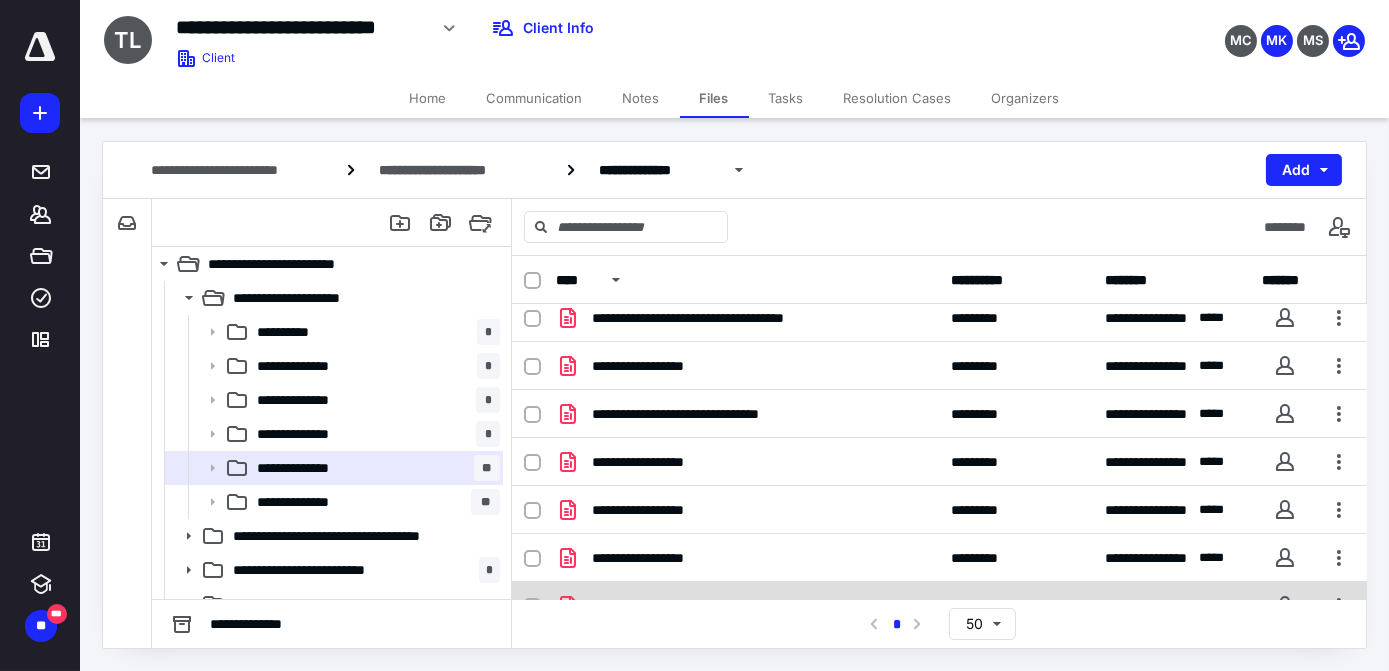 scroll, scrollTop: 0, scrollLeft: 0, axis: both 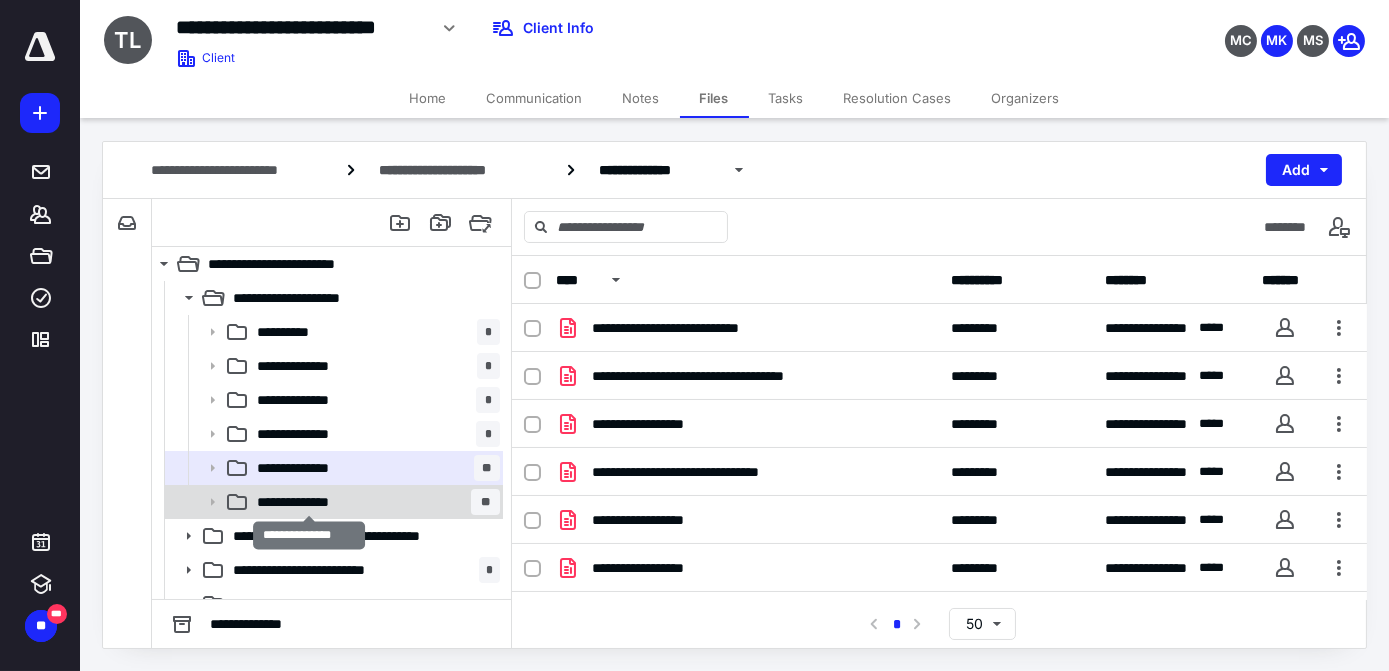 click on "**********" at bounding box center [310, 502] 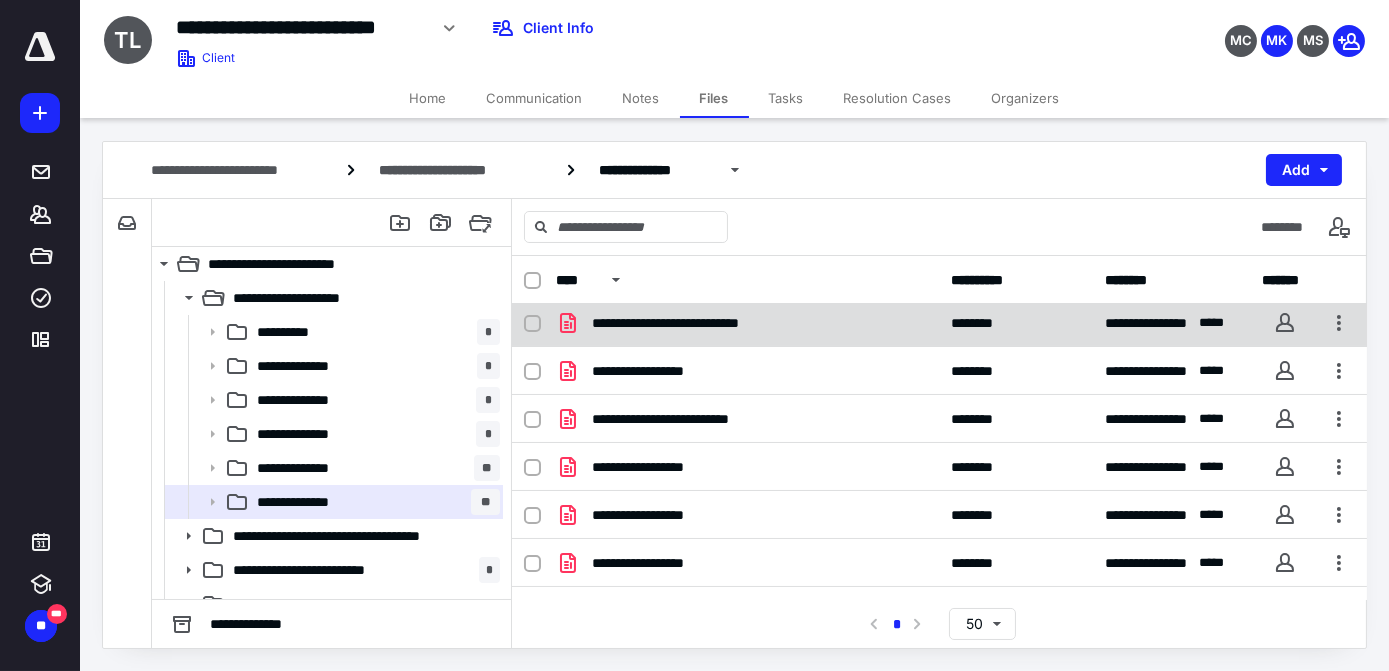 scroll, scrollTop: 276, scrollLeft: 0, axis: vertical 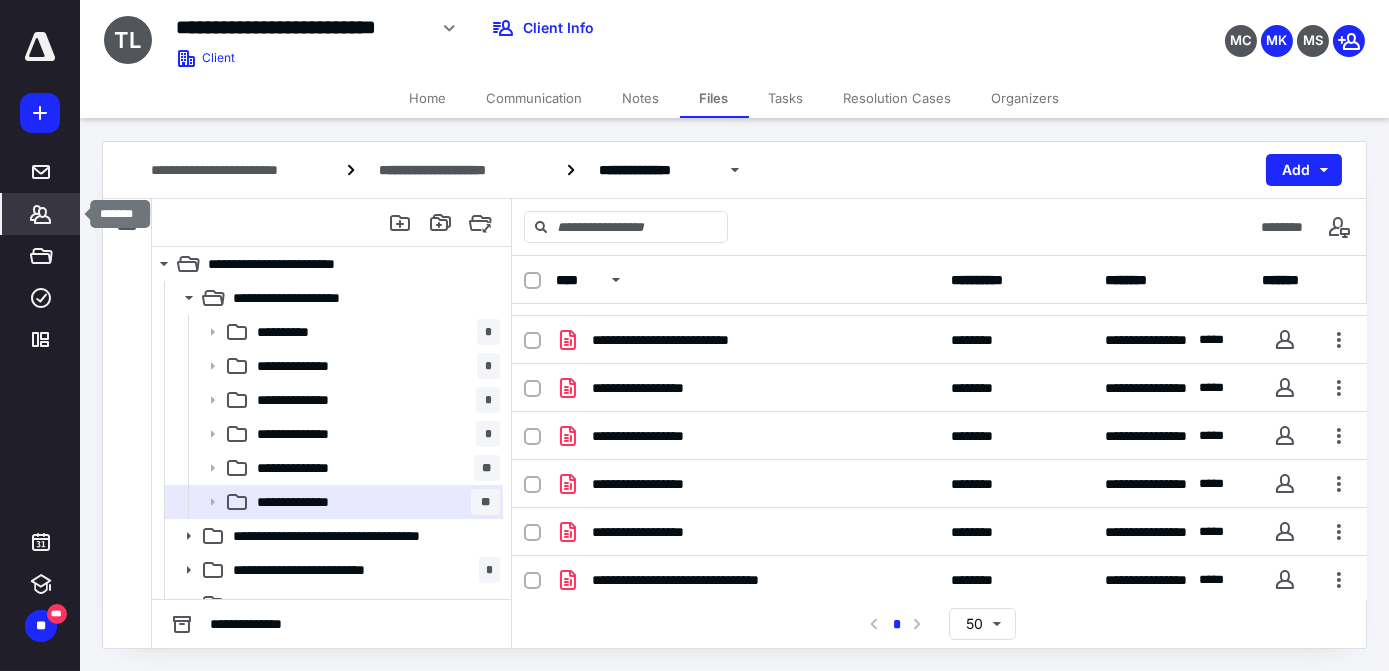 click 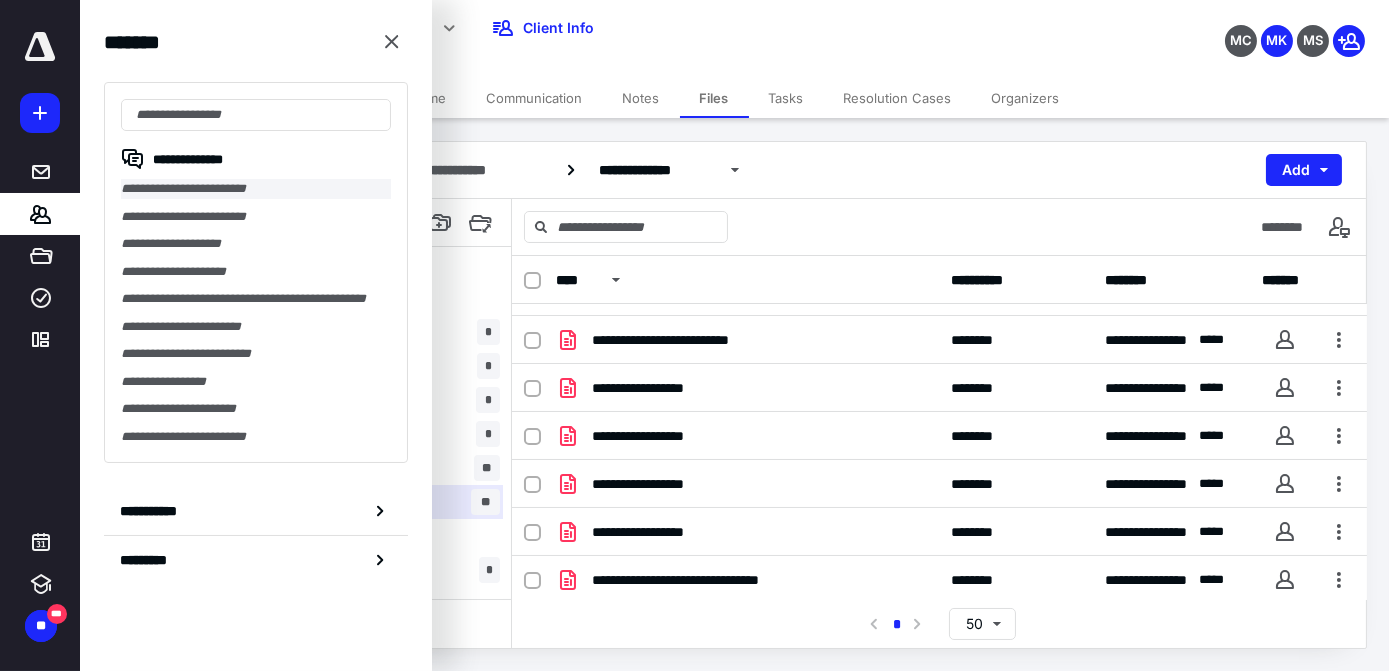 click on "**********" at bounding box center [256, 189] 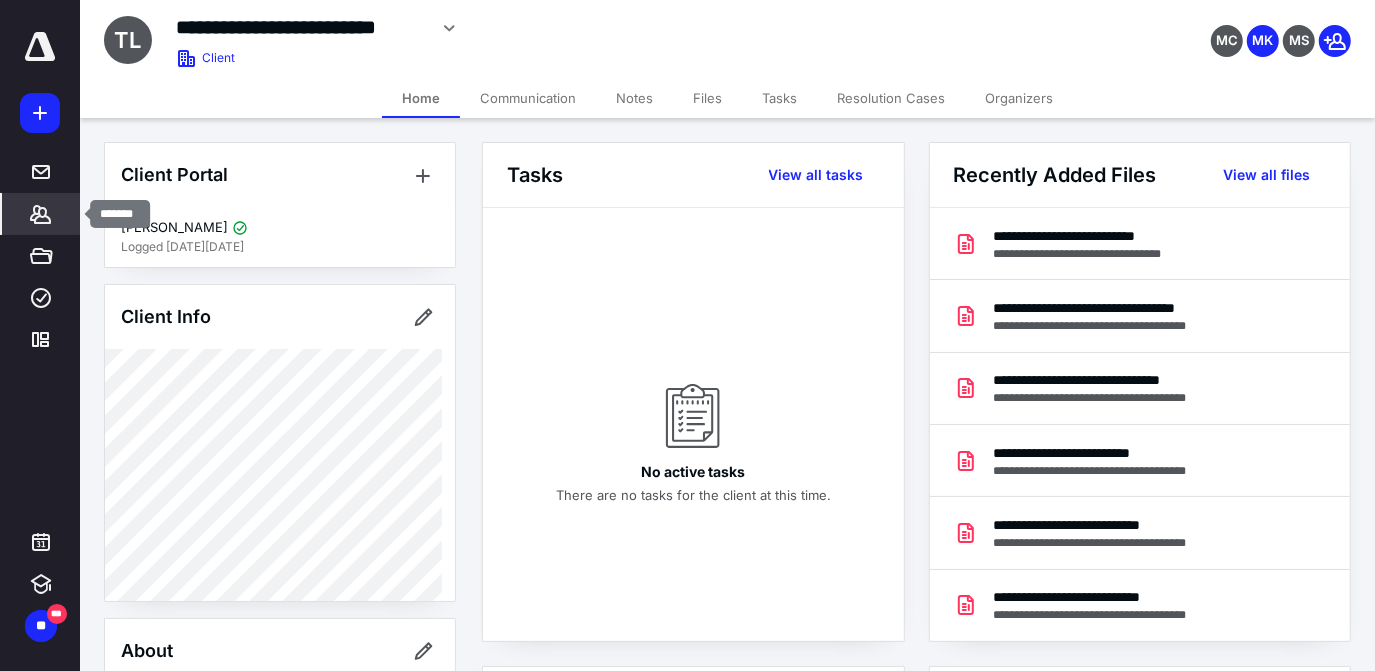 click 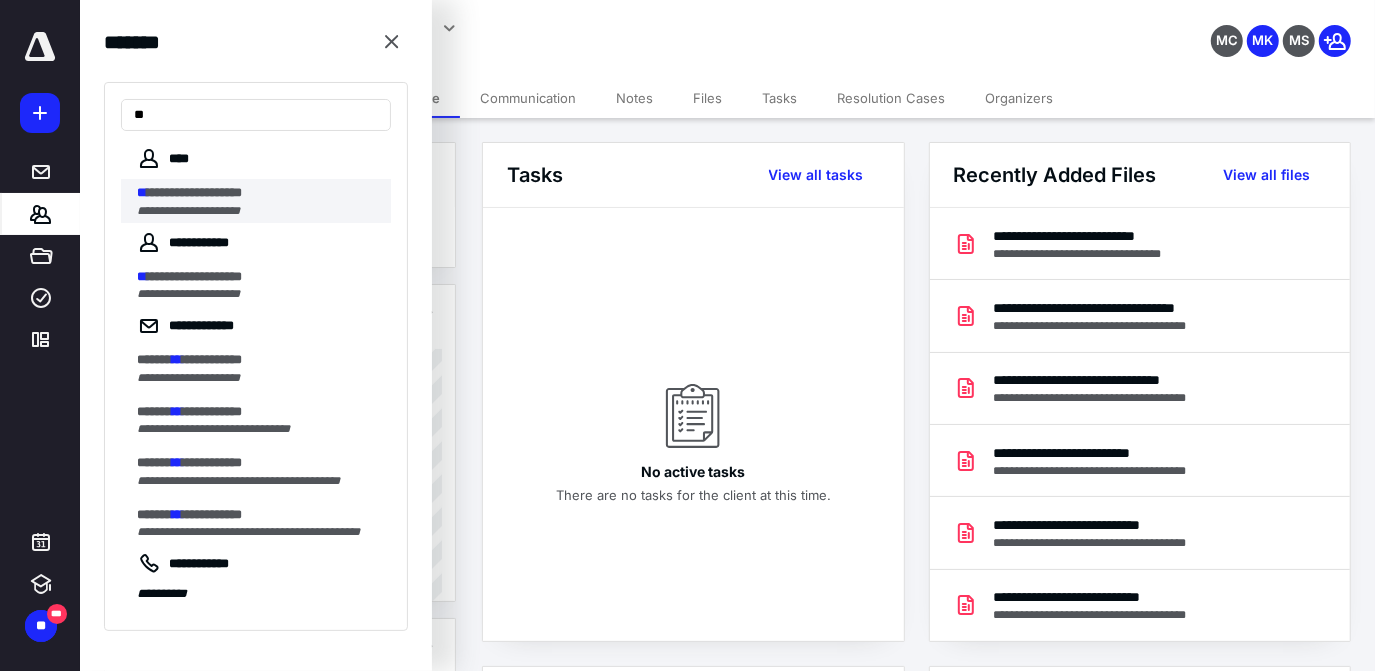 type on "**" 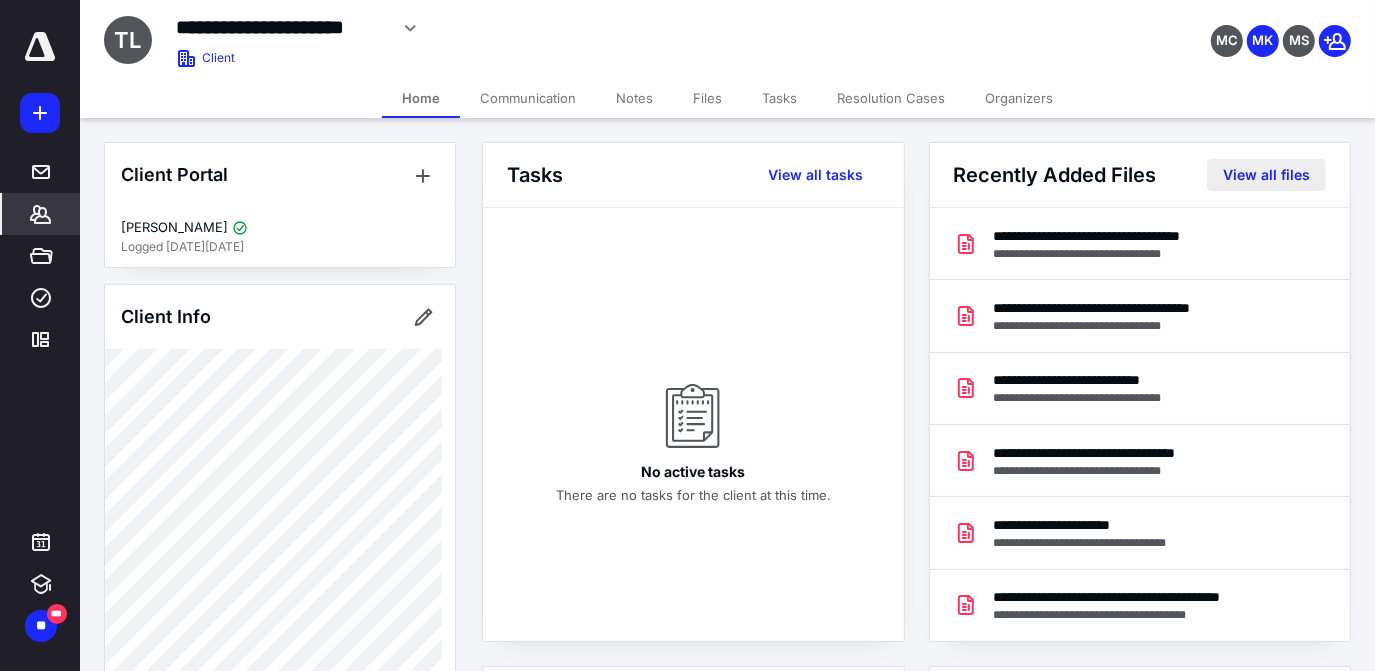 click on "View all files" at bounding box center [1266, 175] 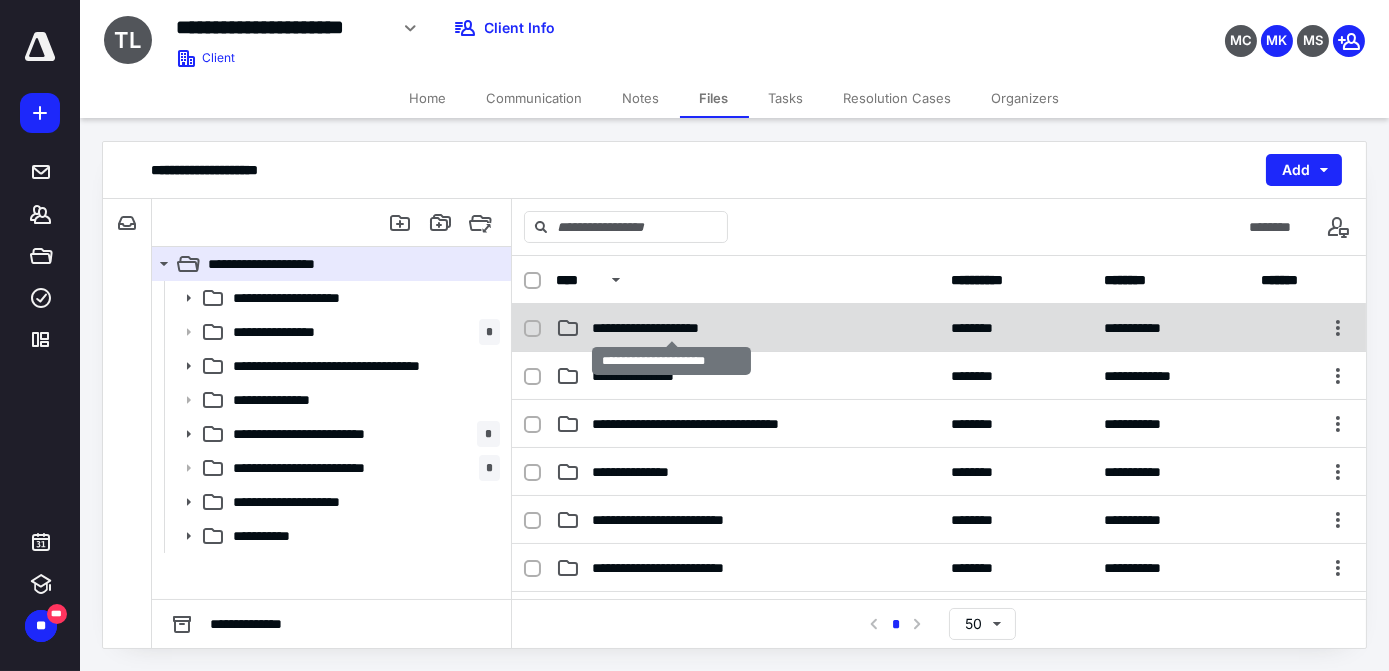 click on "**********" at bounding box center [672, 328] 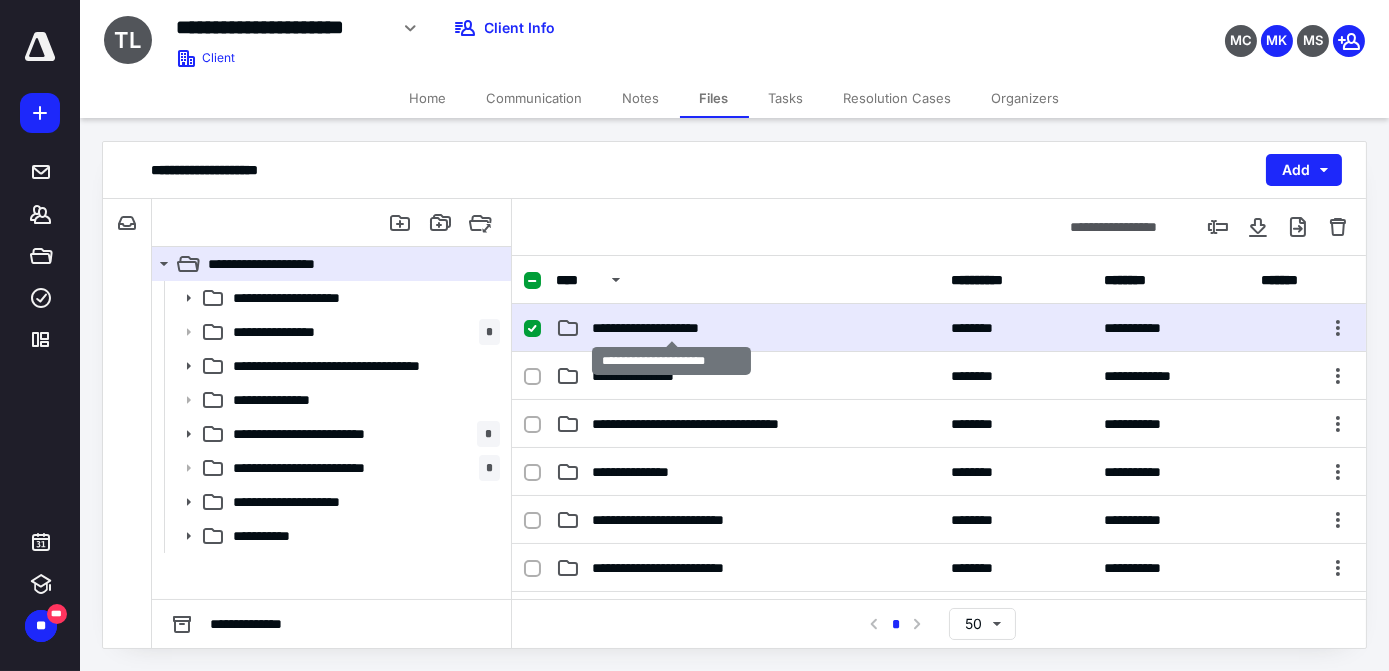 click on "**********" at bounding box center (672, 328) 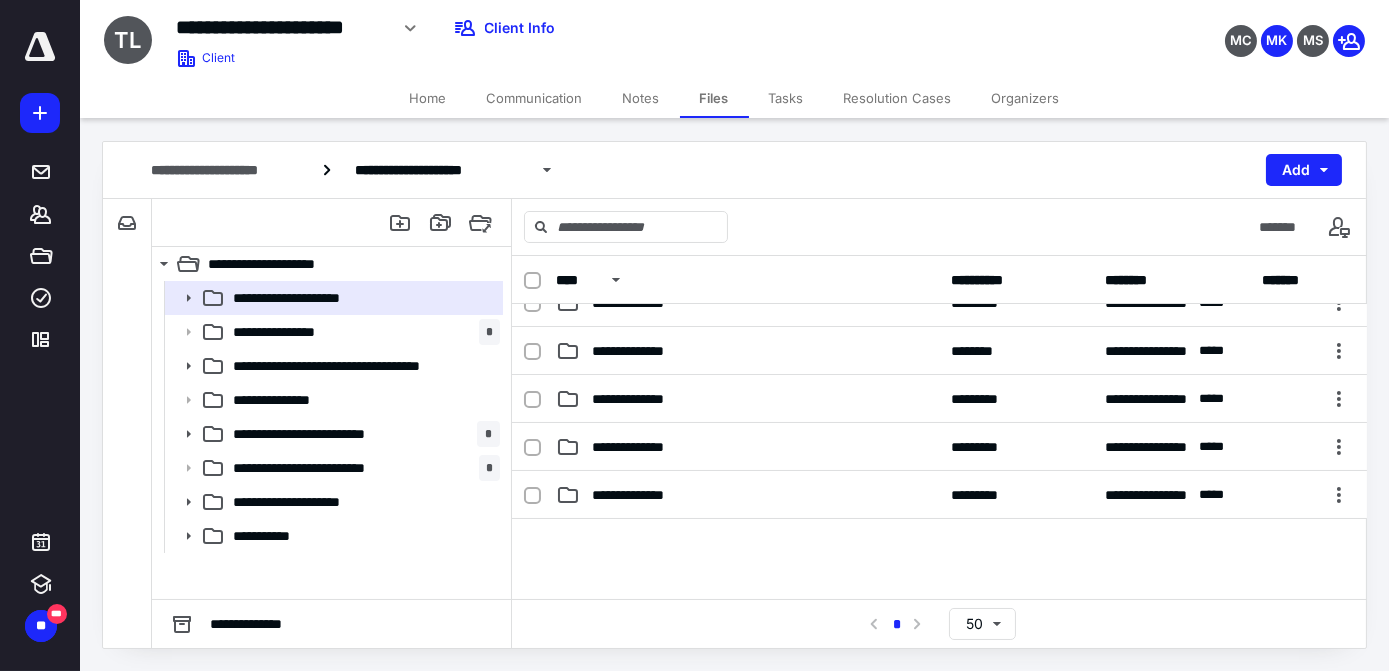 scroll, scrollTop: 181, scrollLeft: 0, axis: vertical 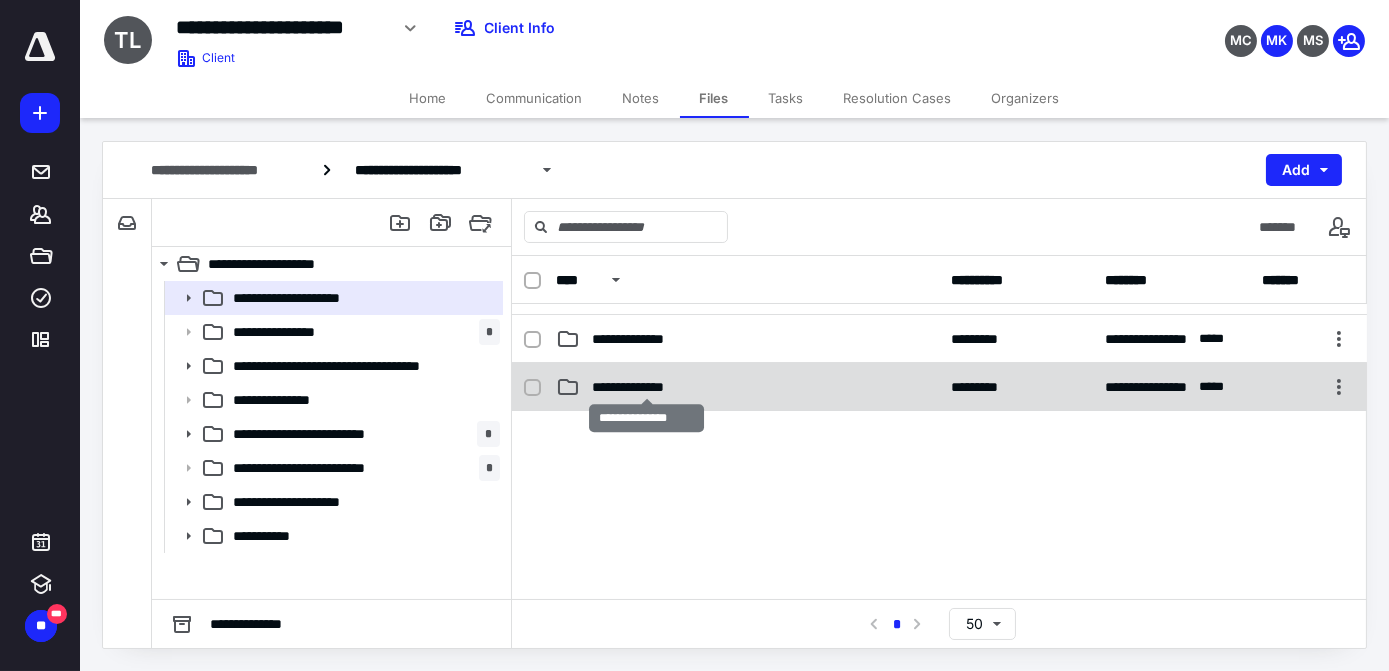 click on "**********" at bounding box center (646, 387) 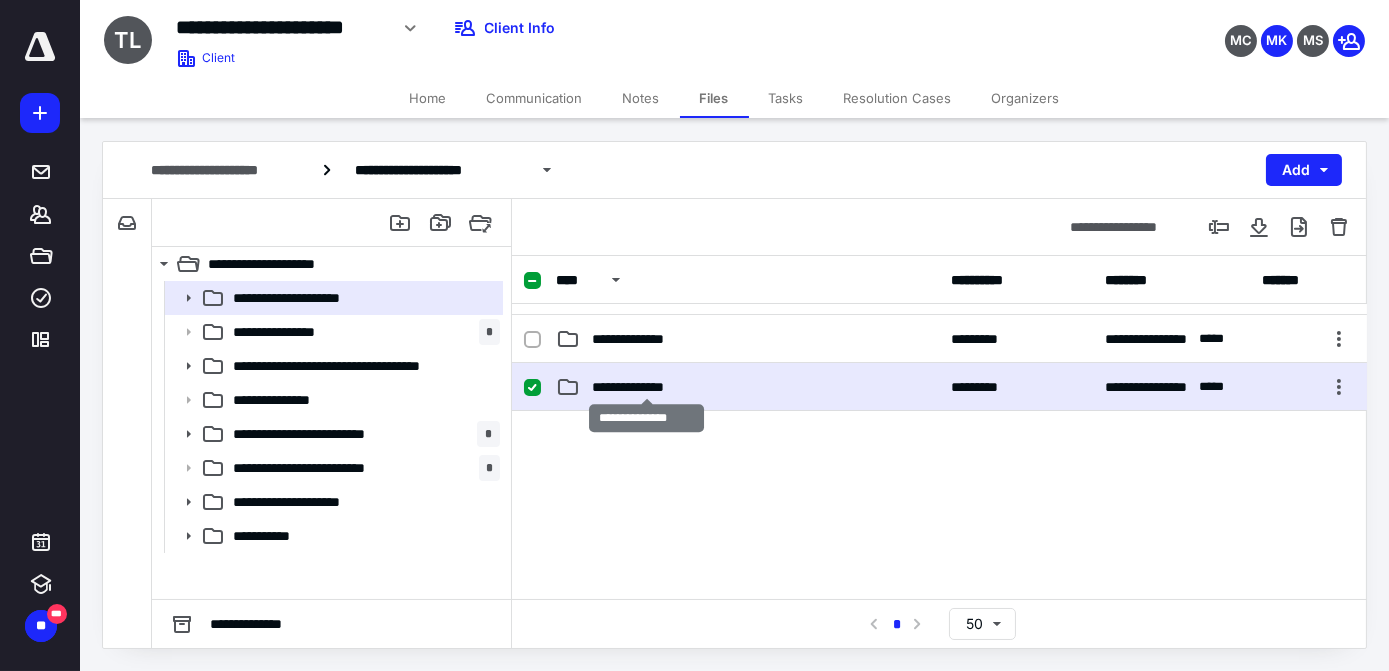 click on "**********" at bounding box center (646, 387) 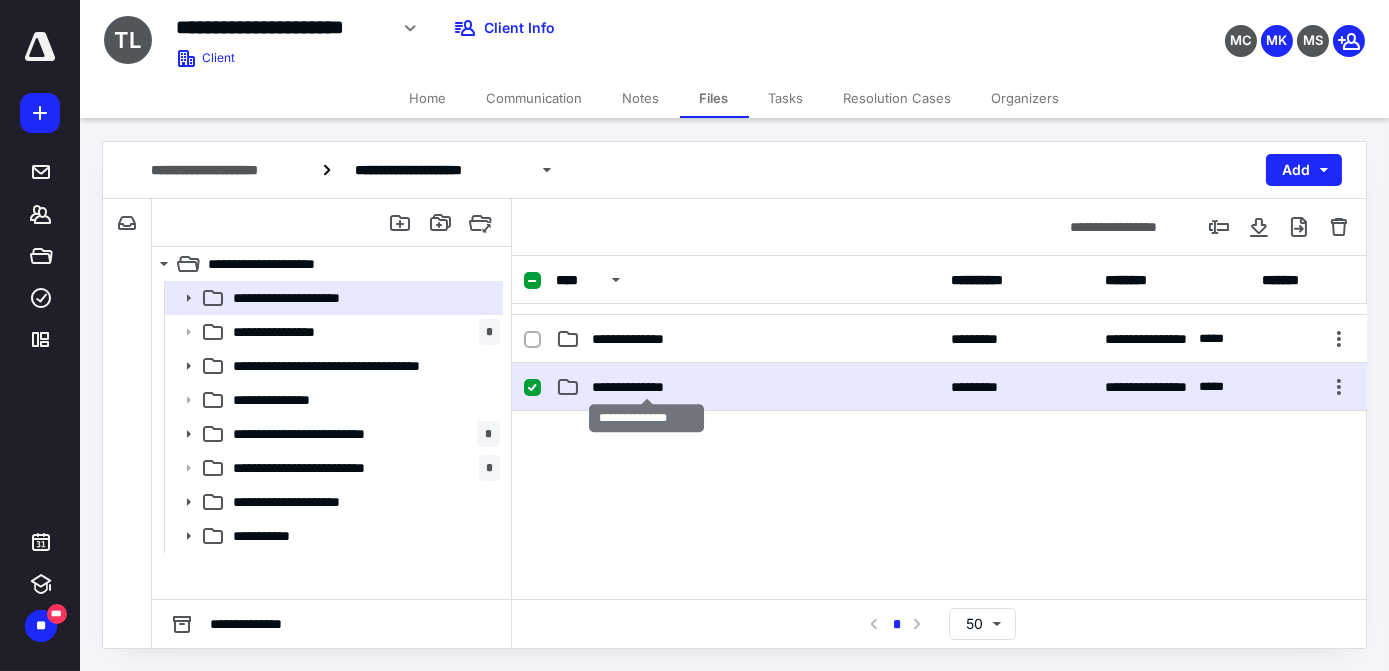 scroll, scrollTop: 0, scrollLeft: 0, axis: both 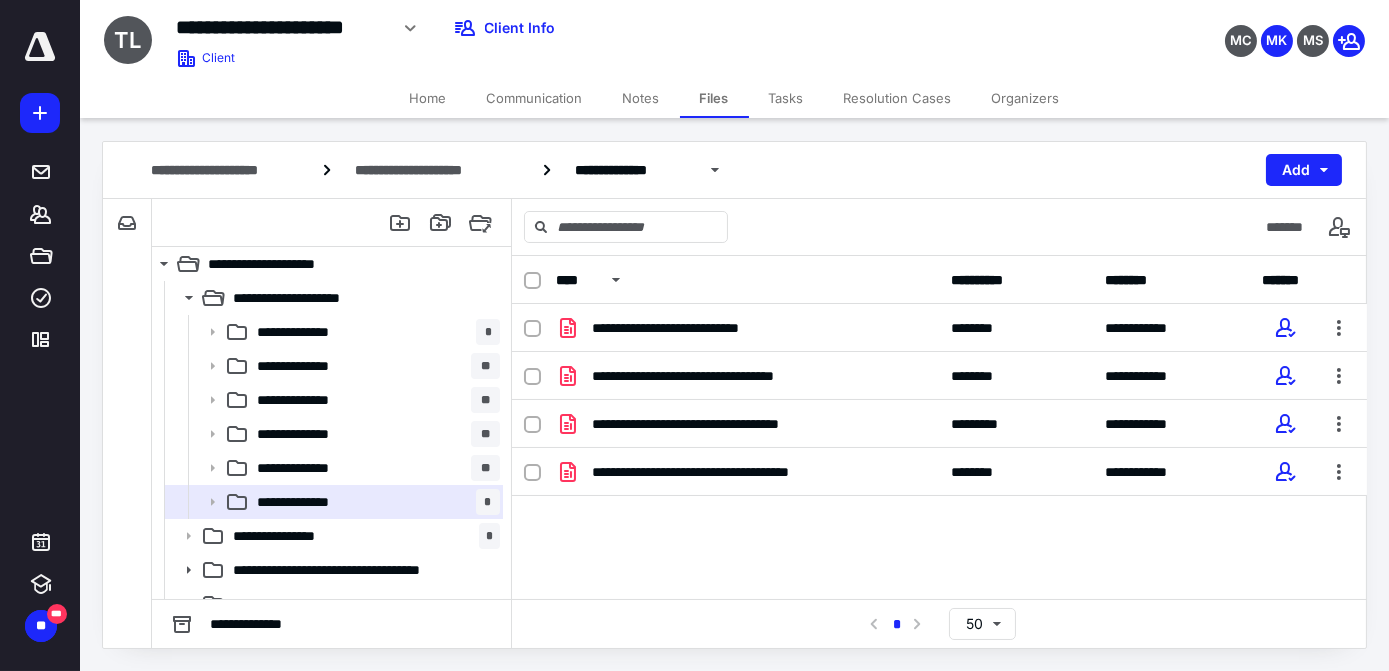 click 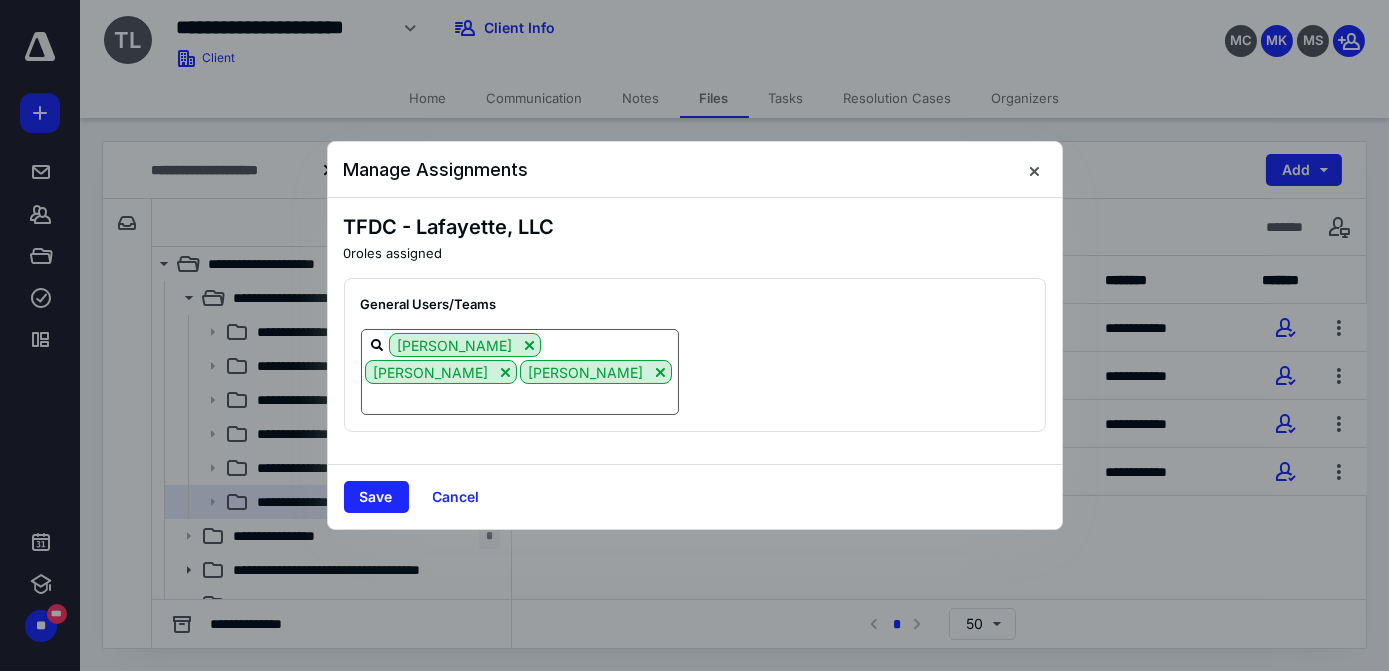 click at bounding box center [520, 398] 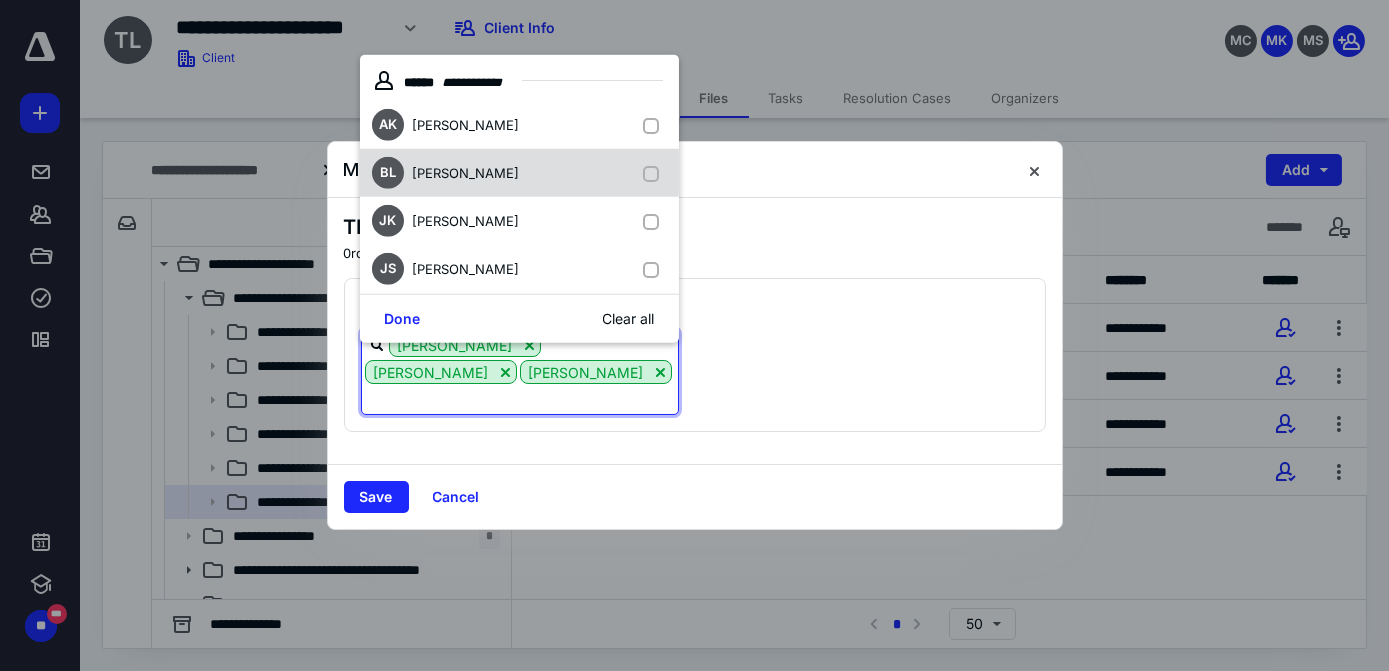 click at bounding box center (655, 173) 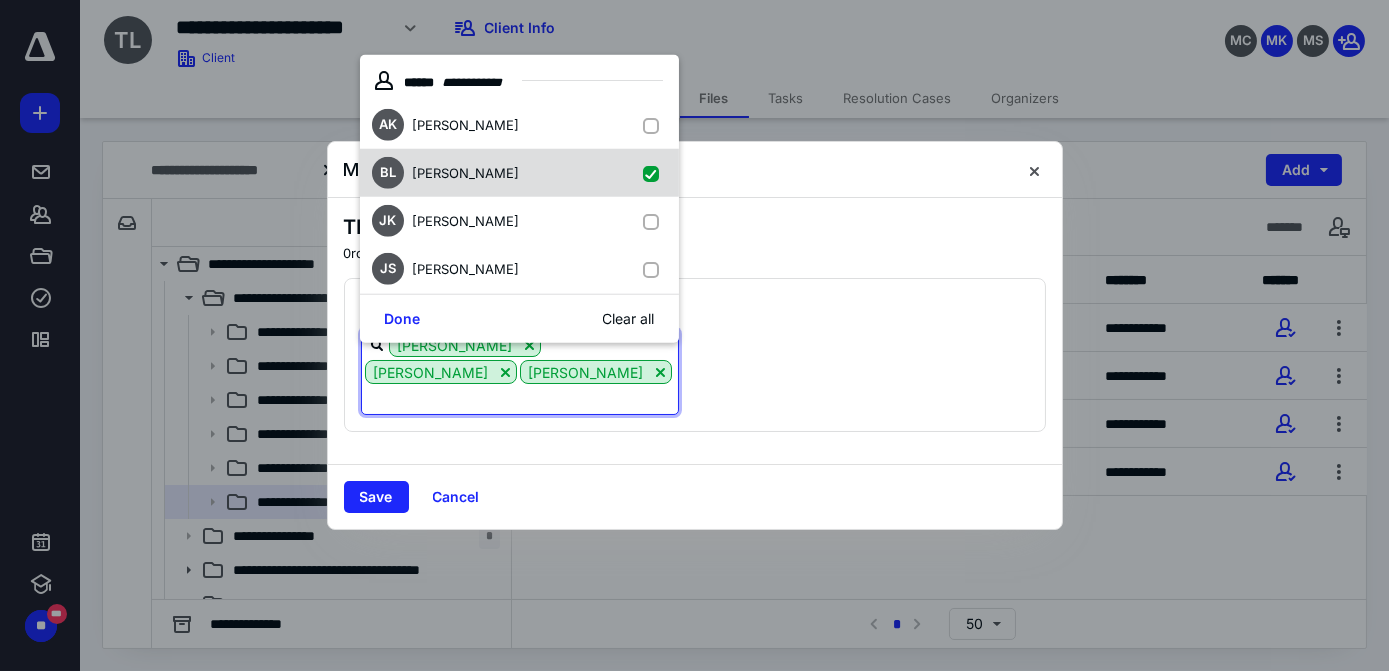 checkbox on "true" 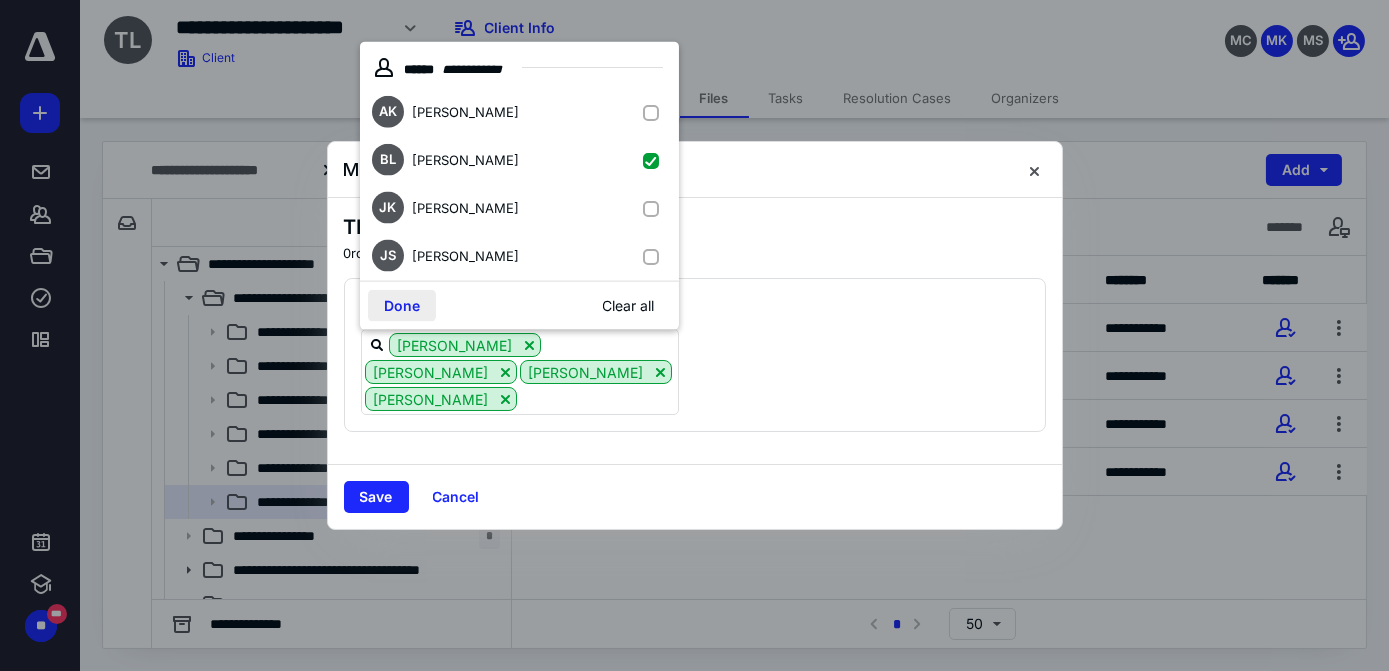 click on "Done" at bounding box center [402, 306] 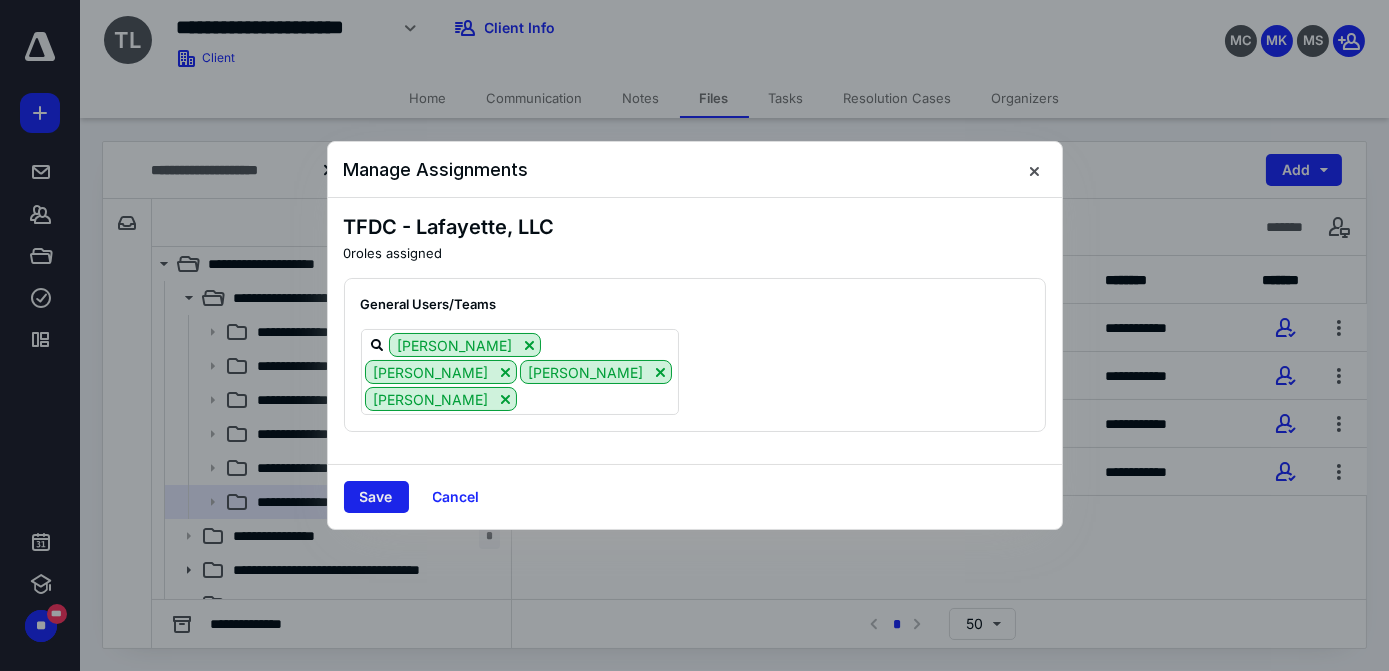 click on "Save" at bounding box center [376, 497] 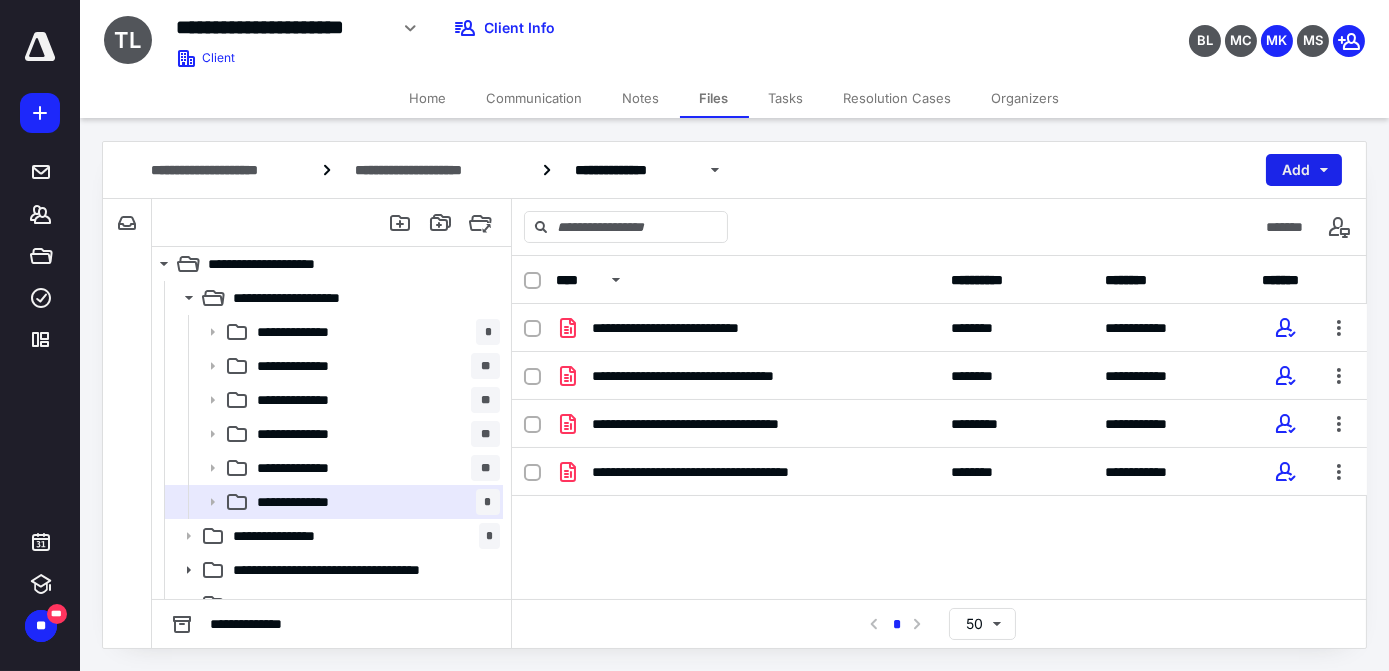 click on "Add" at bounding box center (1304, 170) 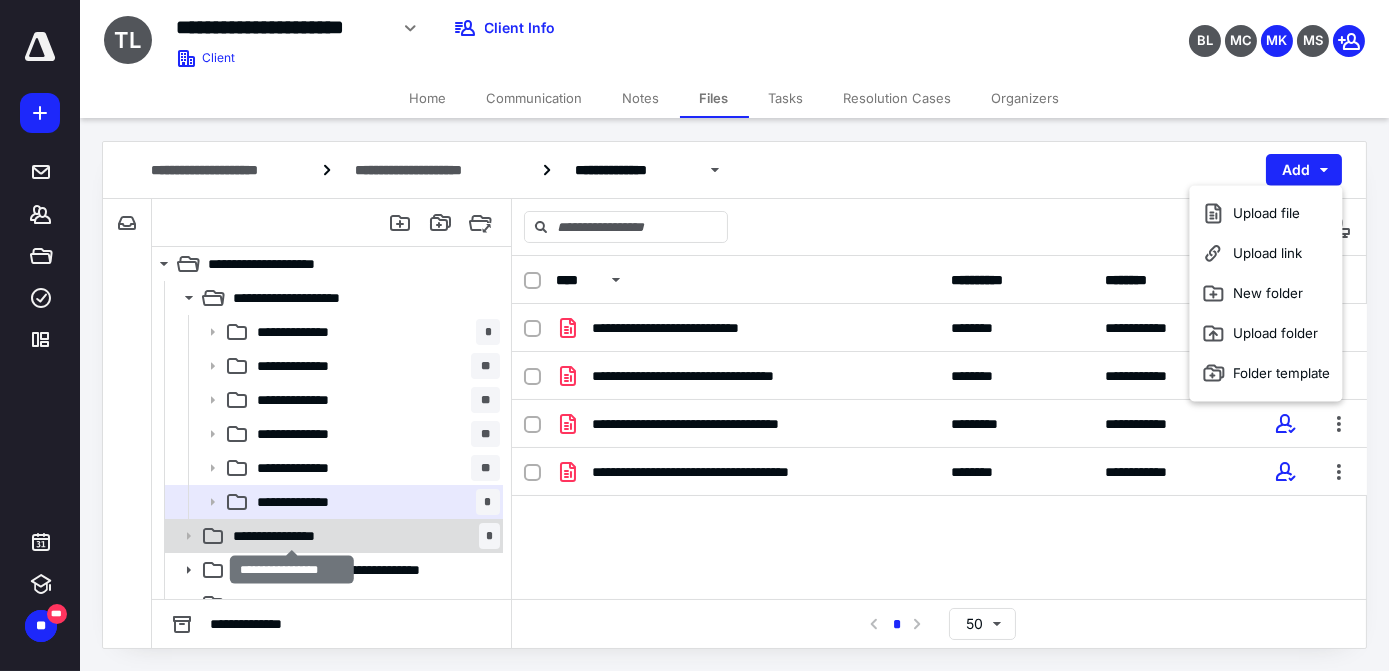 click on "**********" at bounding box center (293, 536) 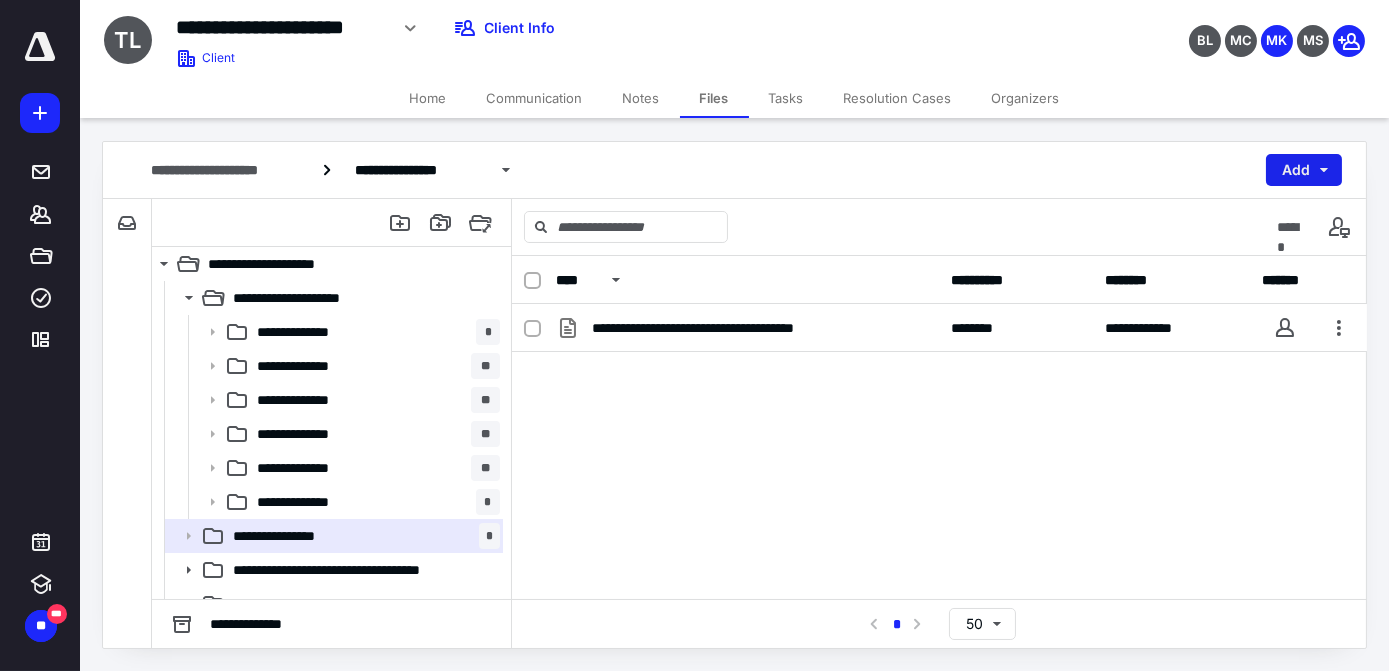 click on "Add" at bounding box center (1304, 170) 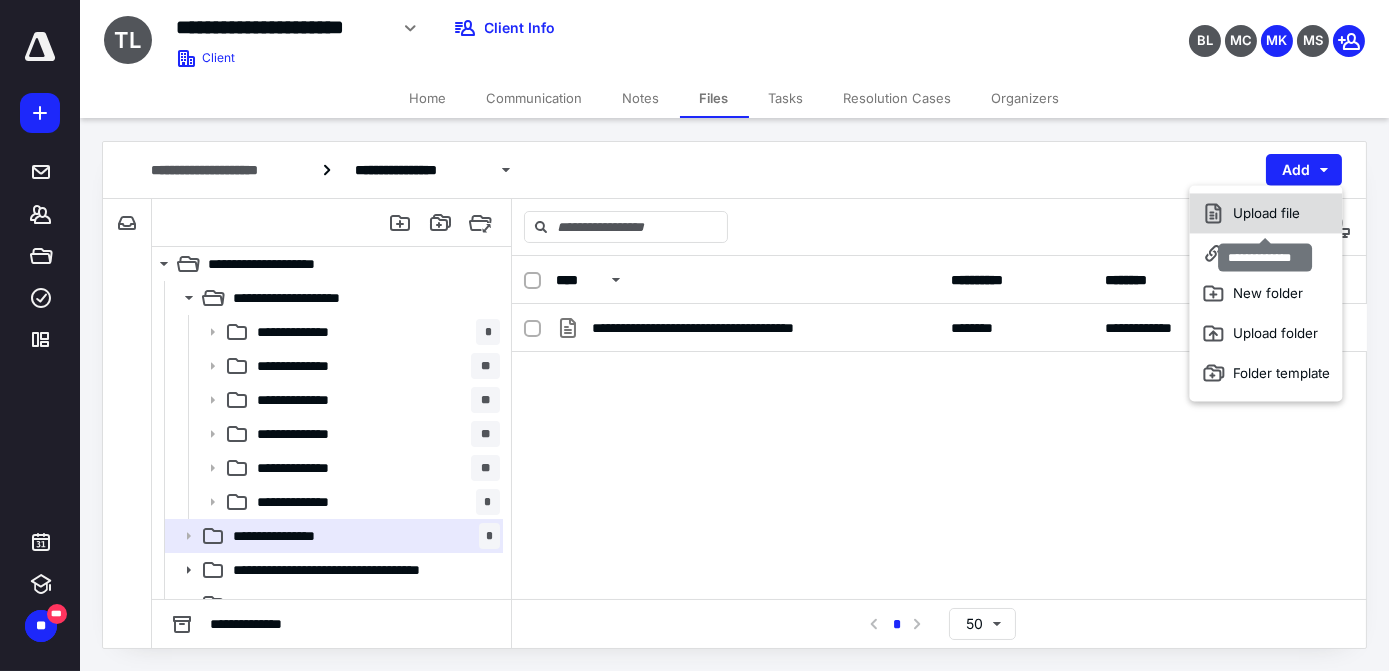 click on "Upload file" at bounding box center (1266, 213) 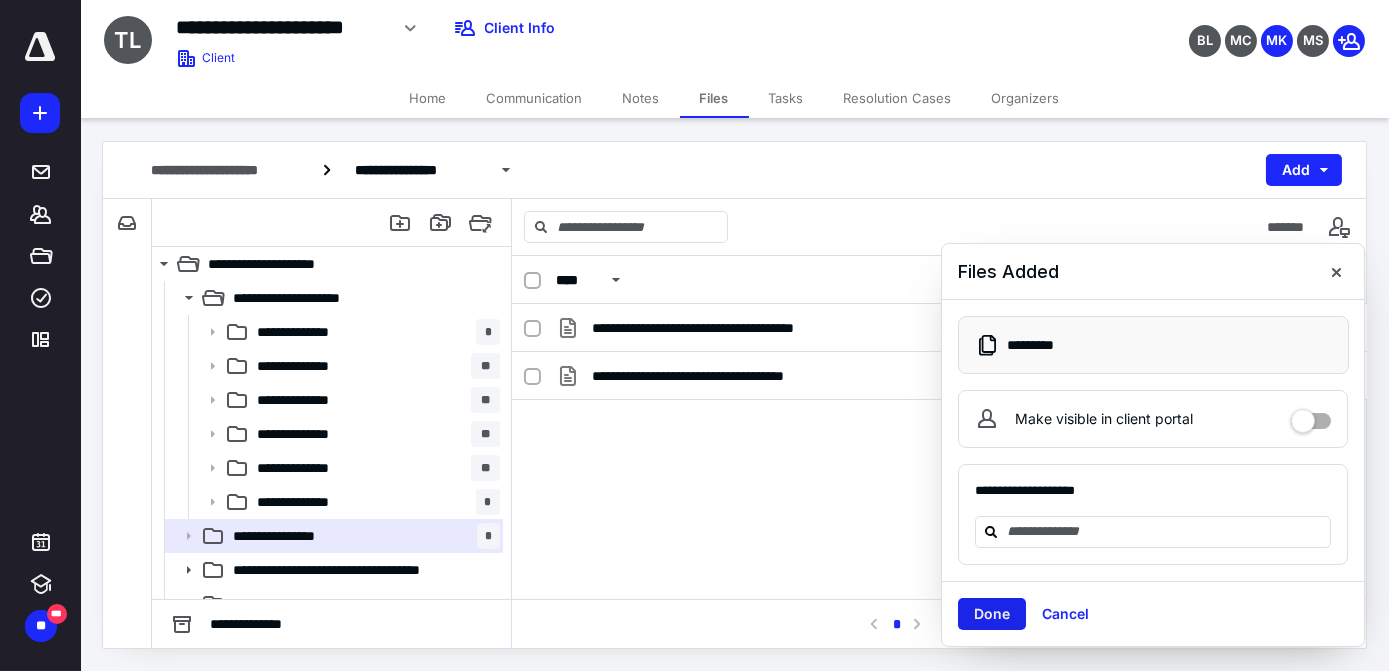 click on "Done" at bounding box center (992, 614) 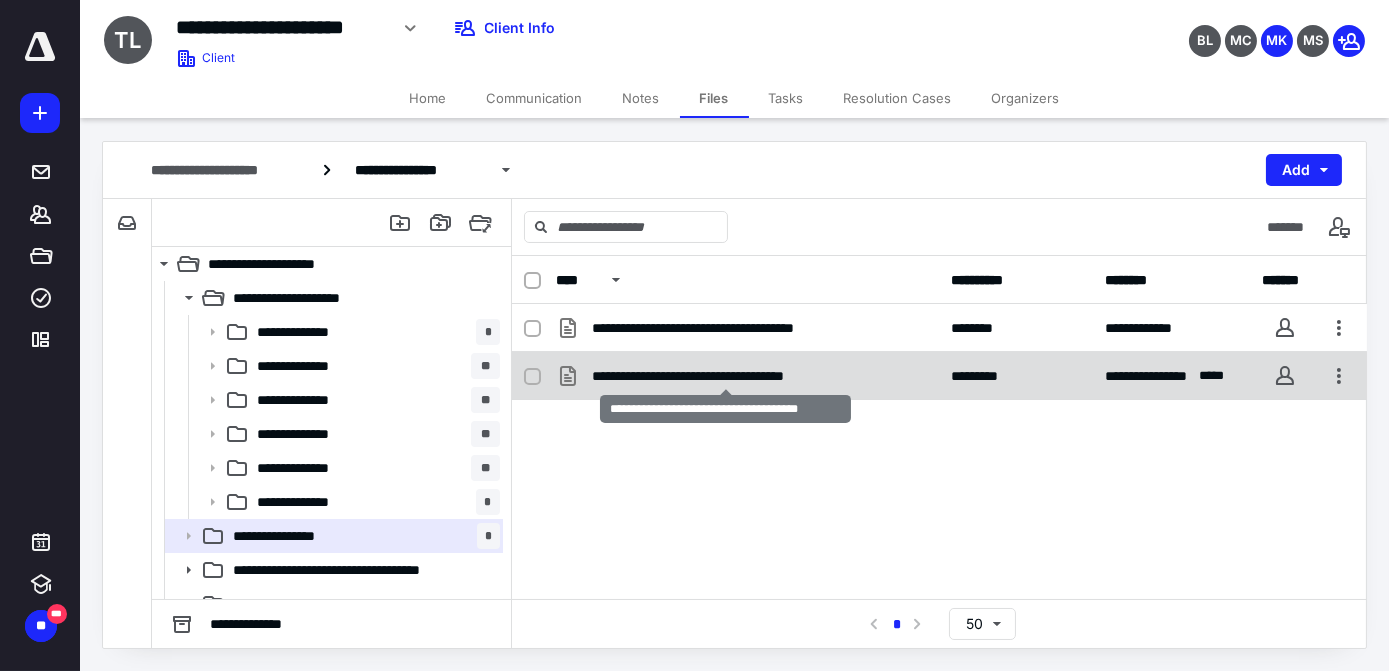 click on "**********" at bounding box center (726, 376) 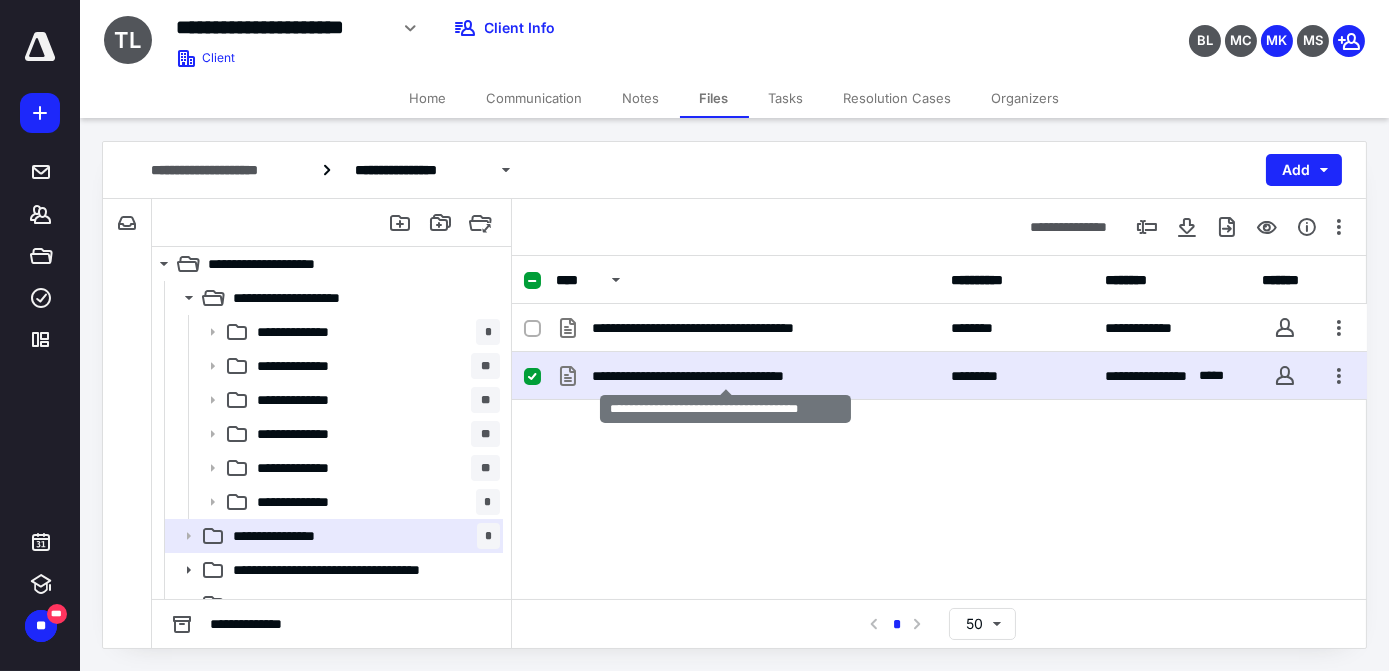 click on "**********" at bounding box center (726, 376) 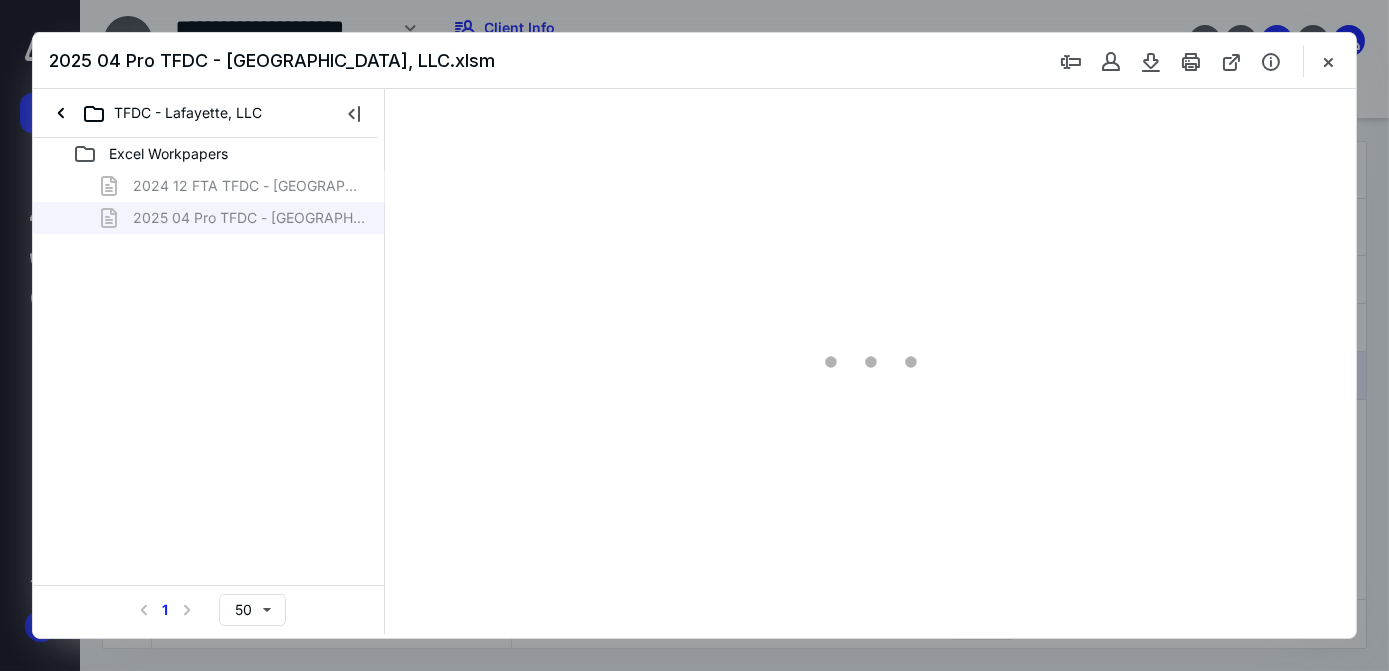 scroll, scrollTop: 0, scrollLeft: 0, axis: both 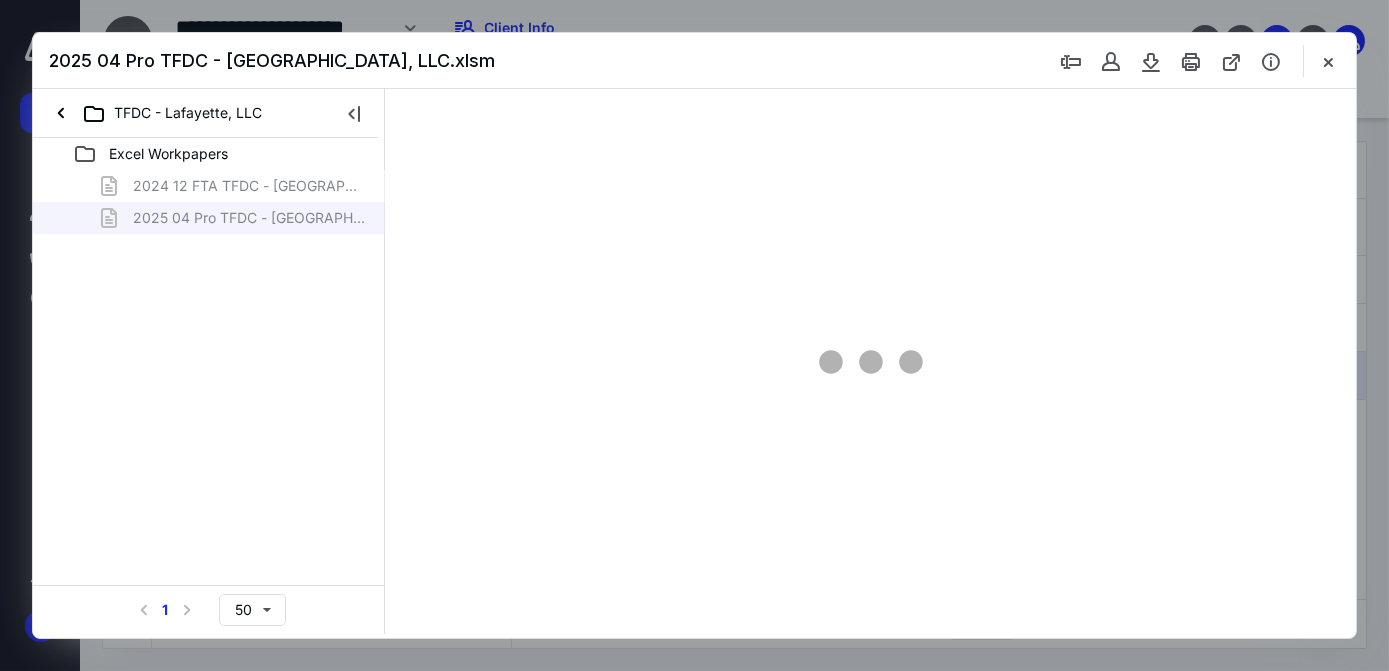 type on "64" 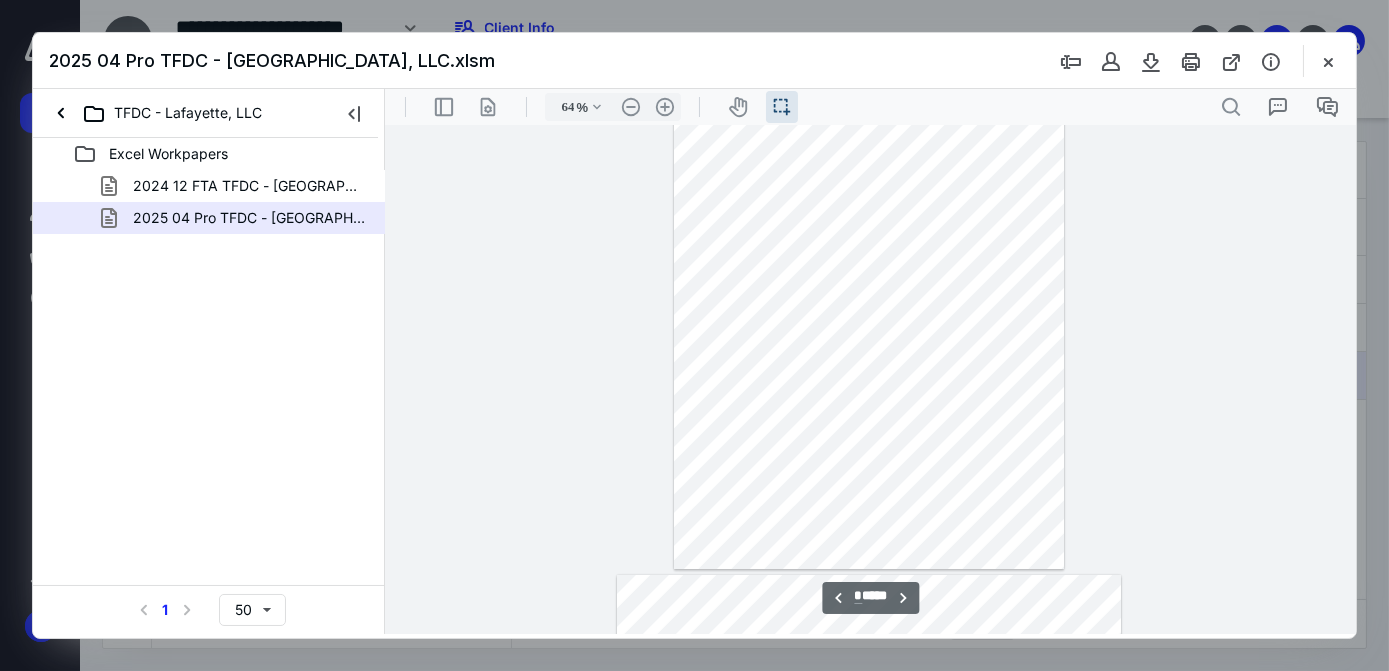 scroll, scrollTop: 584, scrollLeft: 0, axis: vertical 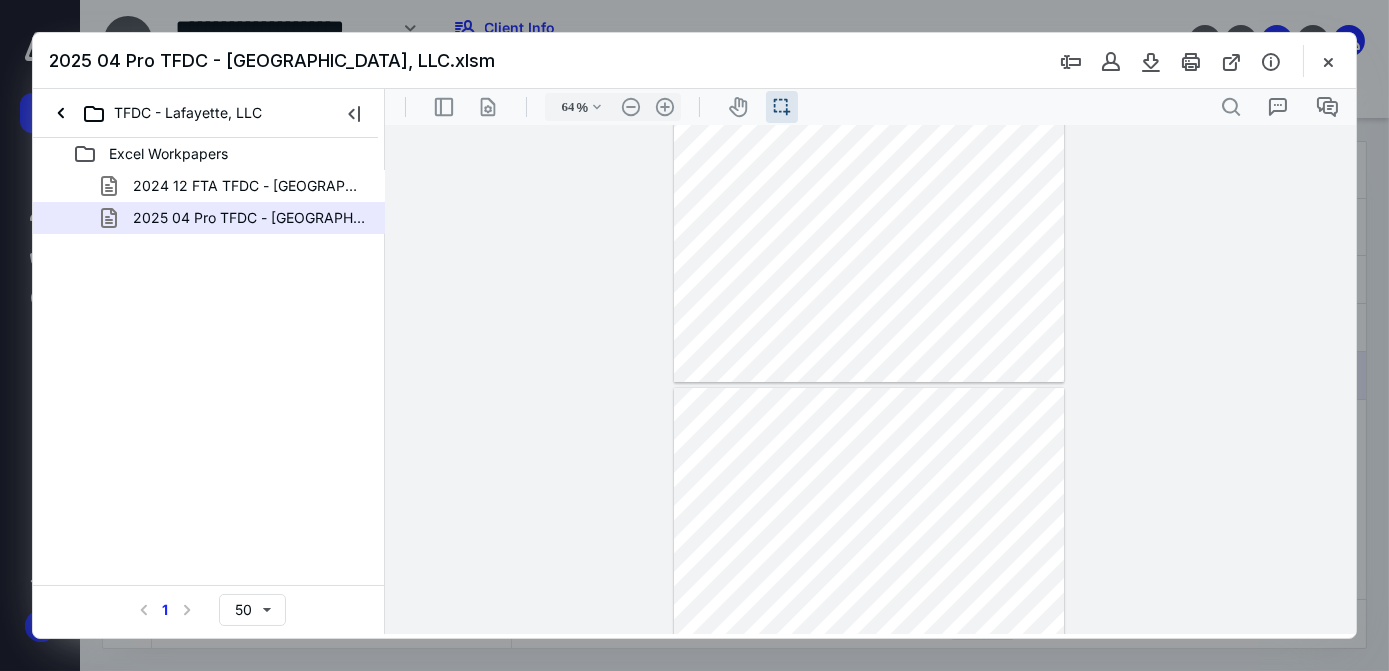 type on "*" 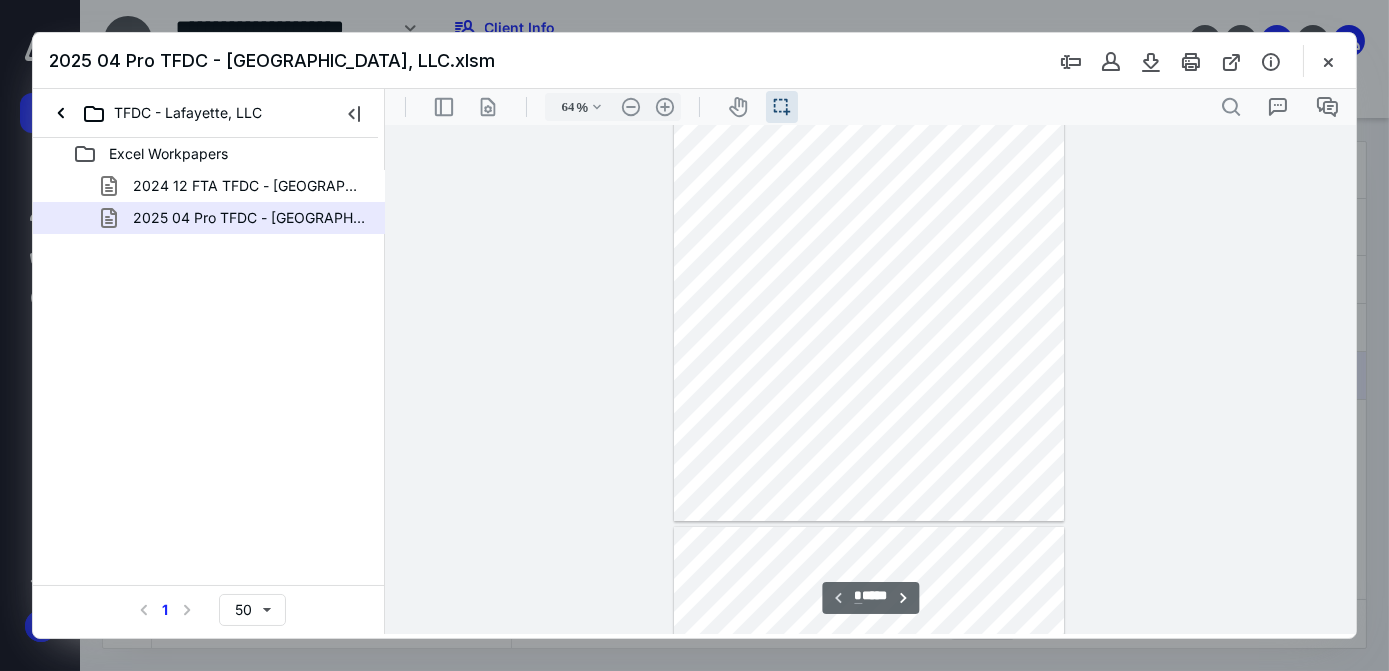 scroll, scrollTop: 39, scrollLeft: 0, axis: vertical 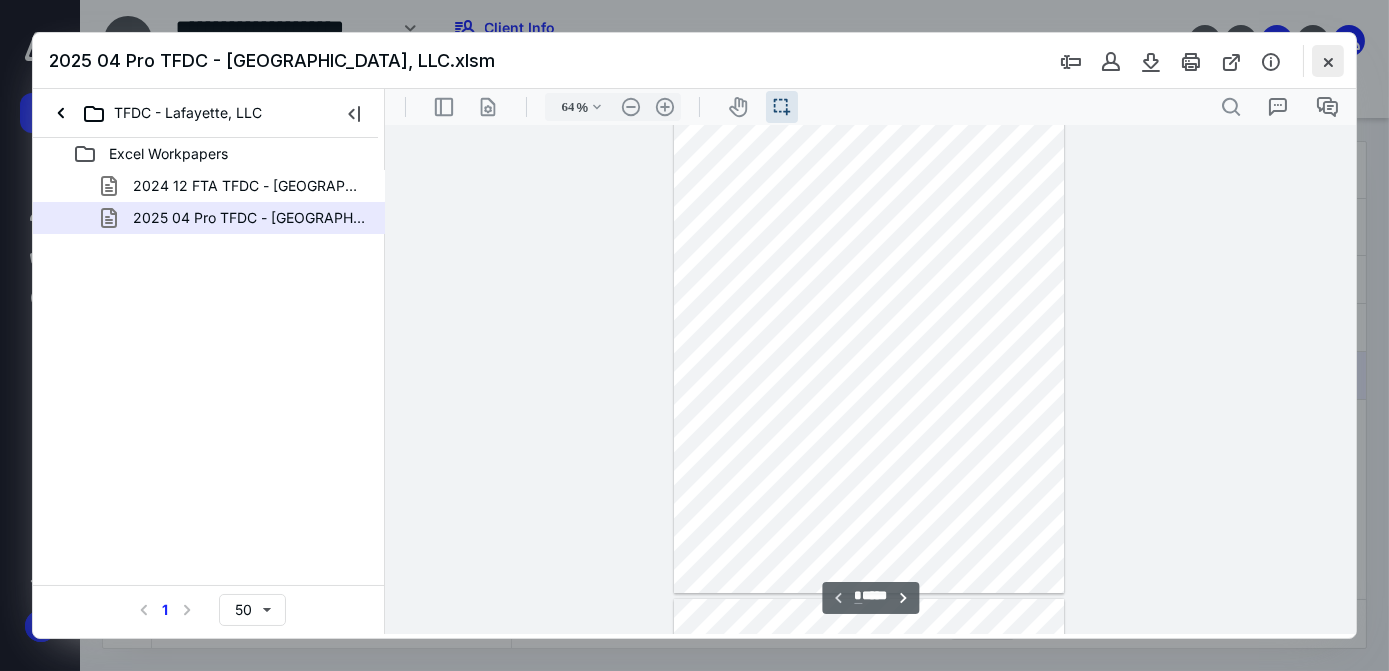 click at bounding box center (1328, 61) 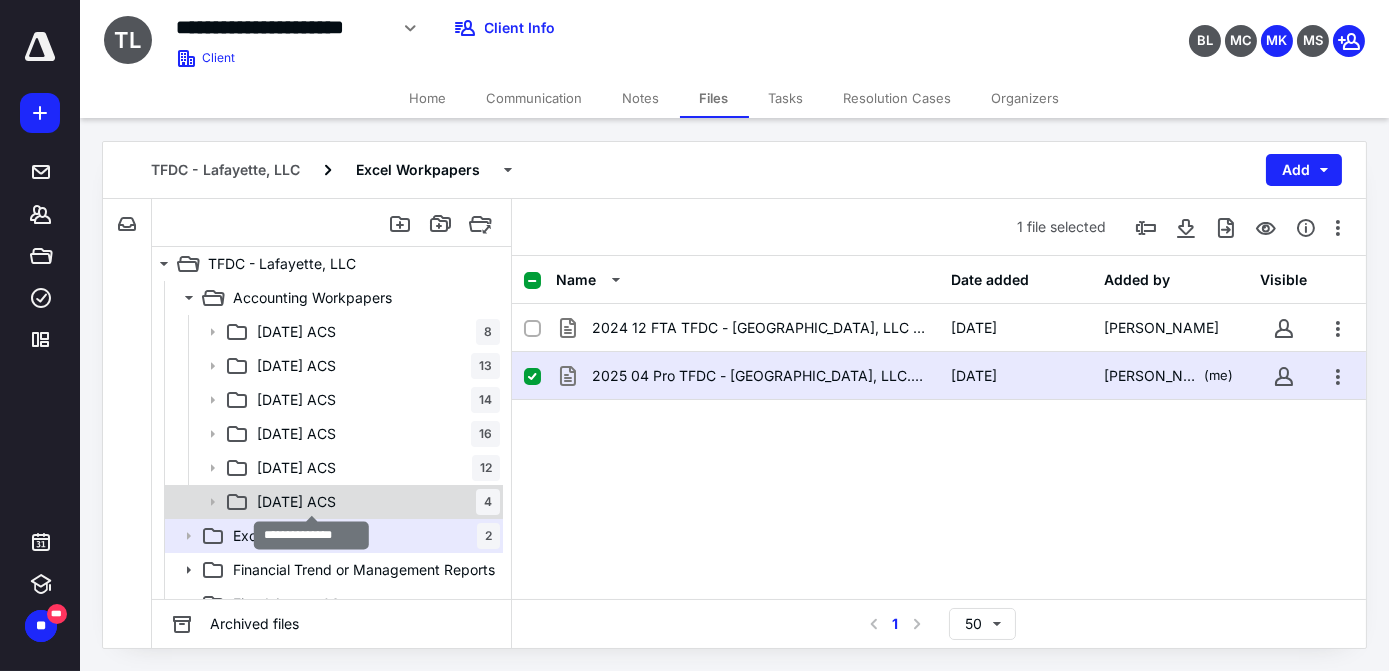 click on "[DATE] ACS" at bounding box center [296, 502] 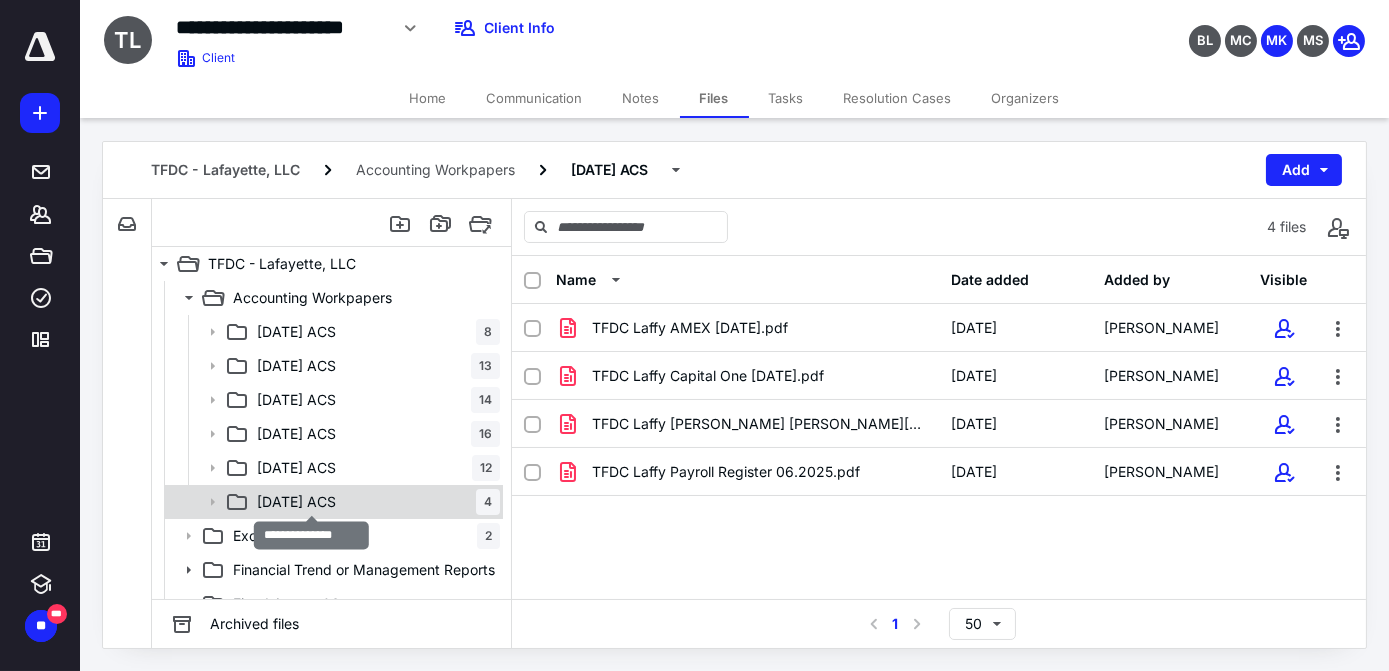 click on "[DATE] ACS" at bounding box center (296, 502) 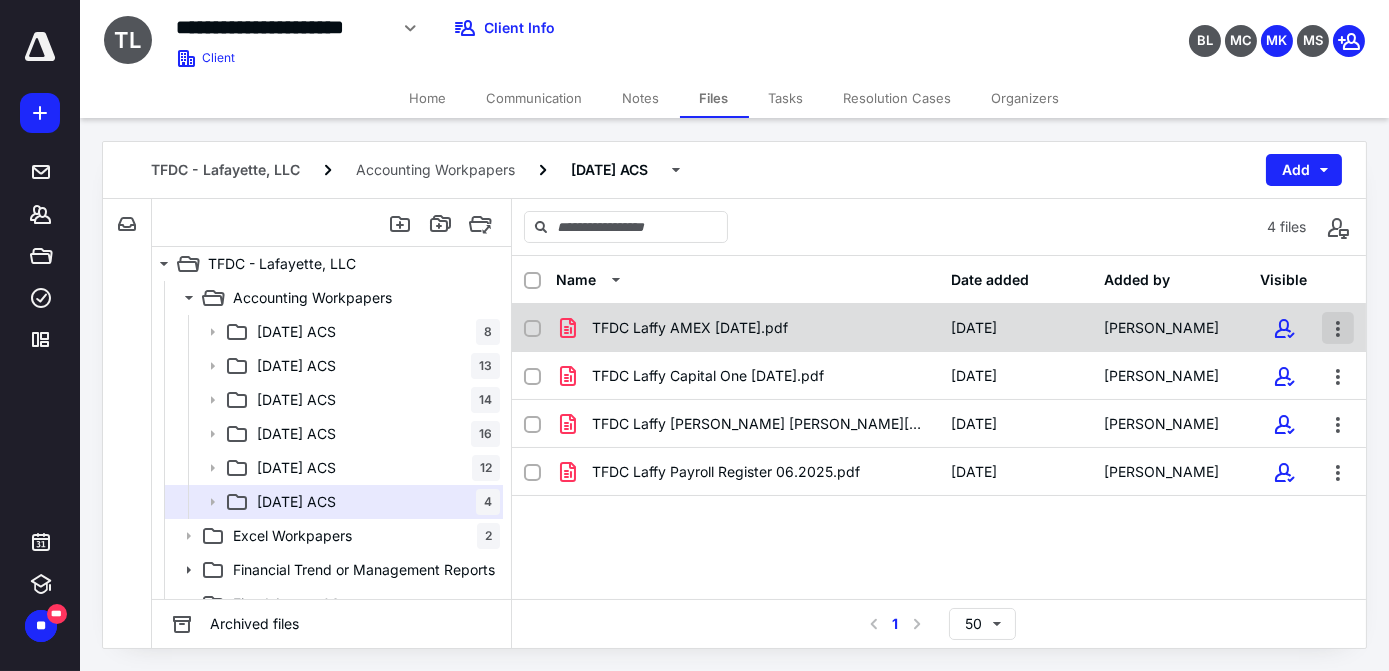 click at bounding box center [1338, 328] 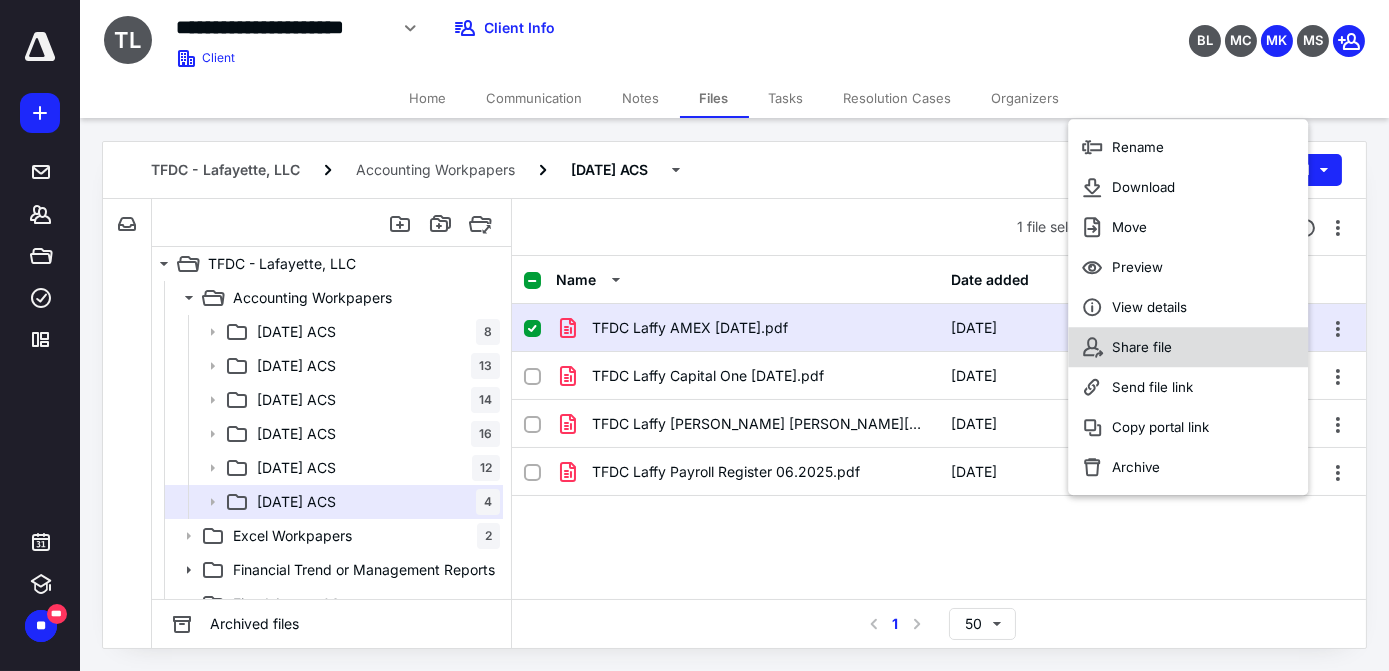 click on "Share file" at bounding box center (1142, 347) 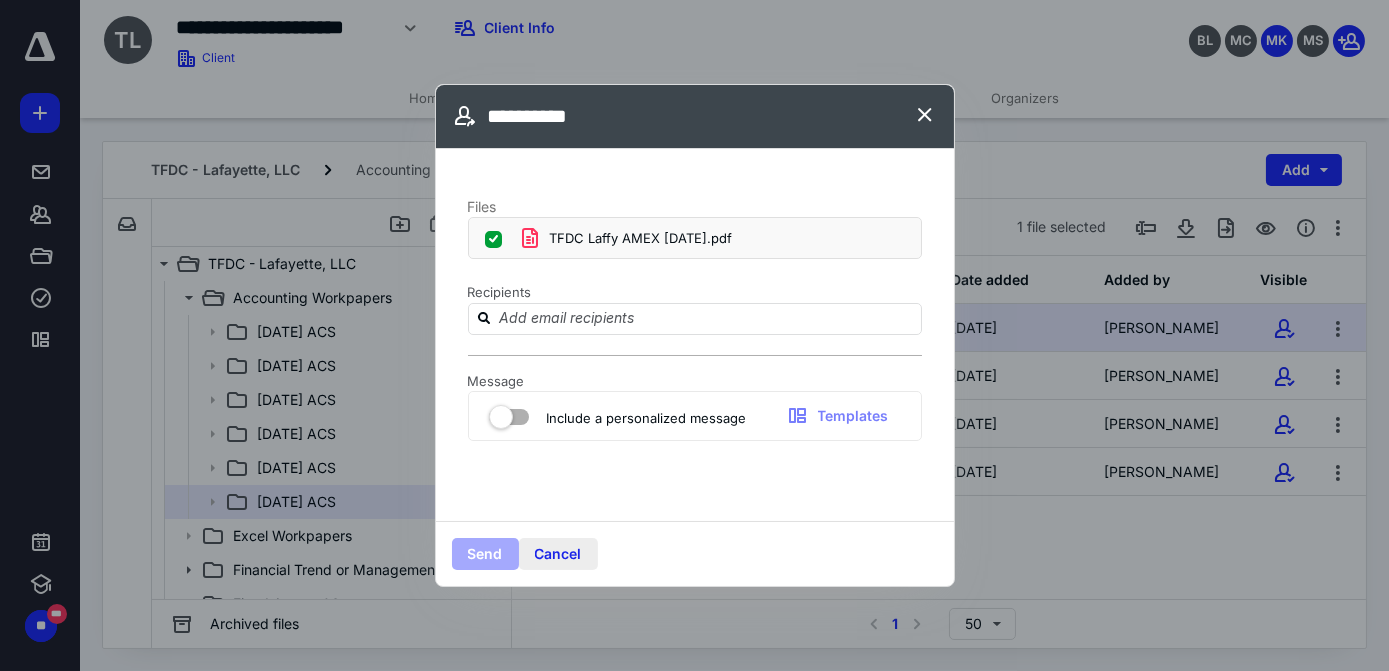 click on "Cancel" at bounding box center [558, 554] 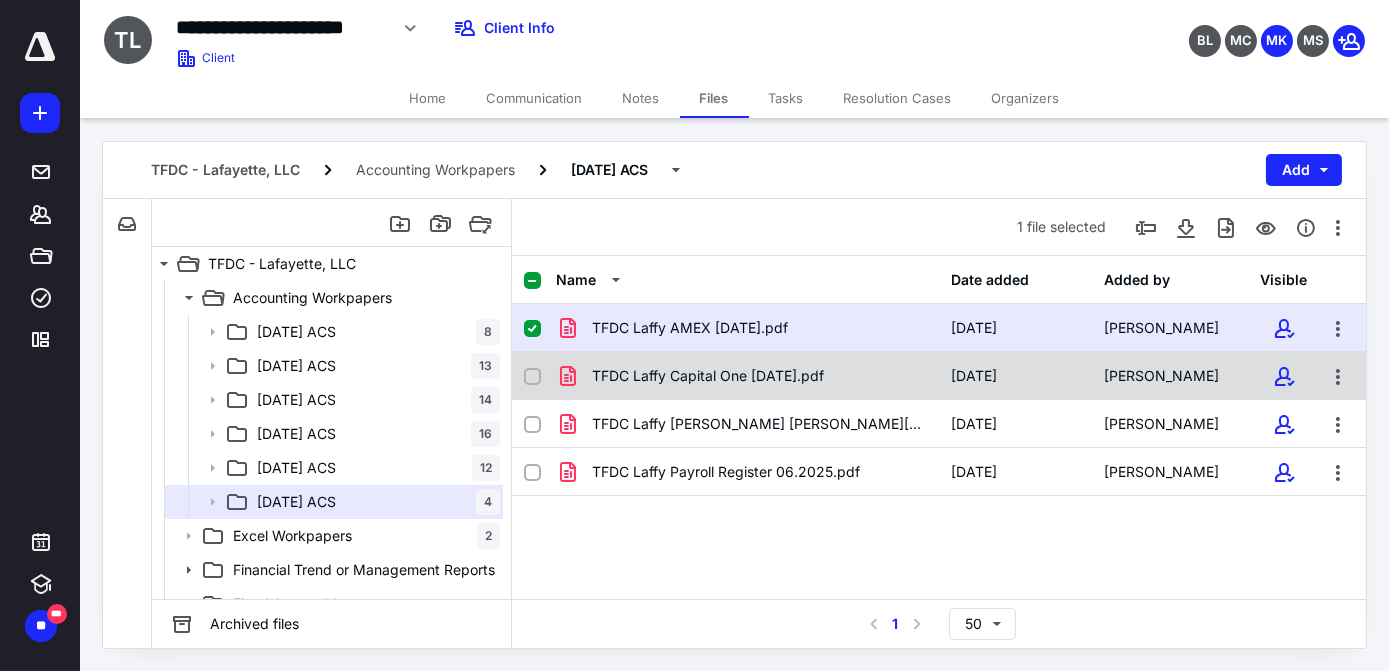 click 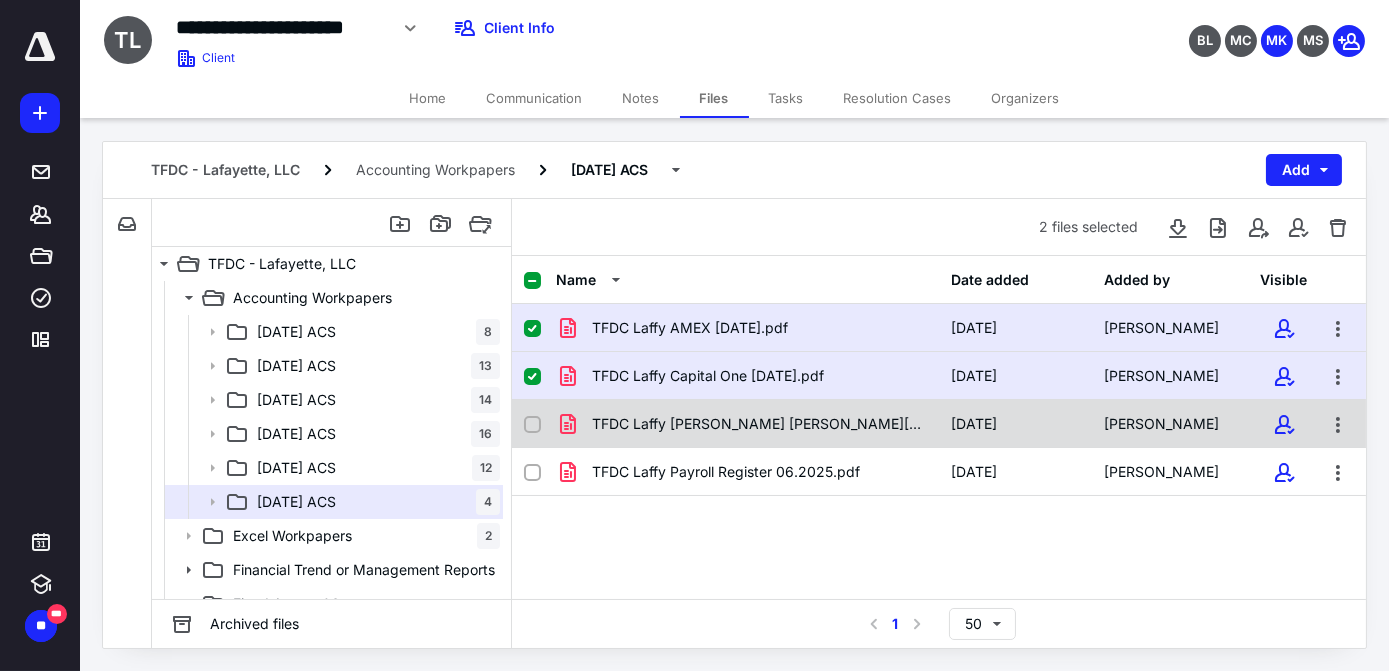 click 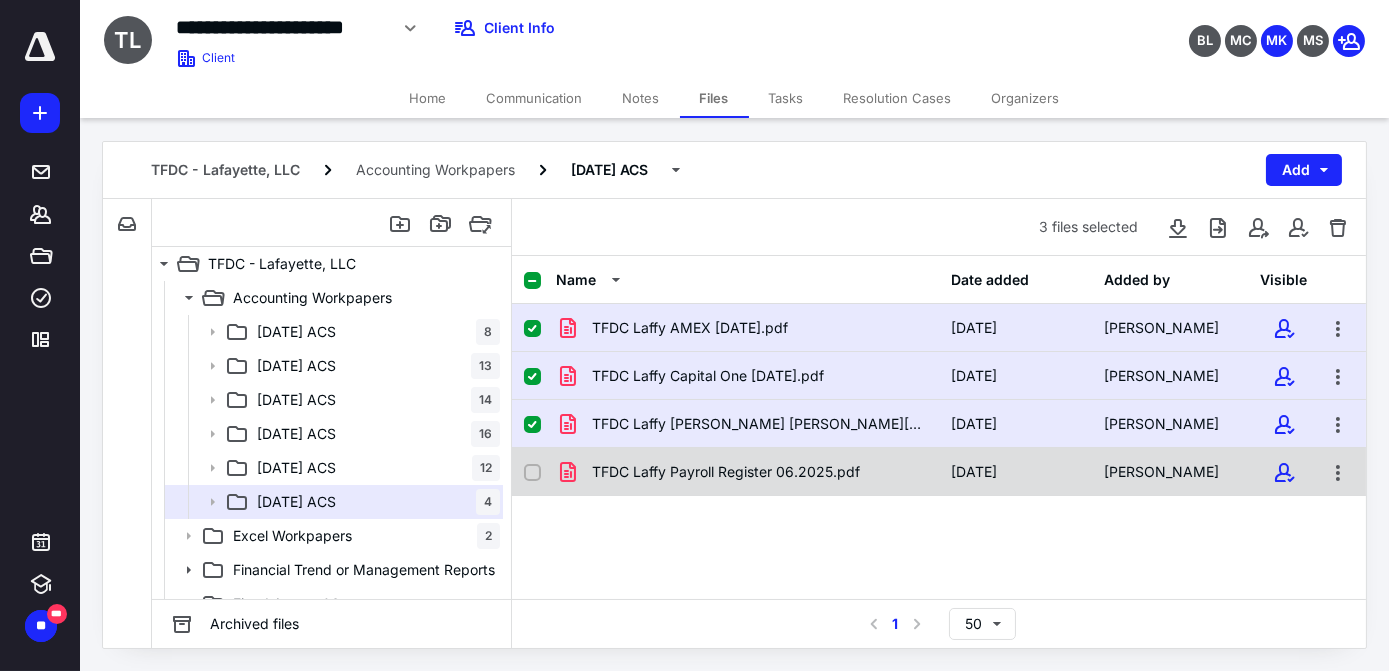 click at bounding box center (532, 473) 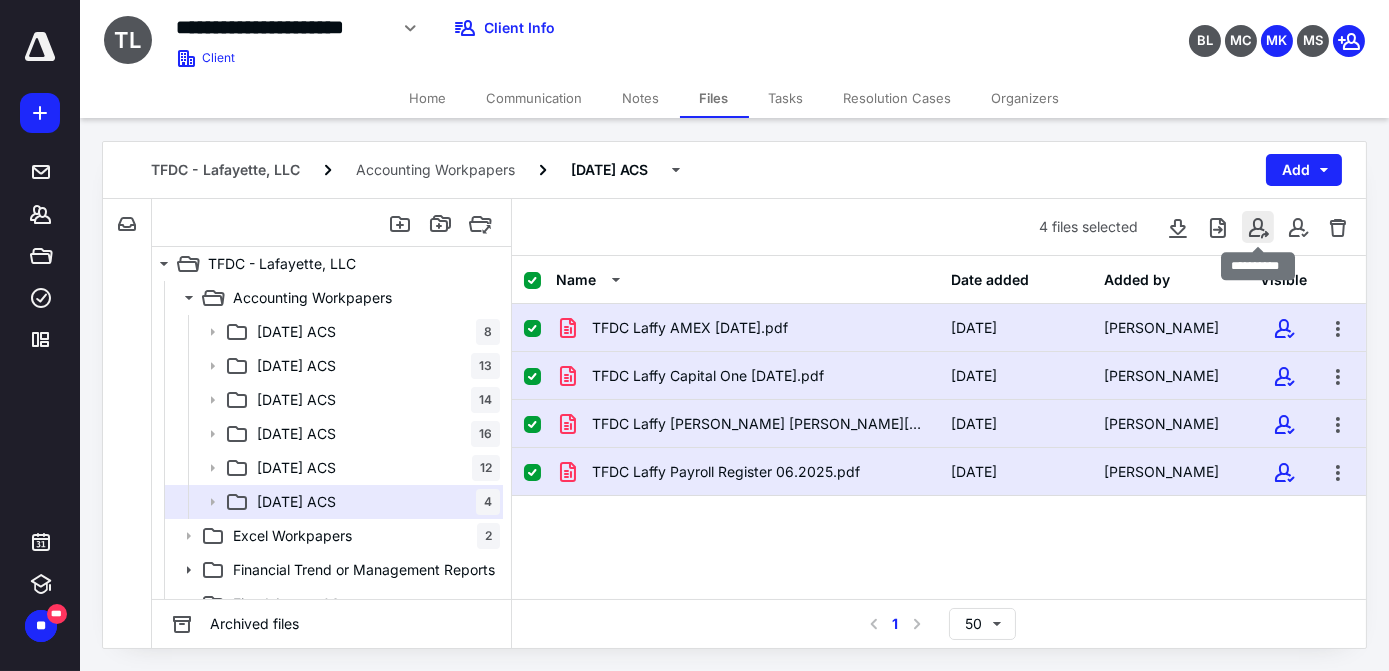 click at bounding box center (1258, 227) 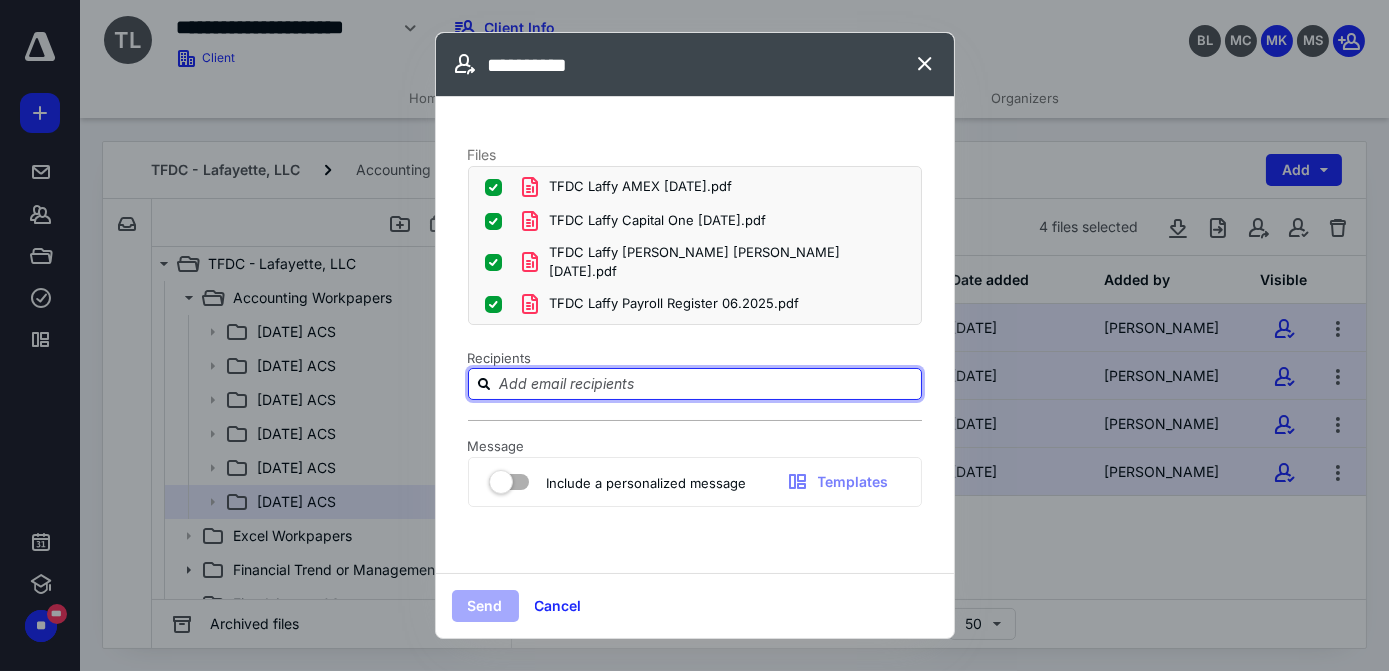 click at bounding box center [707, 383] 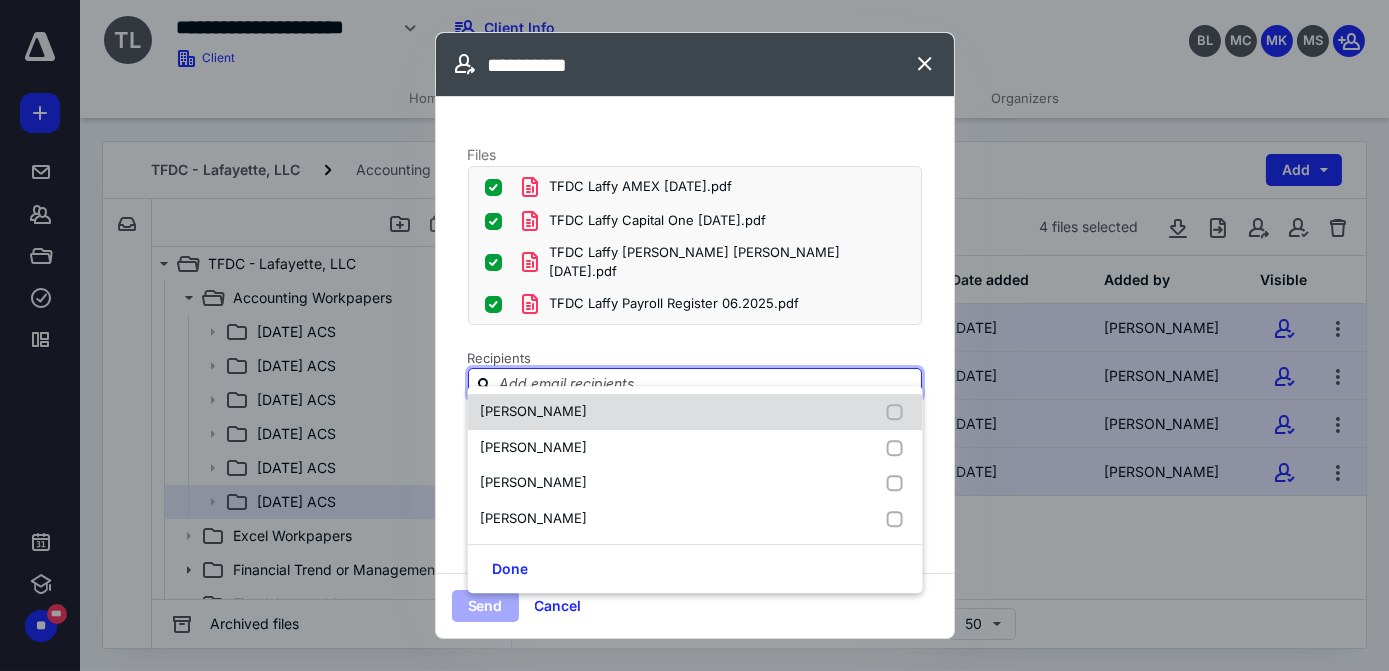 click on "[PERSON_NAME]" at bounding box center [533, 411] 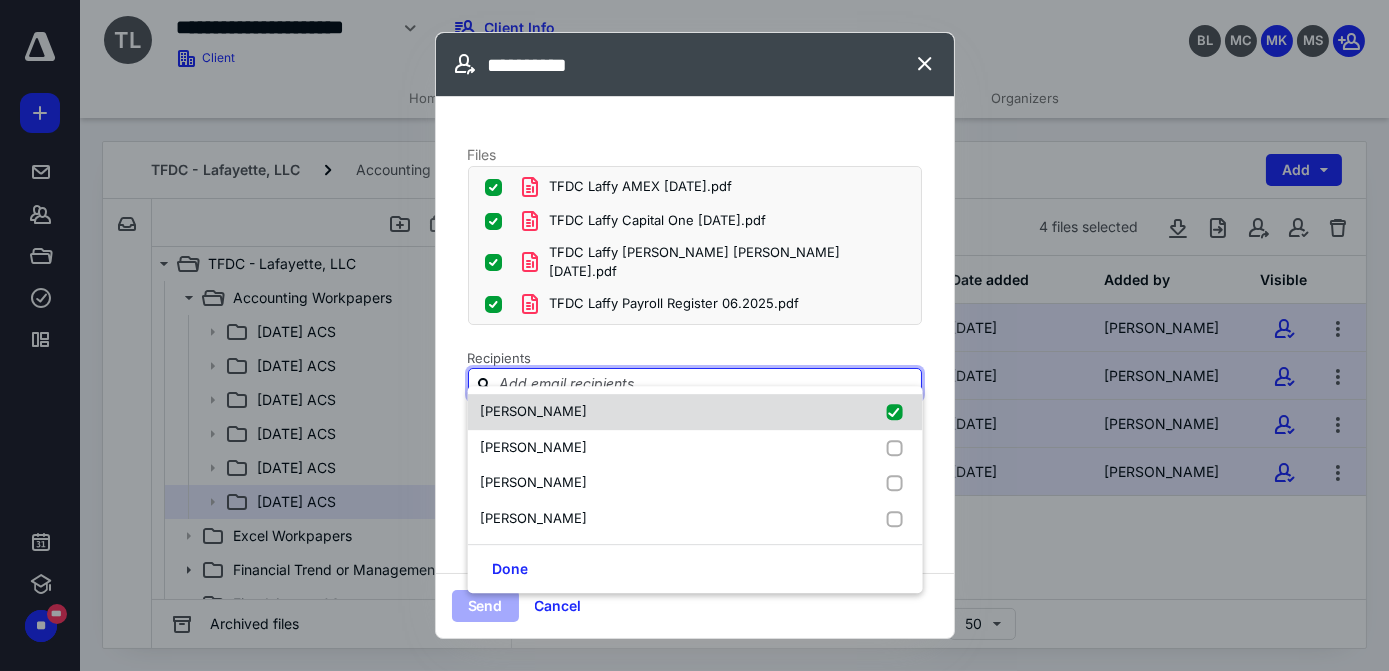 checkbox on "true" 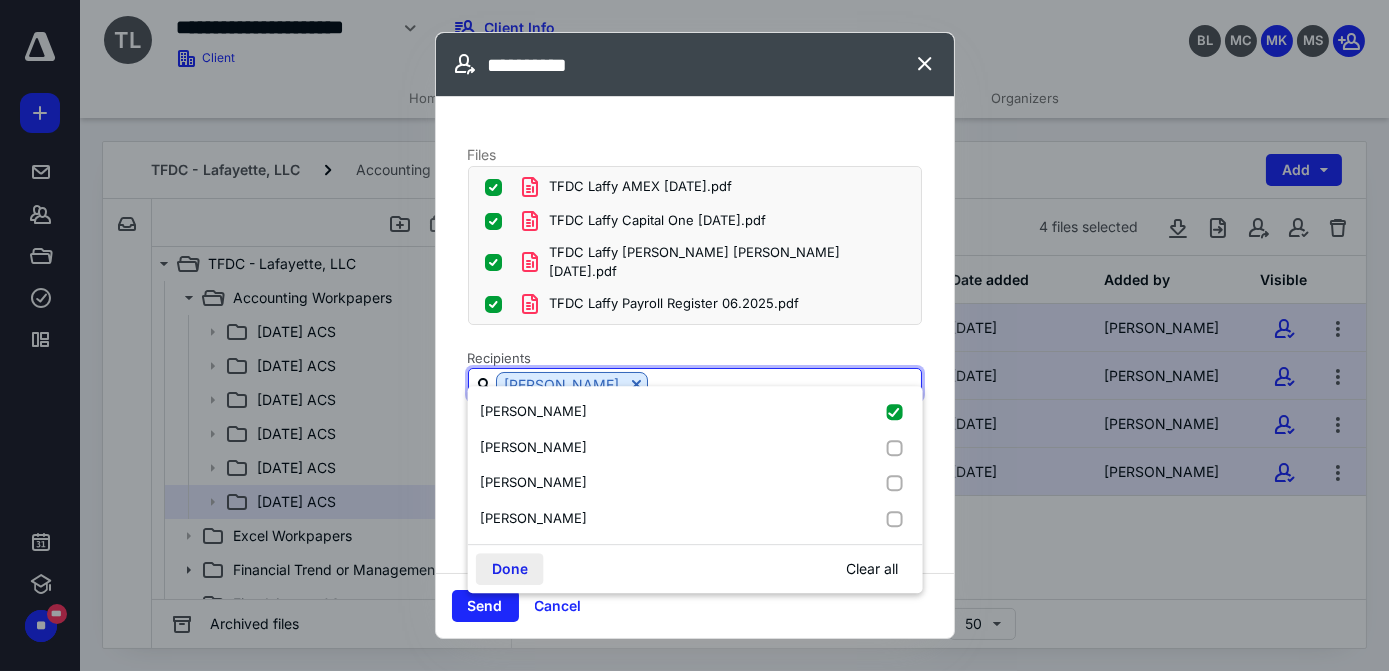 click on "Done" at bounding box center (510, 569) 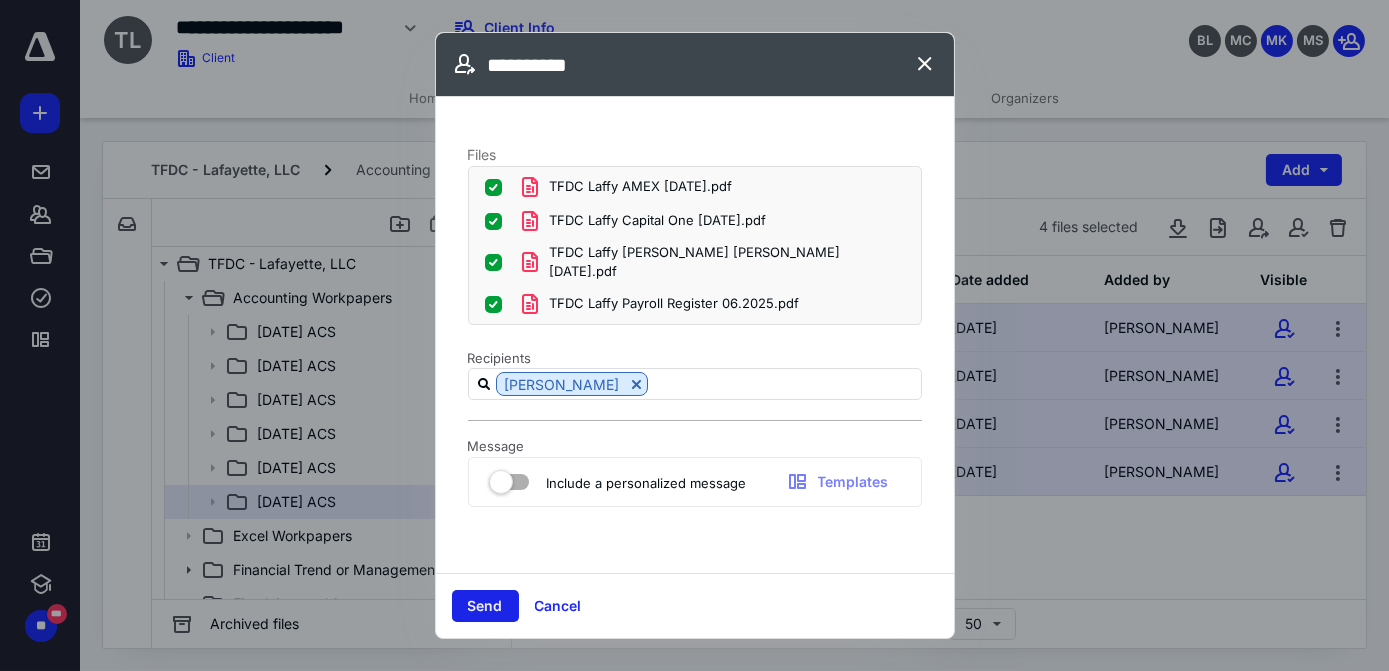 click on "Send" at bounding box center [485, 606] 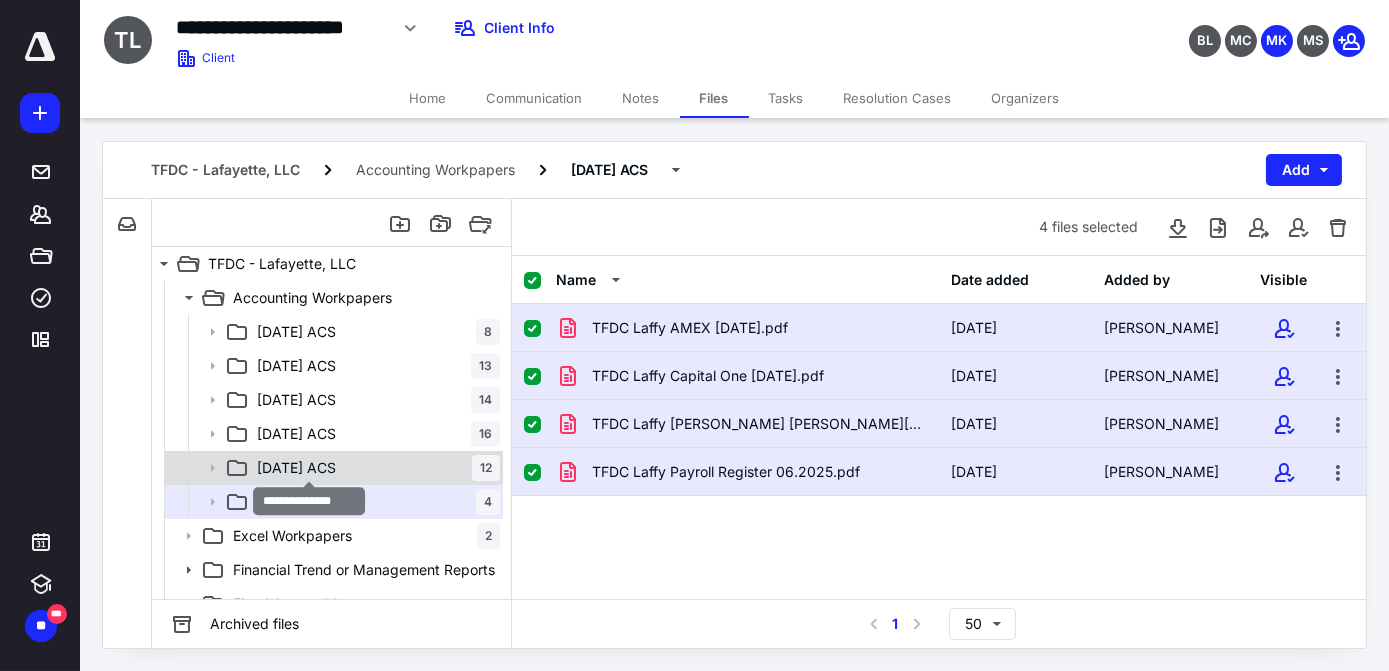 click on "[DATE] ACS" at bounding box center (296, 468) 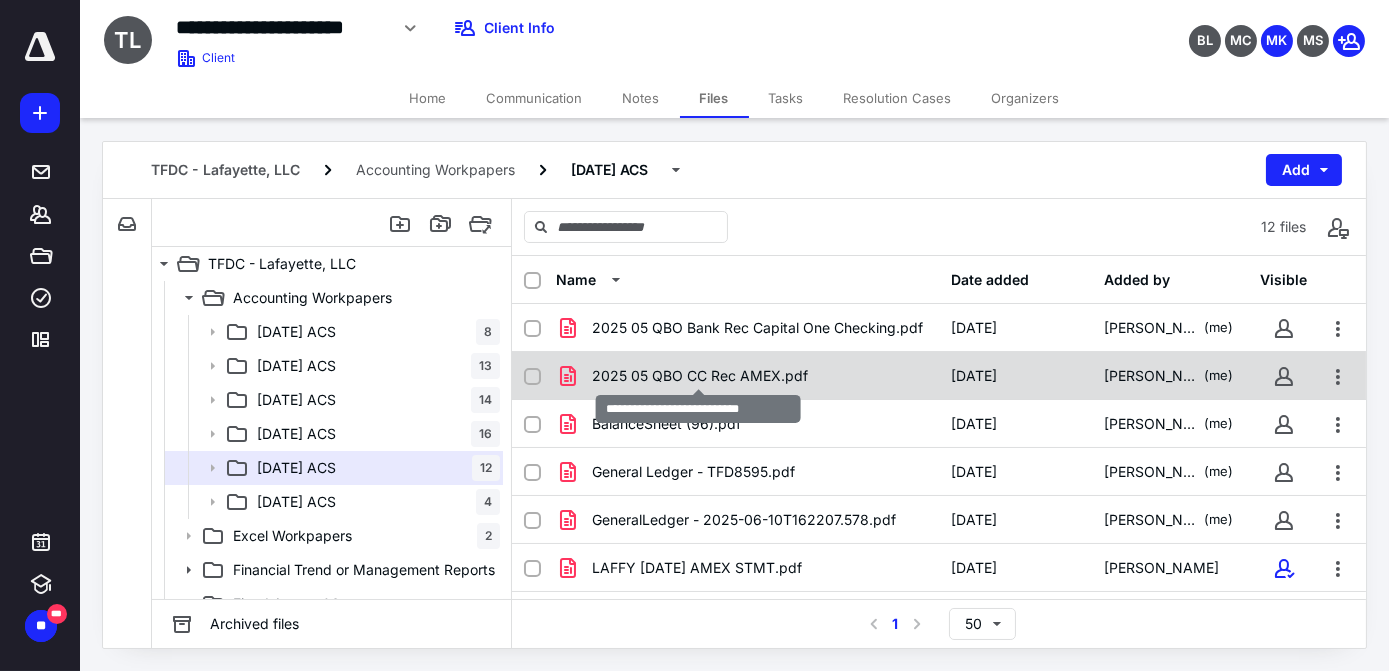 click on "2025 05 QBO CC Rec AMEX.pdf" at bounding box center (700, 376) 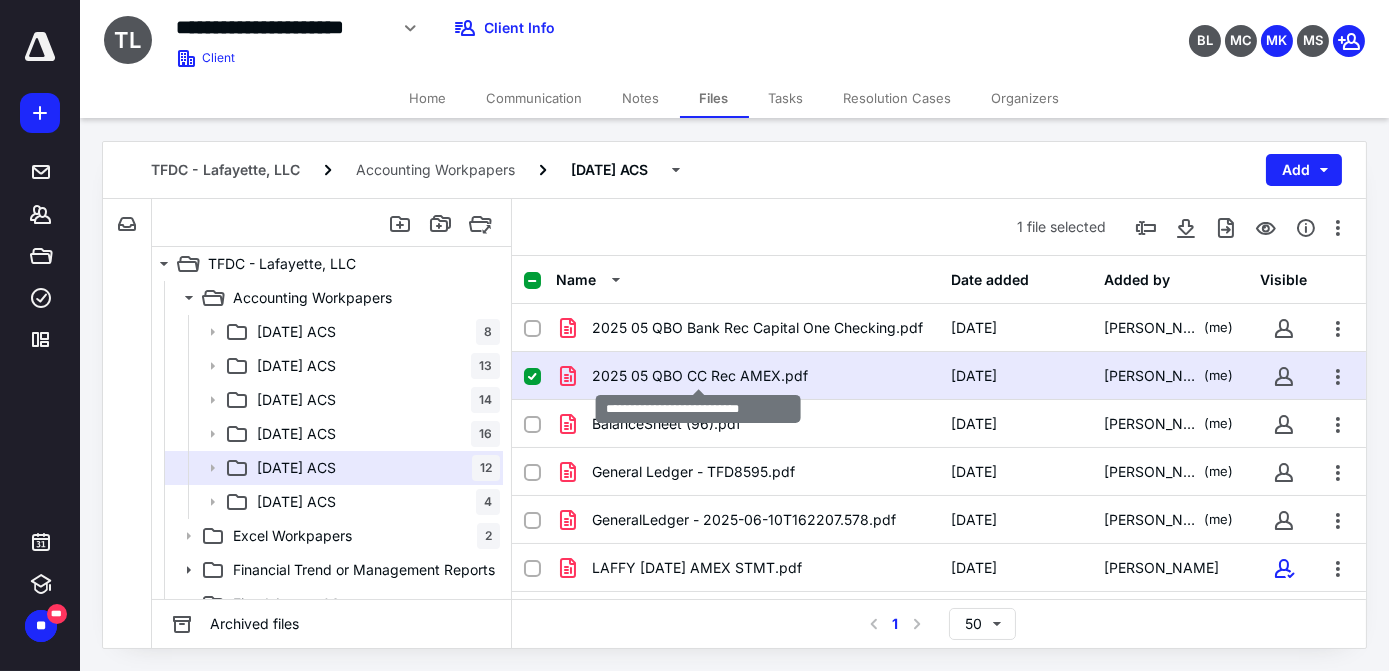 click on "2025 05 QBO CC Rec AMEX.pdf" at bounding box center (700, 376) 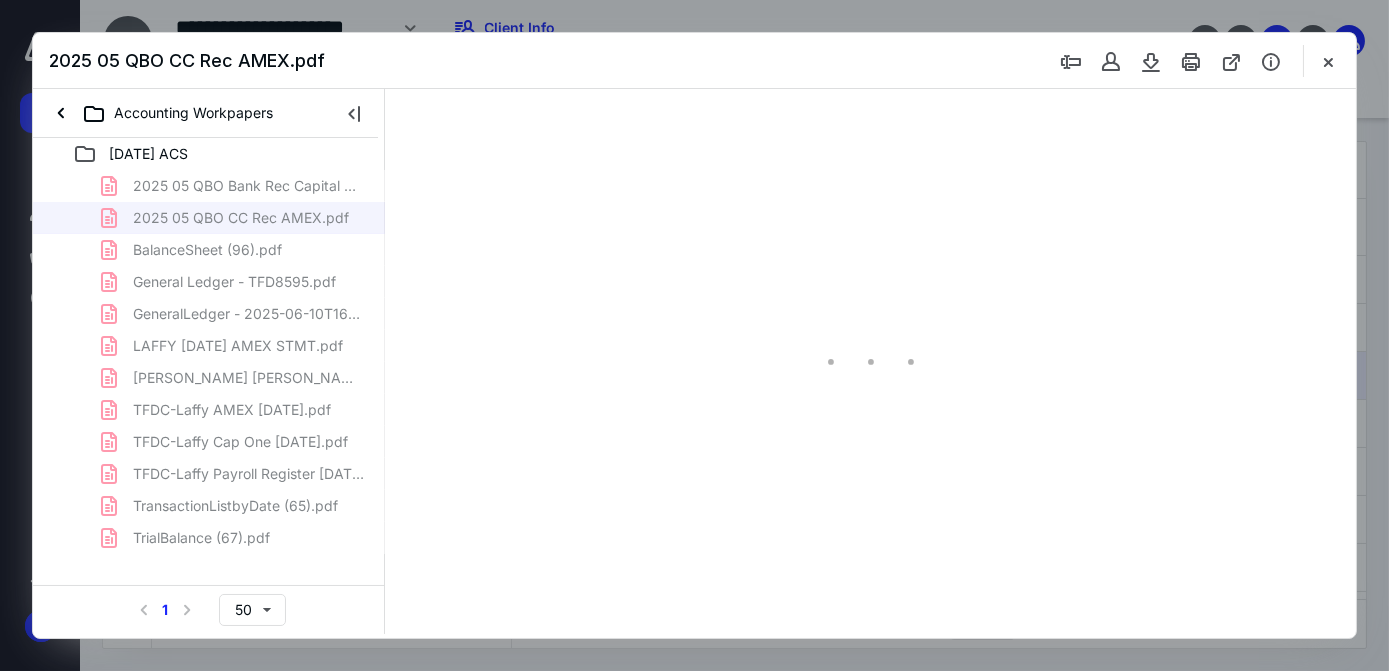 scroll, scrollTop: 0, scrollLeft: 0, axis: both 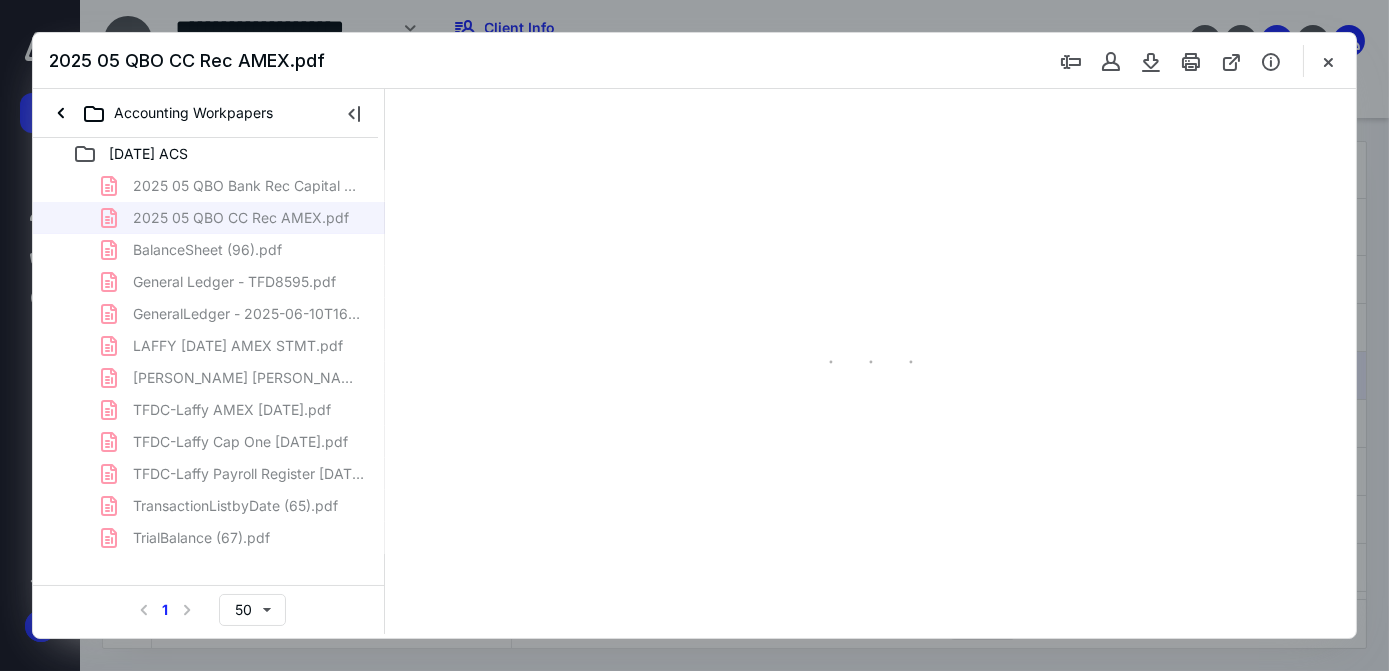 type on "64" 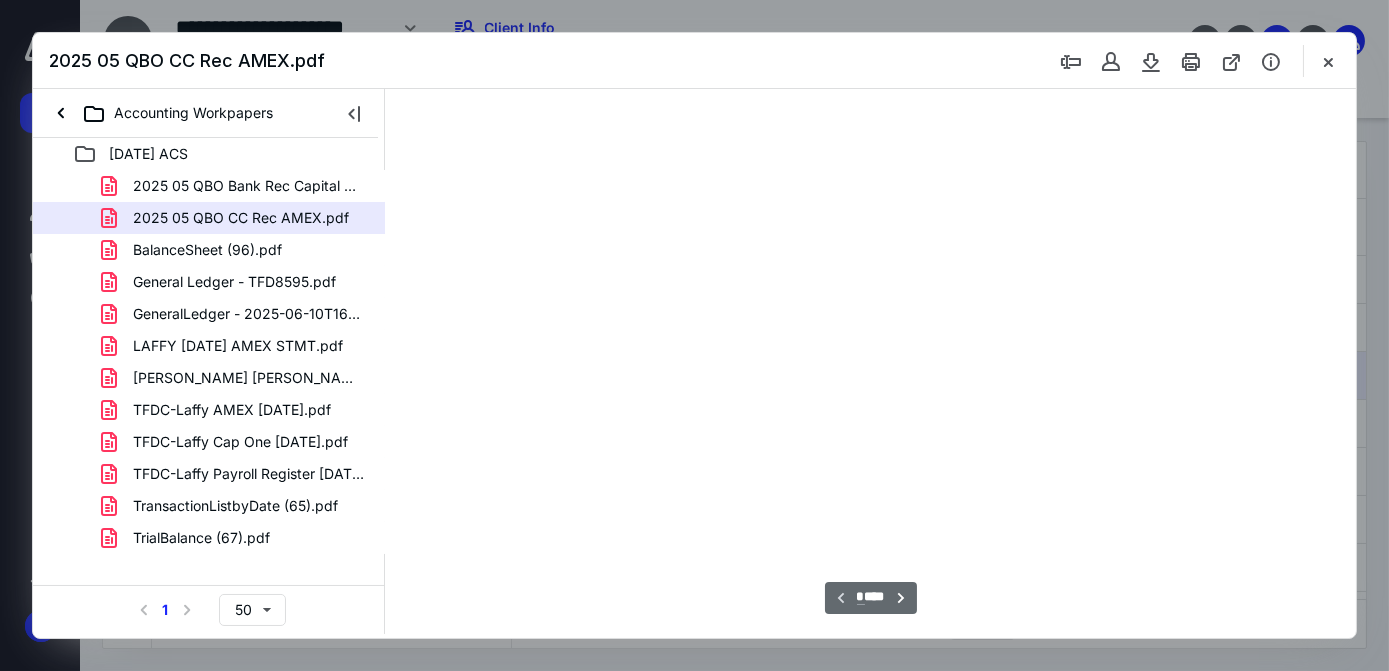 scroll, scrollTop: 39, scrollLeft: 0, axis: vertical 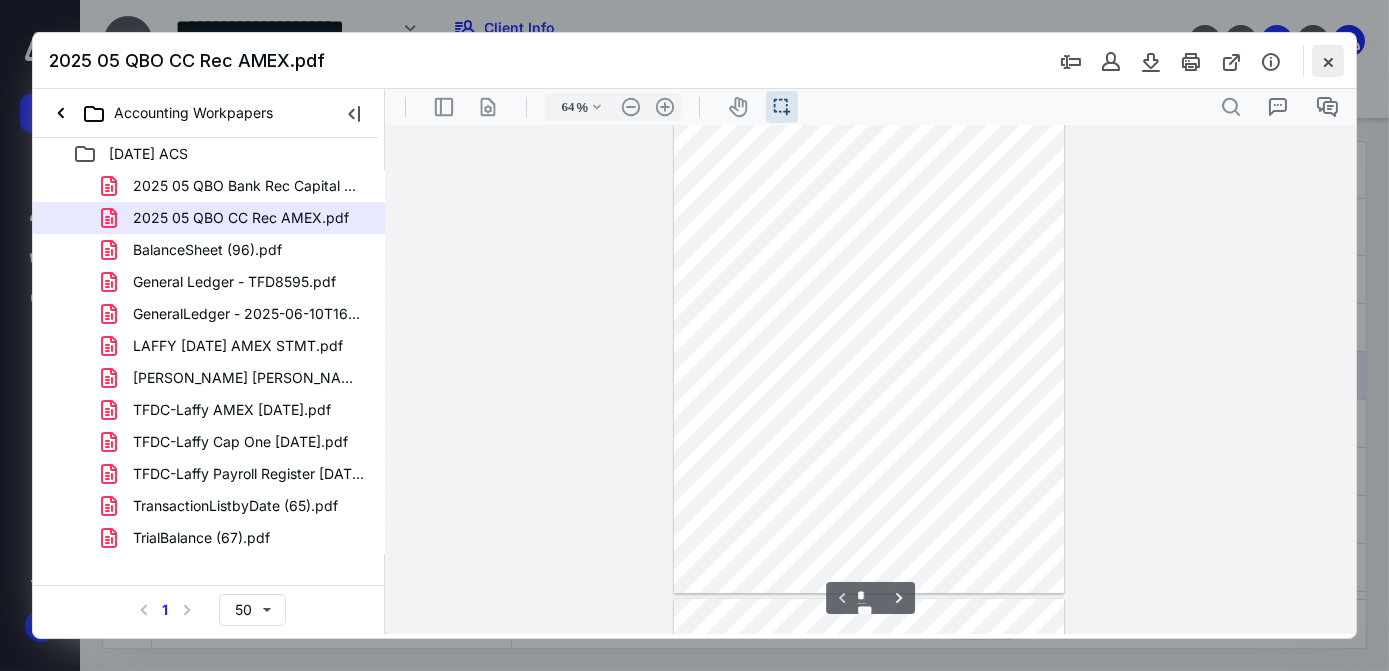 click at bounding box center [1328, 61] 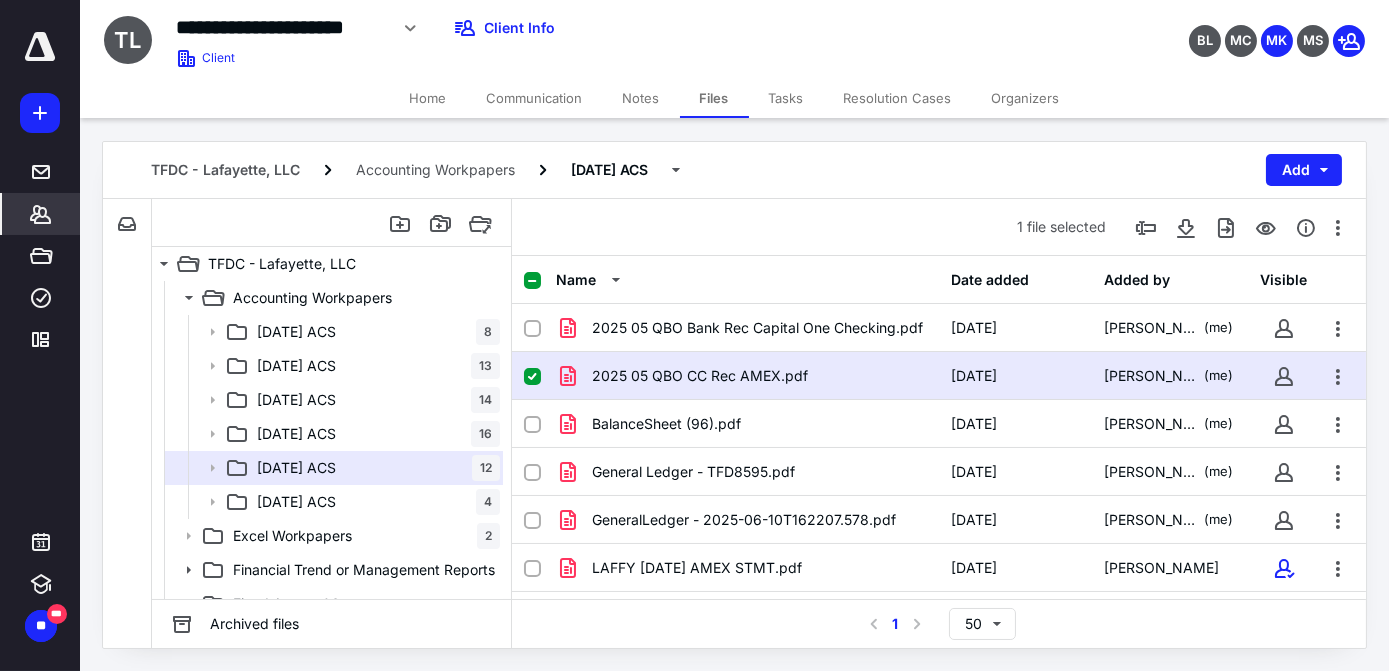 drag, startPoint x: 28, startPoint y: 60, endPoint x: 50, endPoint y: 214, distance: 155.56349 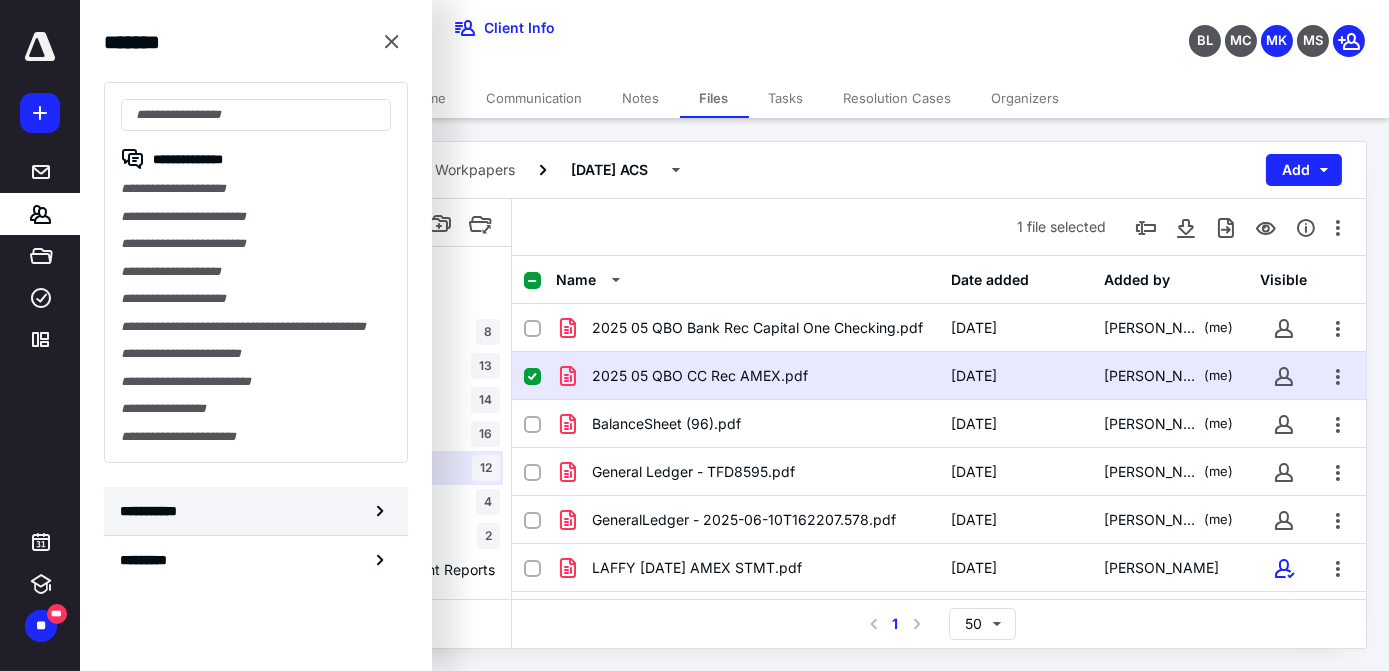 click on "**********" at bounding box center (153, 511) 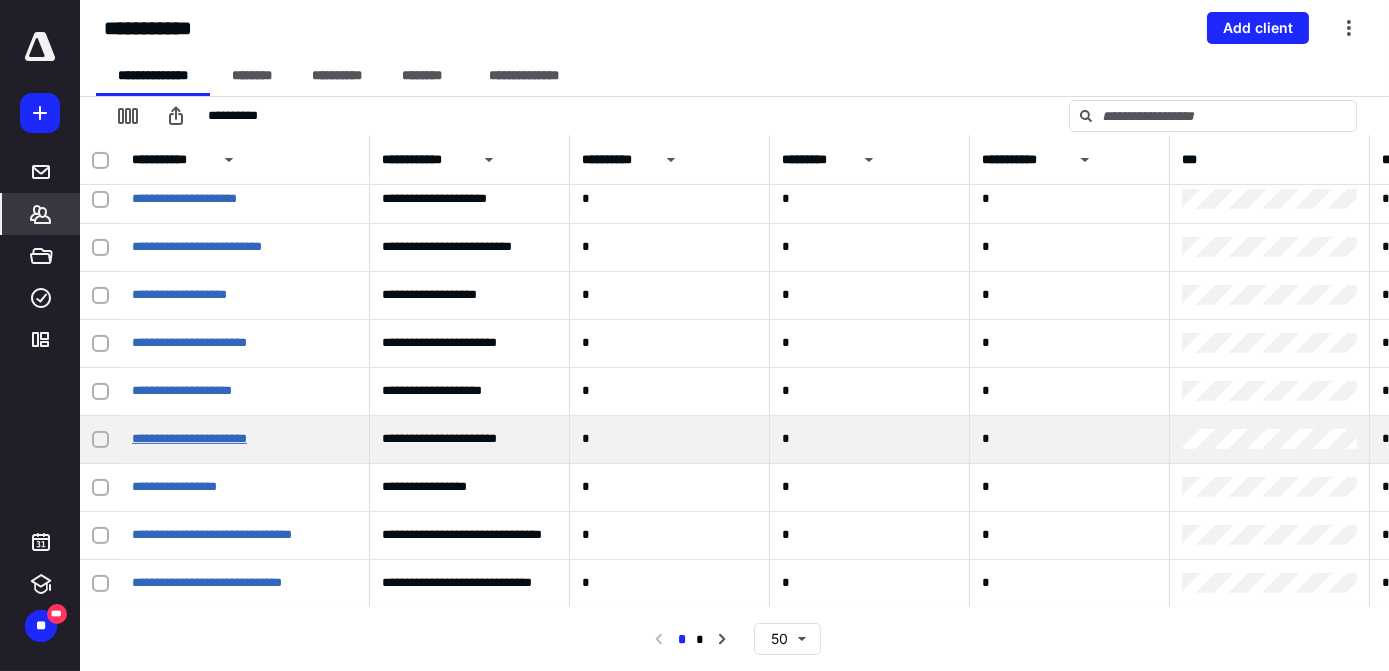 scroll, scrollTop: 1636, scrollLeft: 0, axis: vertical 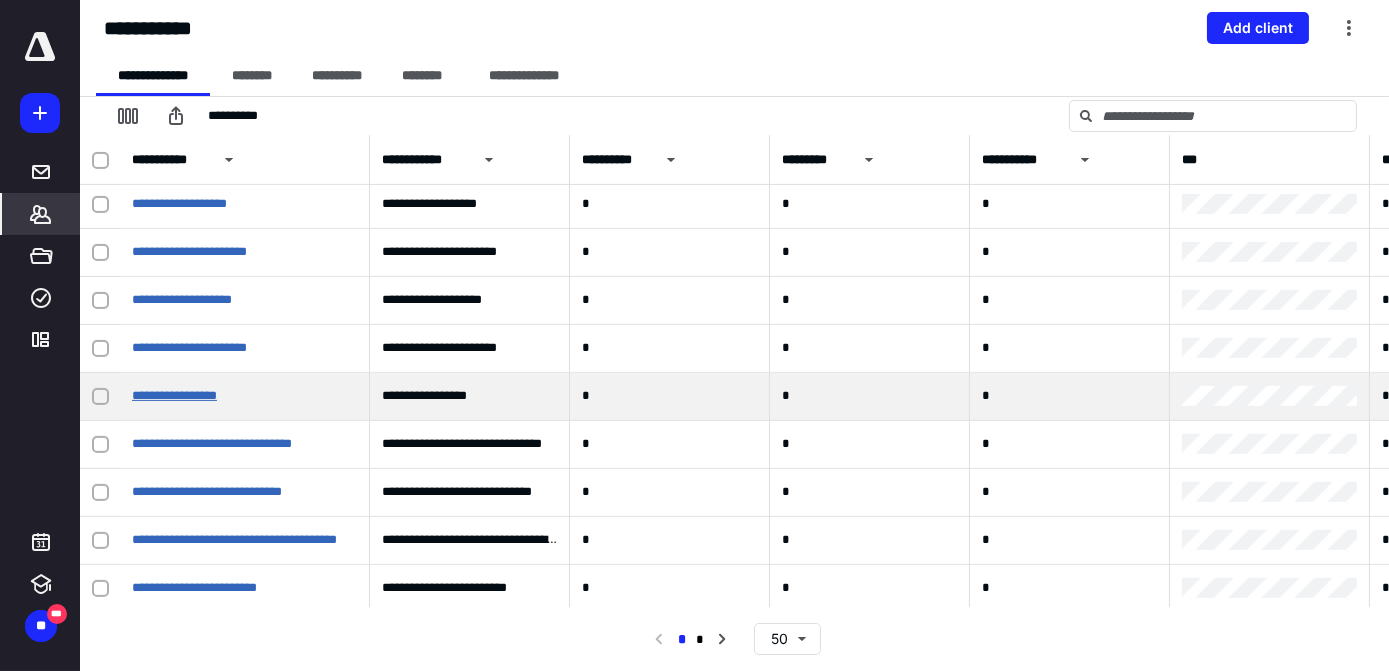 click on "**********" at bounding box center (174, 395) 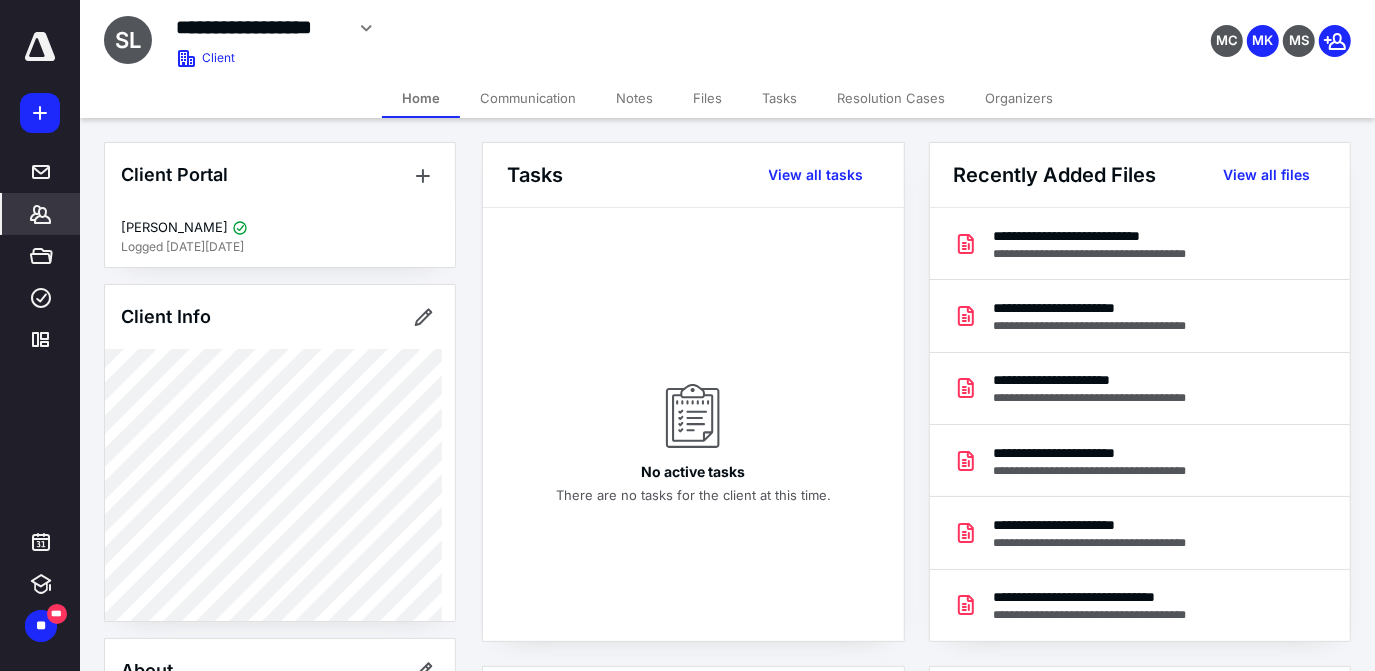 click on "Communication" at bounding box center [528, 98] 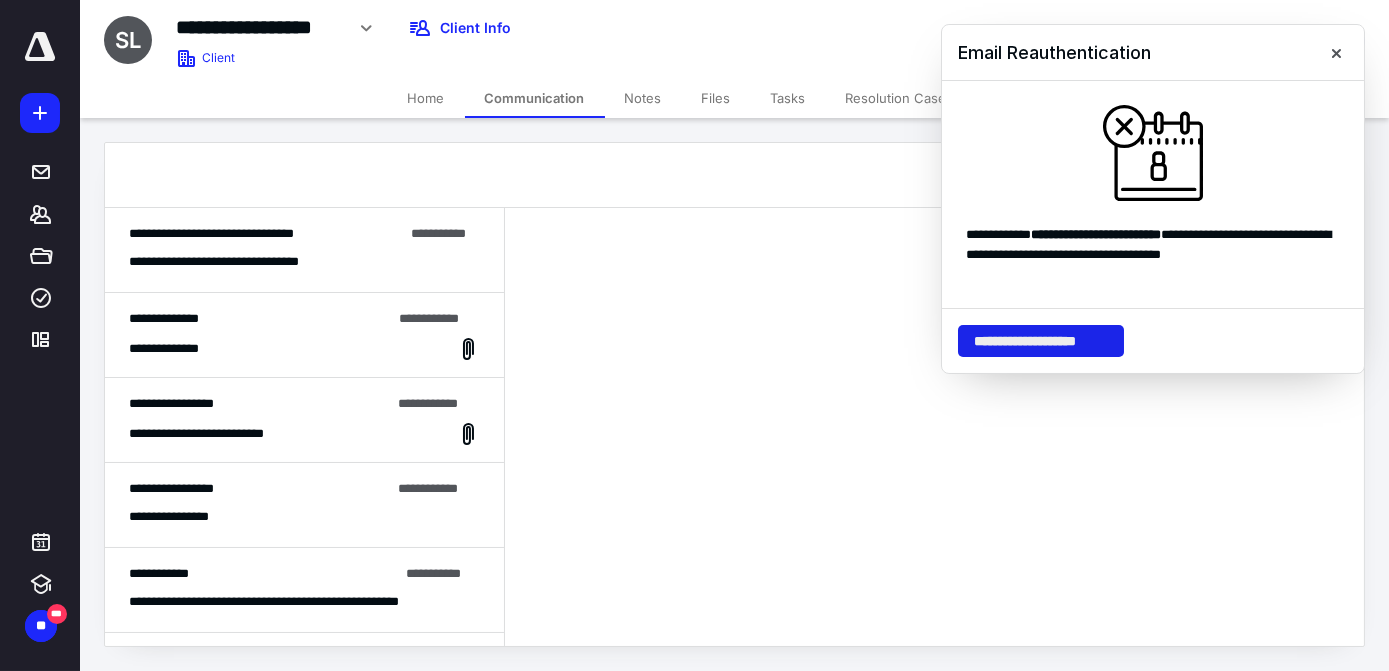 click on "**********" at bounding box center (1041, 341) 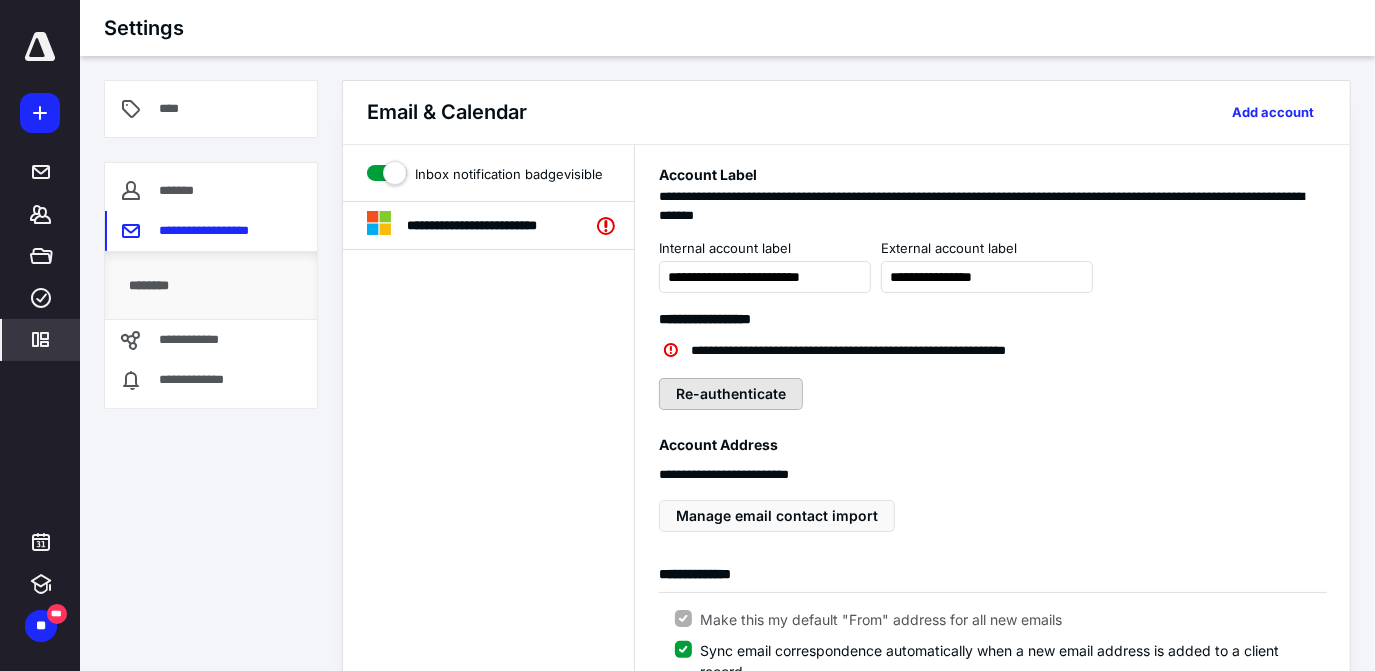click on "Re-authenticate" at bounding box center (731, 394) 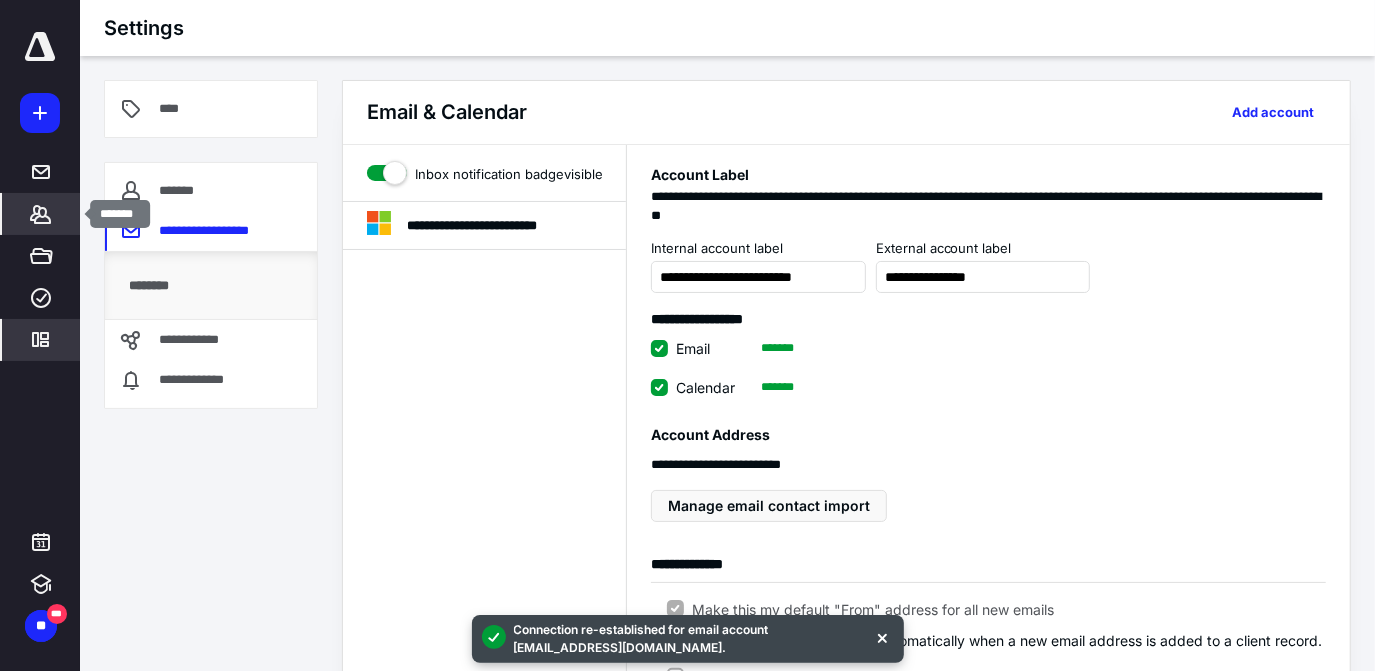 click on "*******" at bounding box center [41, 214] 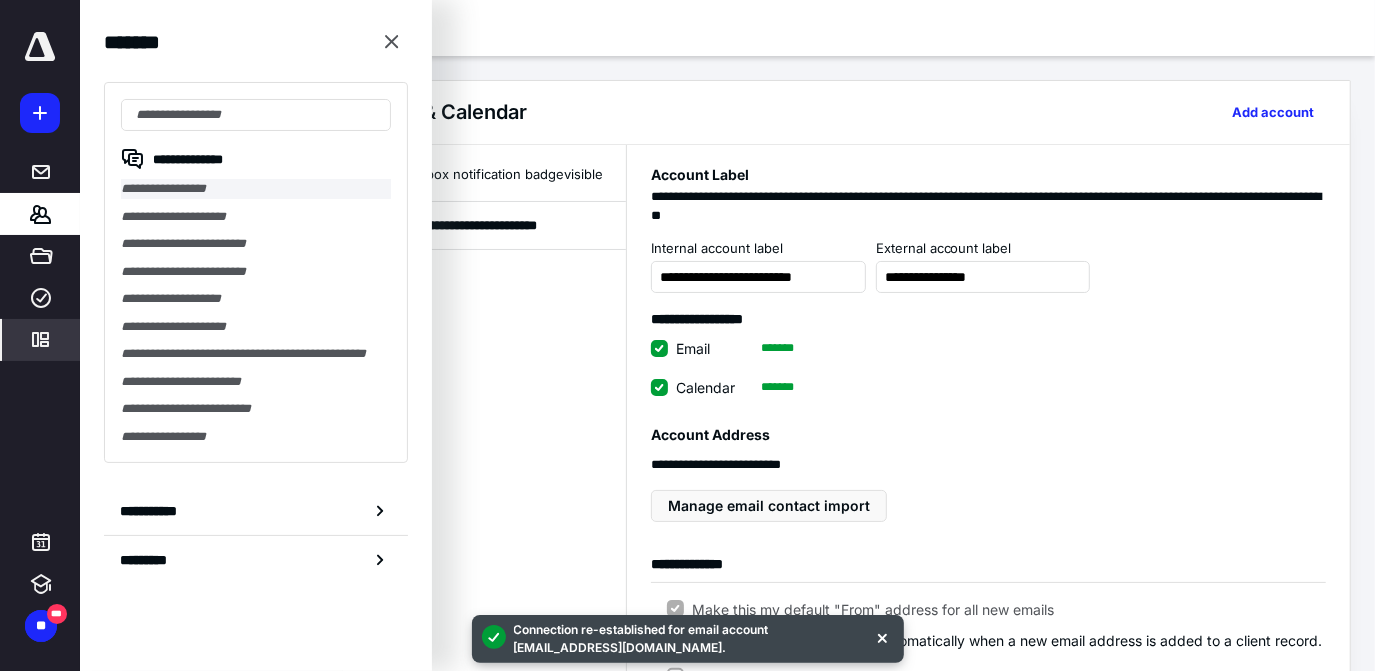 click on "**********" at bounding box center (256, 189) 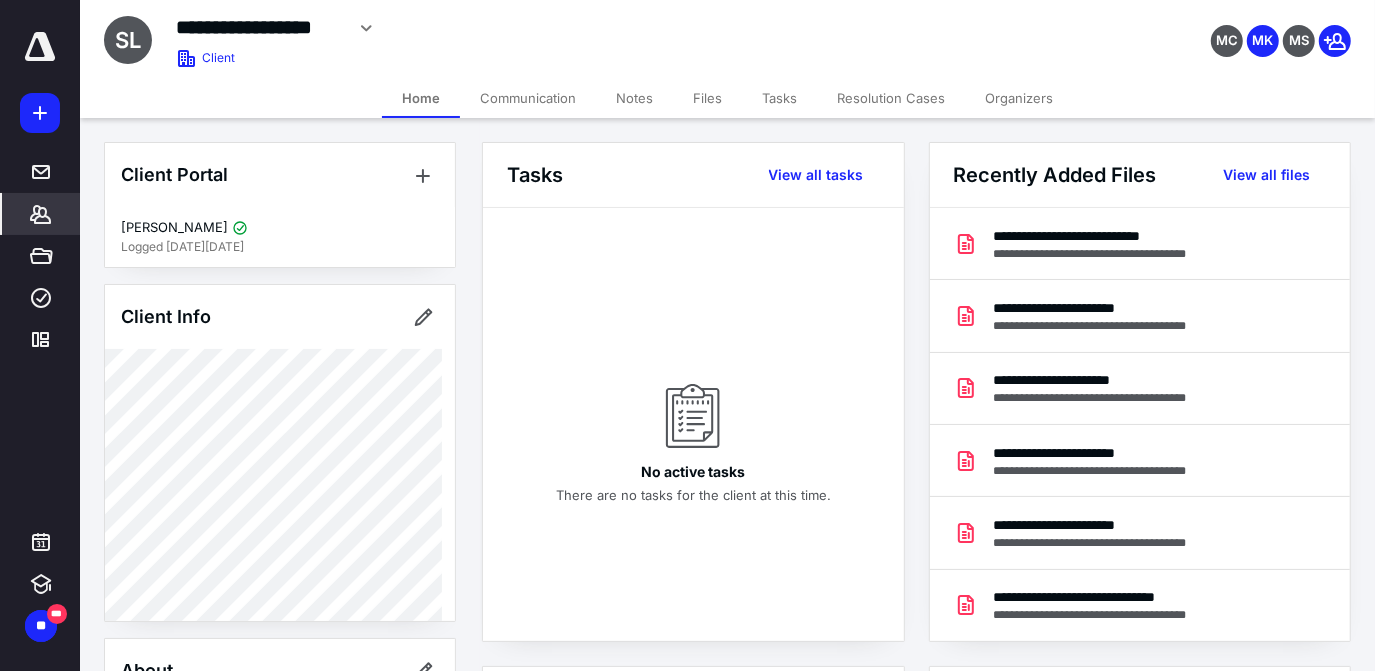 click on "Communication" at bounding box center (528, 98) 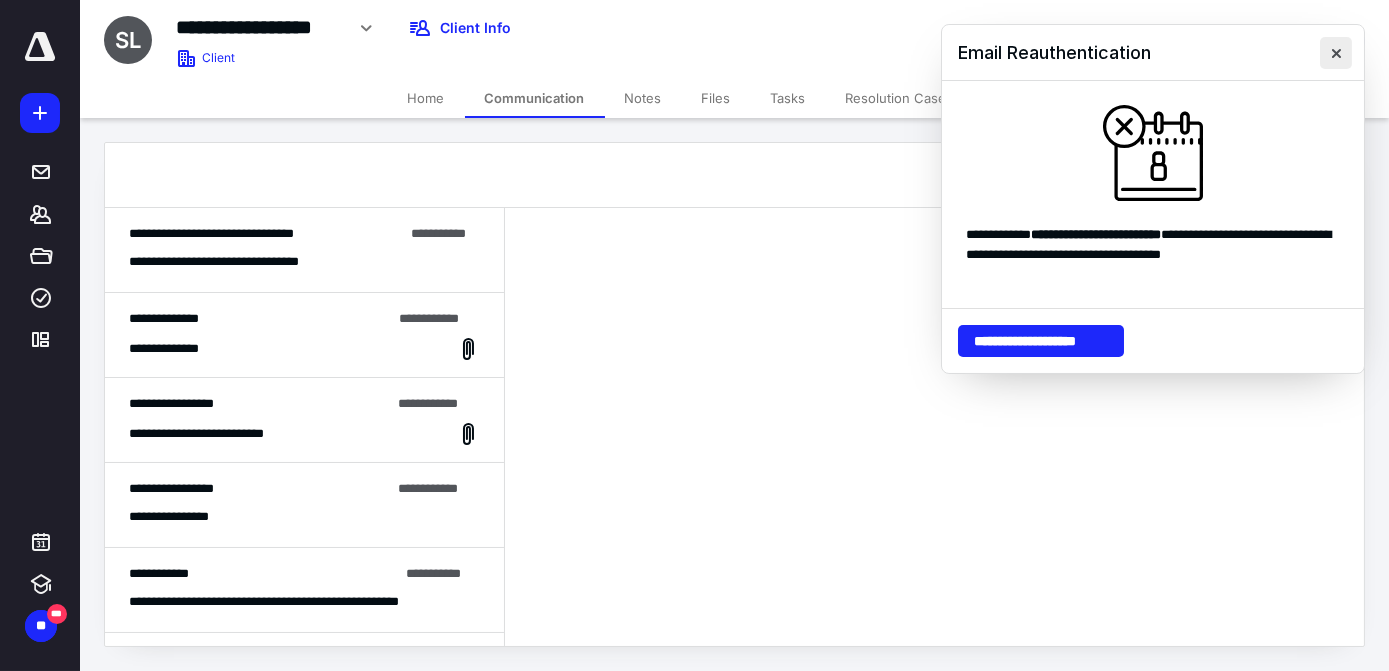 click at bounding box center (1336, 53) 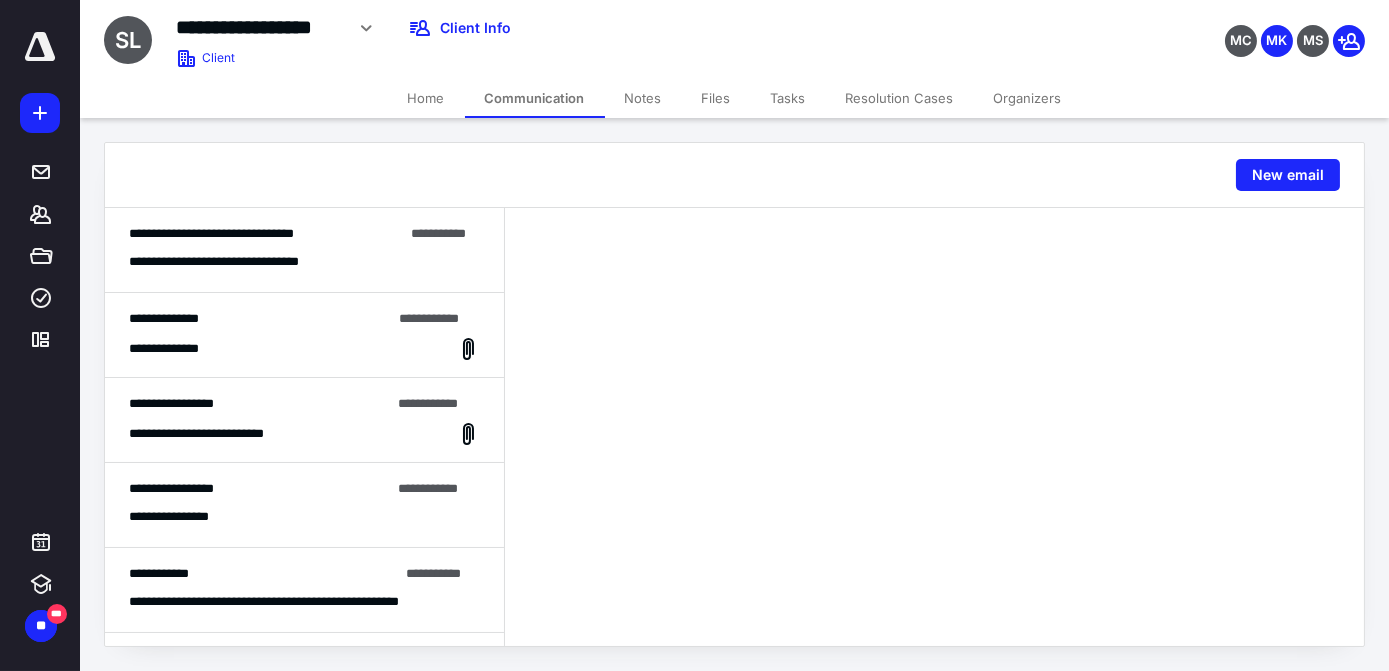 click on "**********" at bounding box center (304, 335) 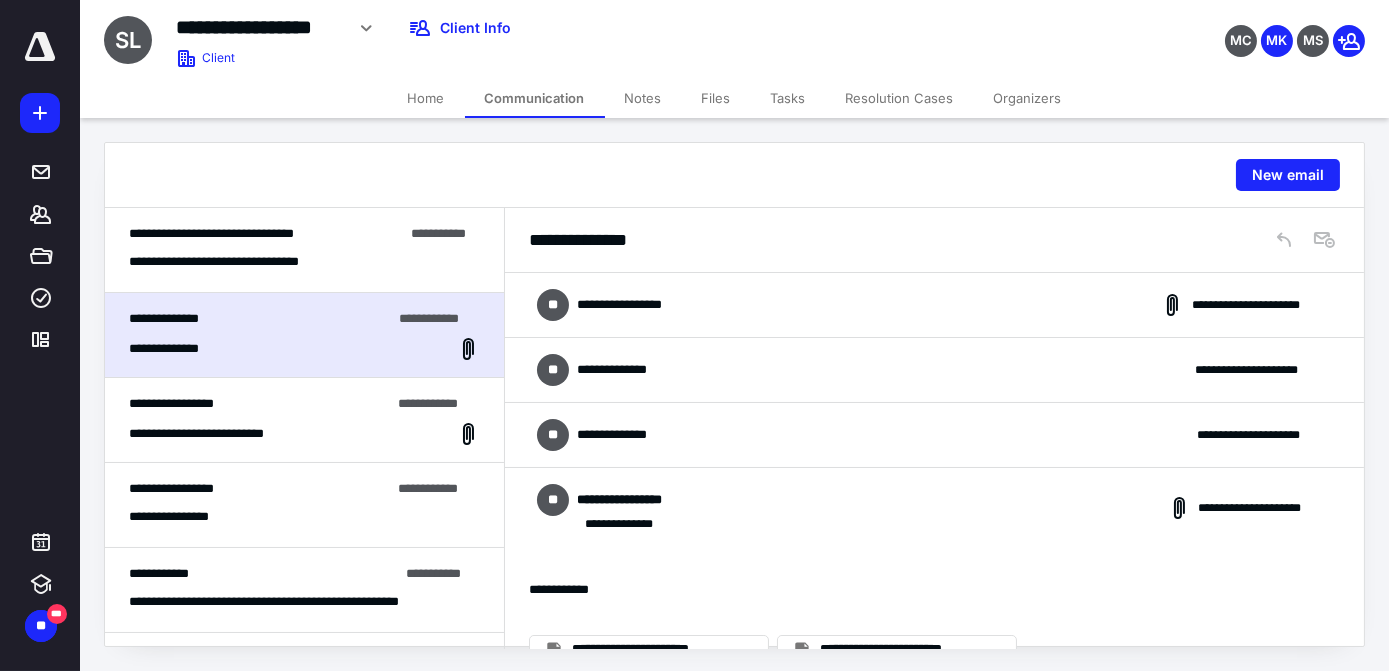 scroll, scrollTop: 41, scrollLeft: 0, axis: vertical 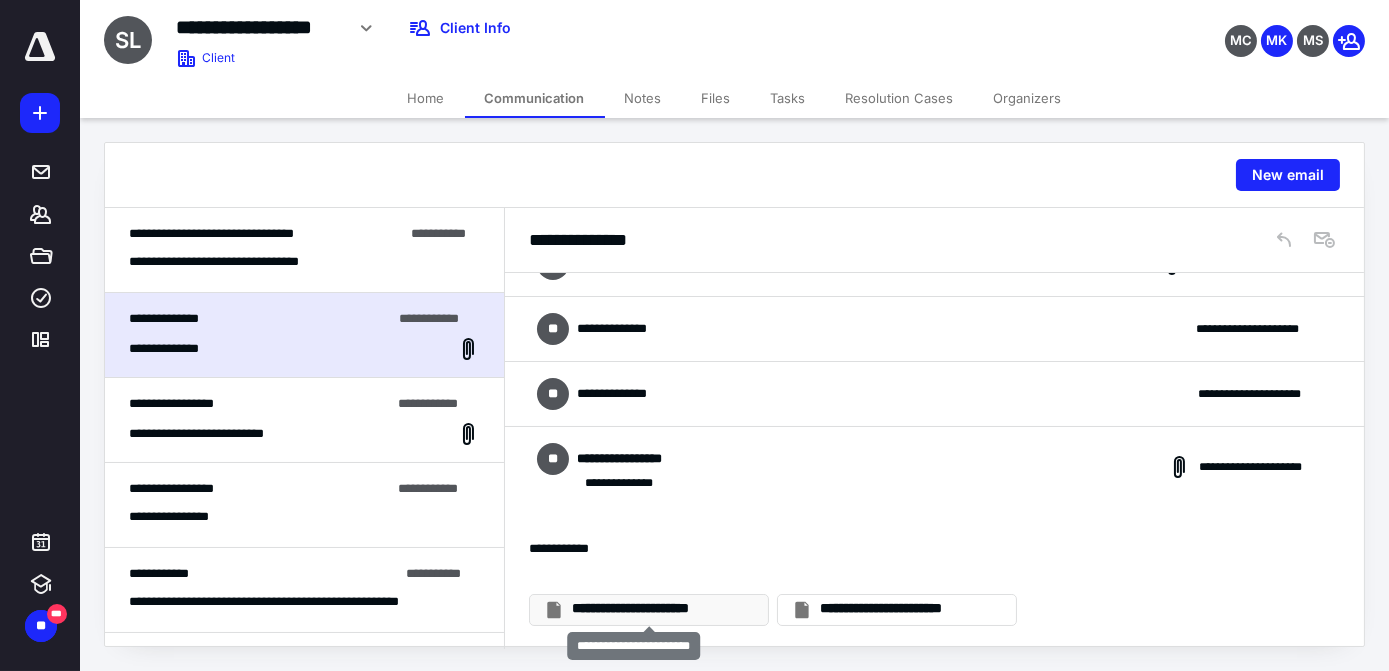 click on "**********" at bounding box center [649, 610] 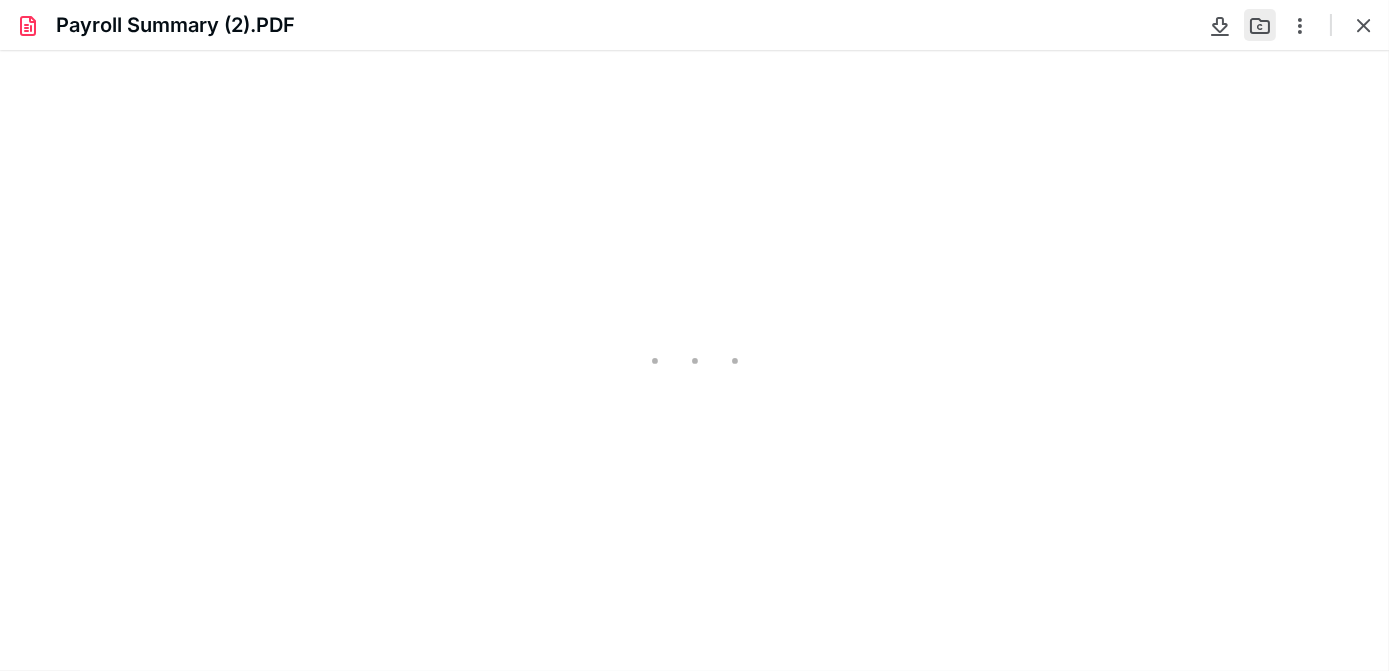scroll, scrollTop: 0, scrollLeft: 0, axis: both 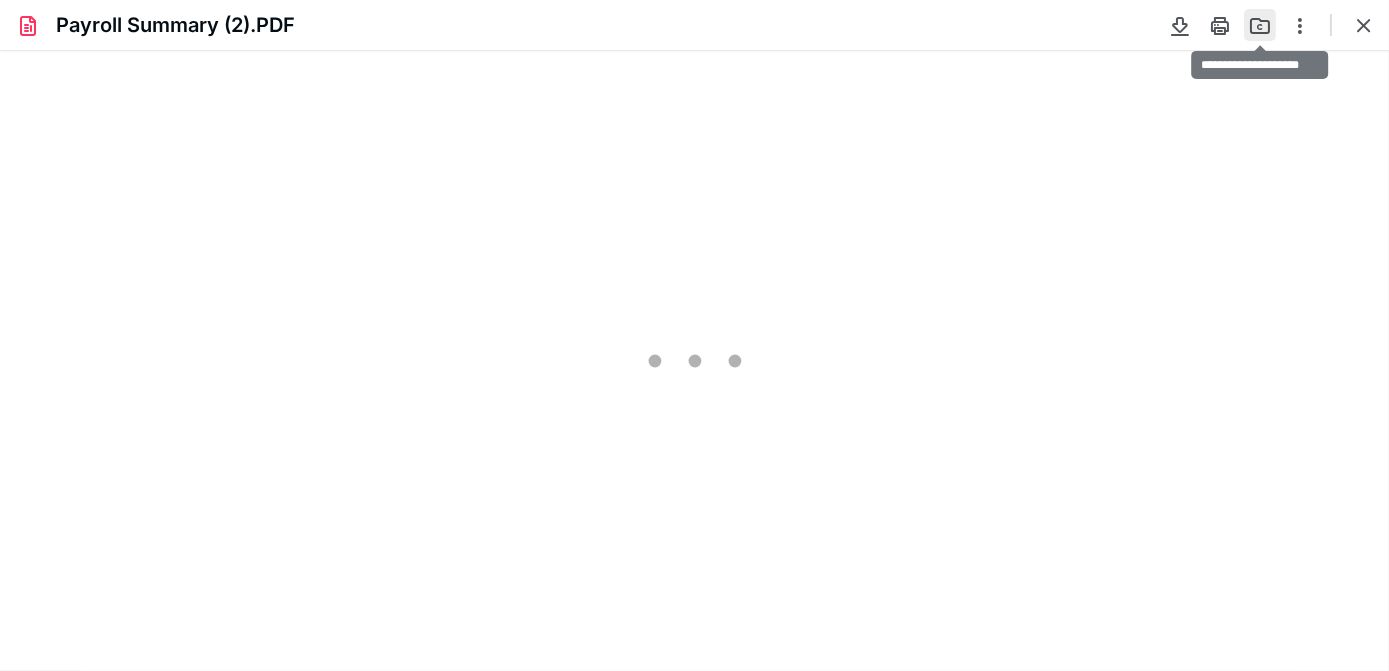 type on "74" 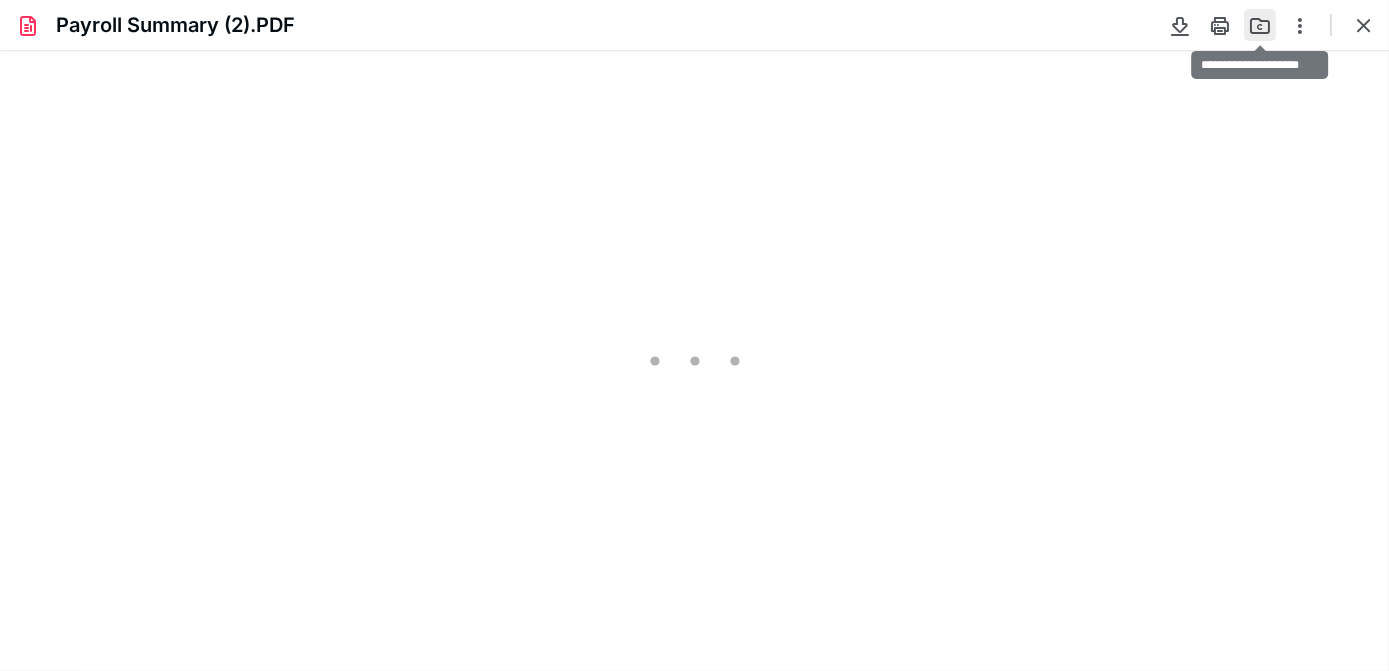 scroll, scrollTop: 39, scrollLeft: 0, axis: vertical 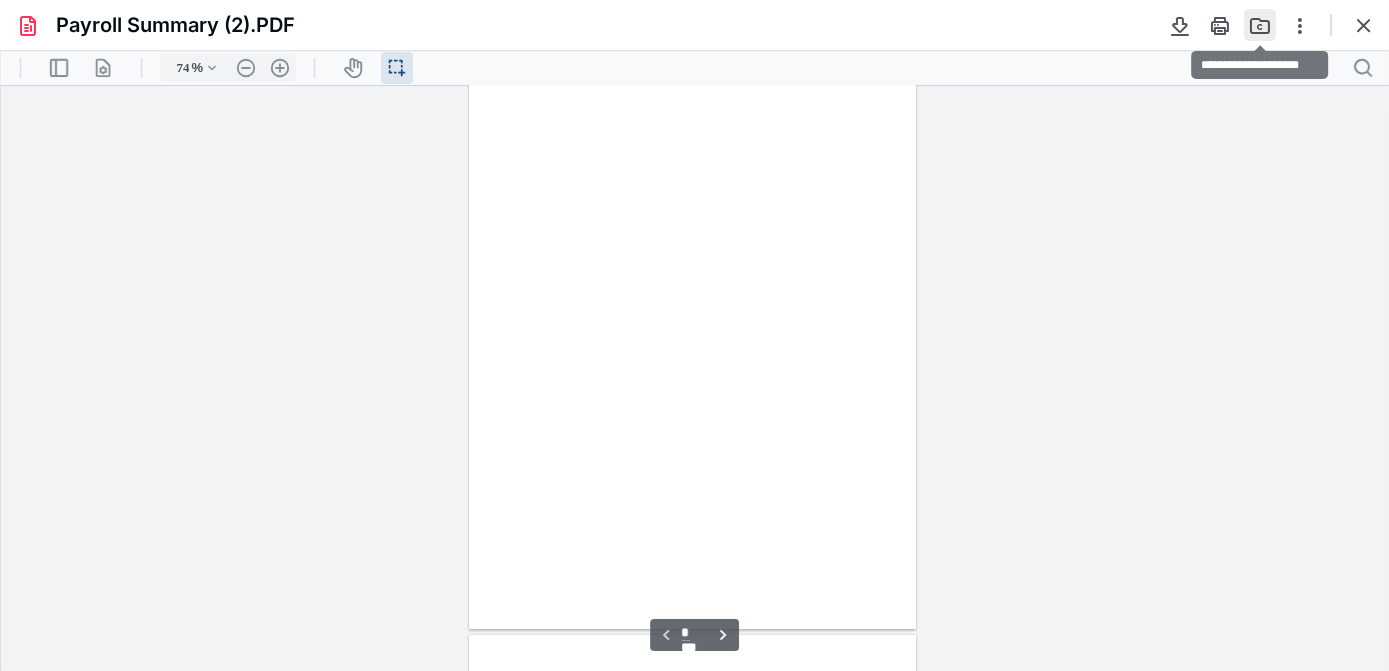 click at bounding box center [1260, 25] 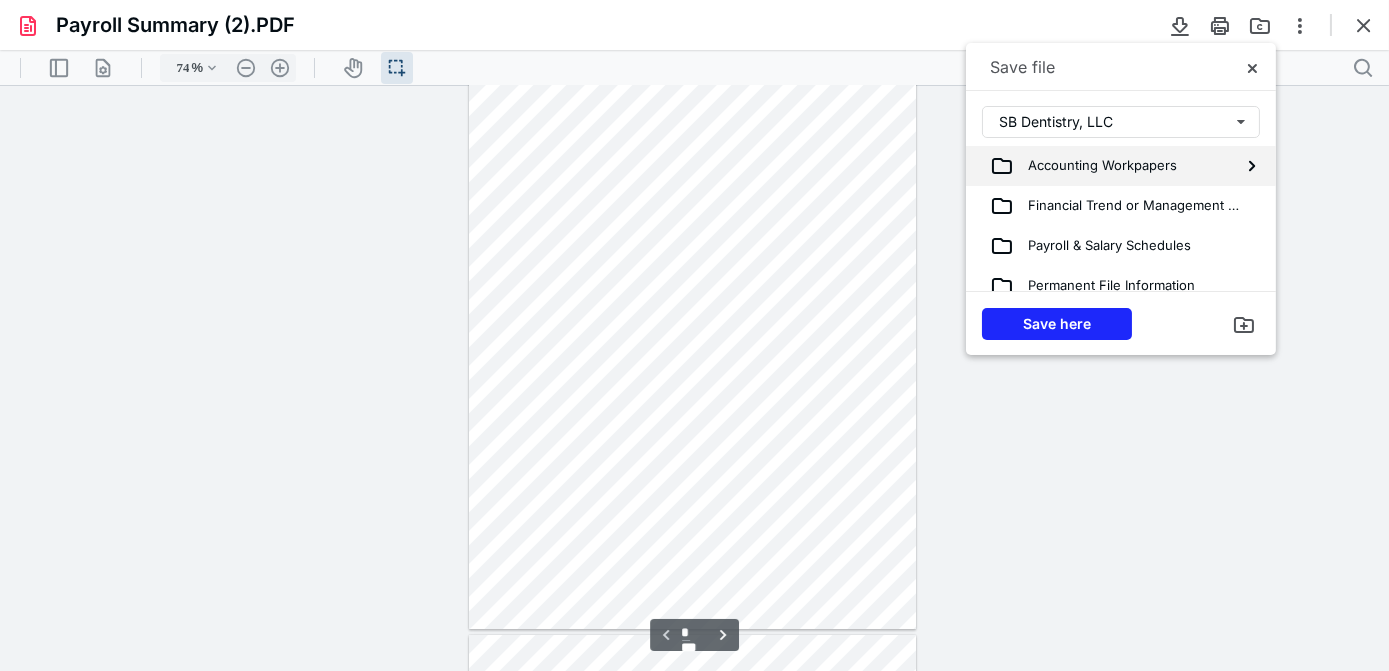 click on "Accounting Workpapers" at bounding box center [1095, 166] 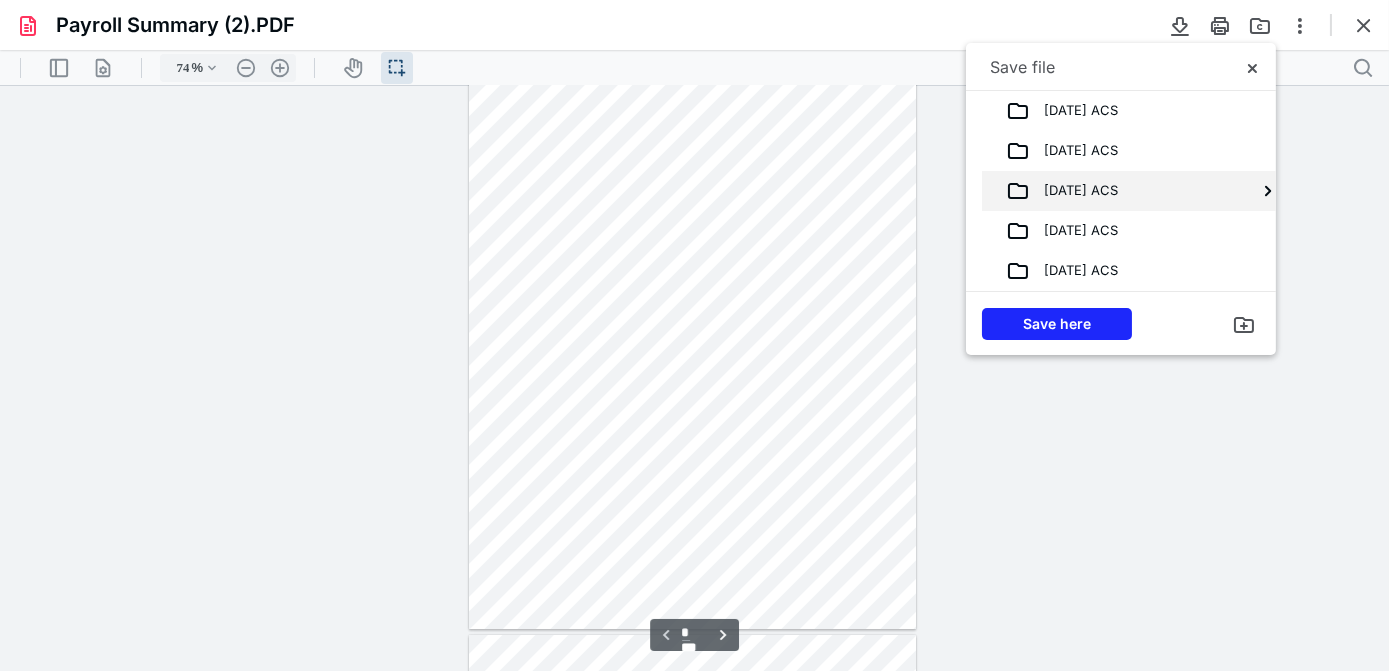 scroll, scrollTop: 117, scrollLeft: 0, axis: vertical 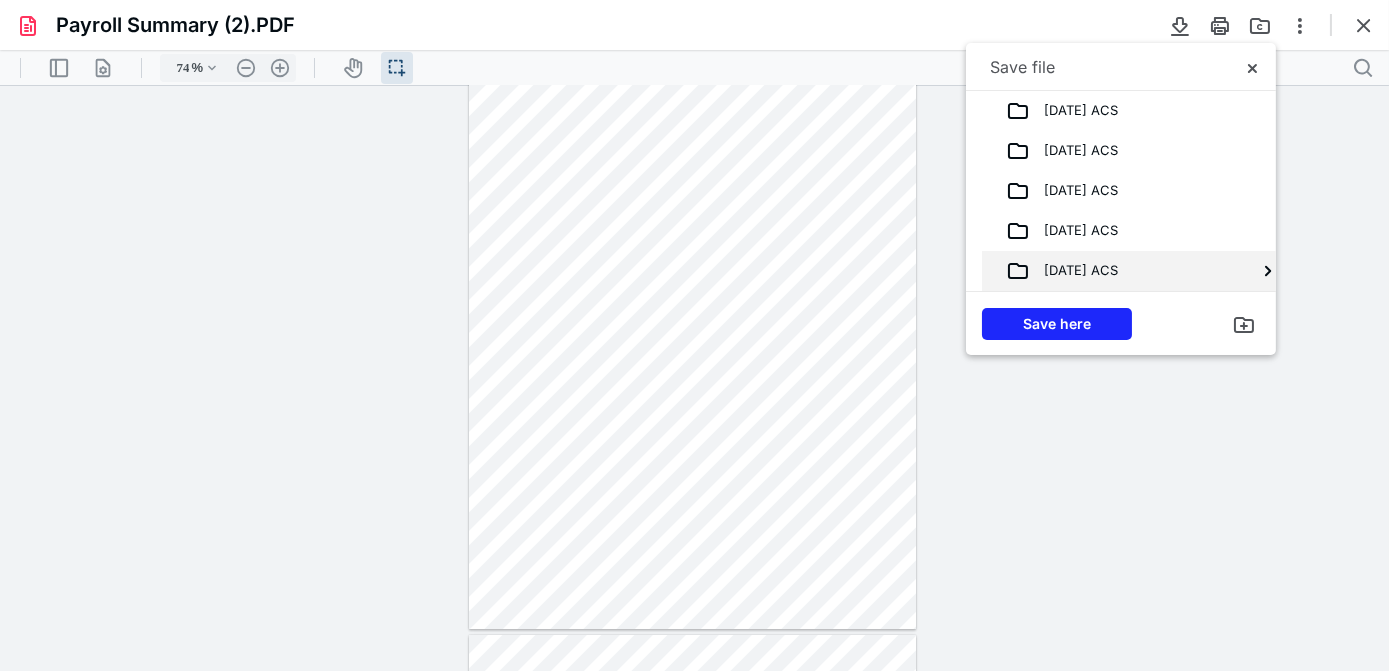 click on "[DATE] ACS" at bounding box center (1074, 271) 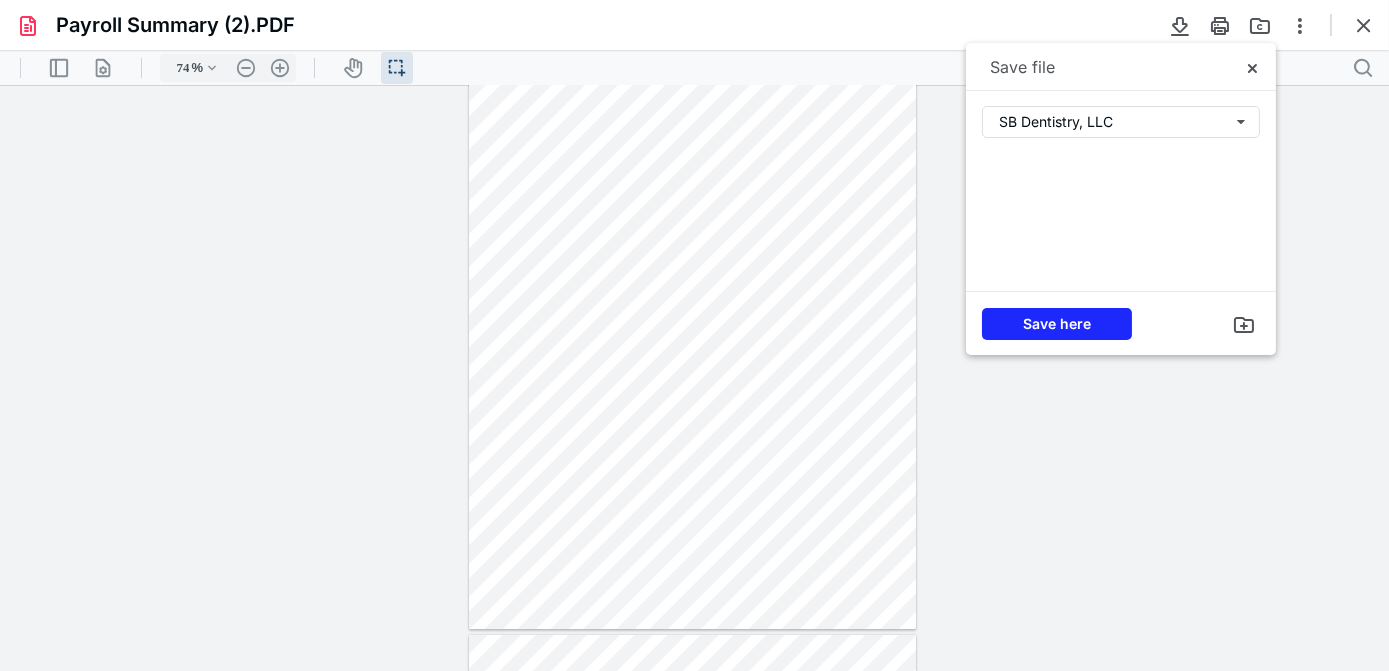 scroll, scrollTop: 0, scrollLeft: 0, axis: both 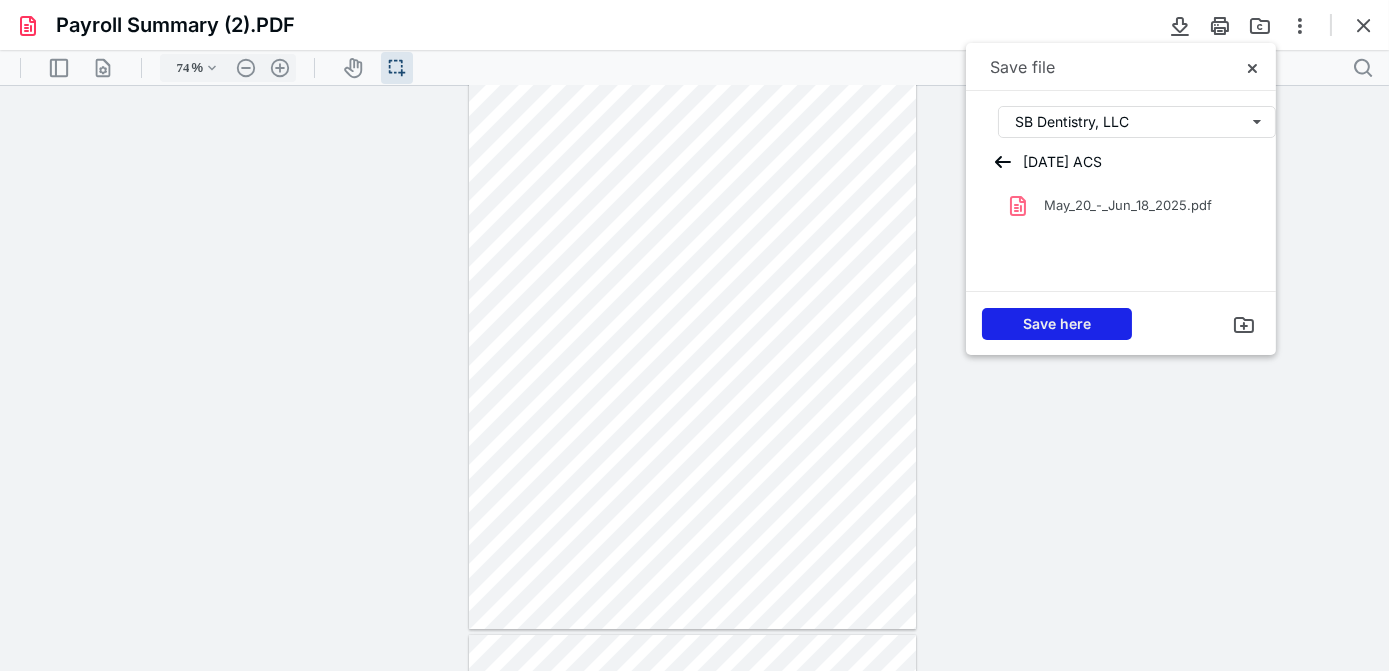 click on "Save here" at bounding box center (1057, 324) 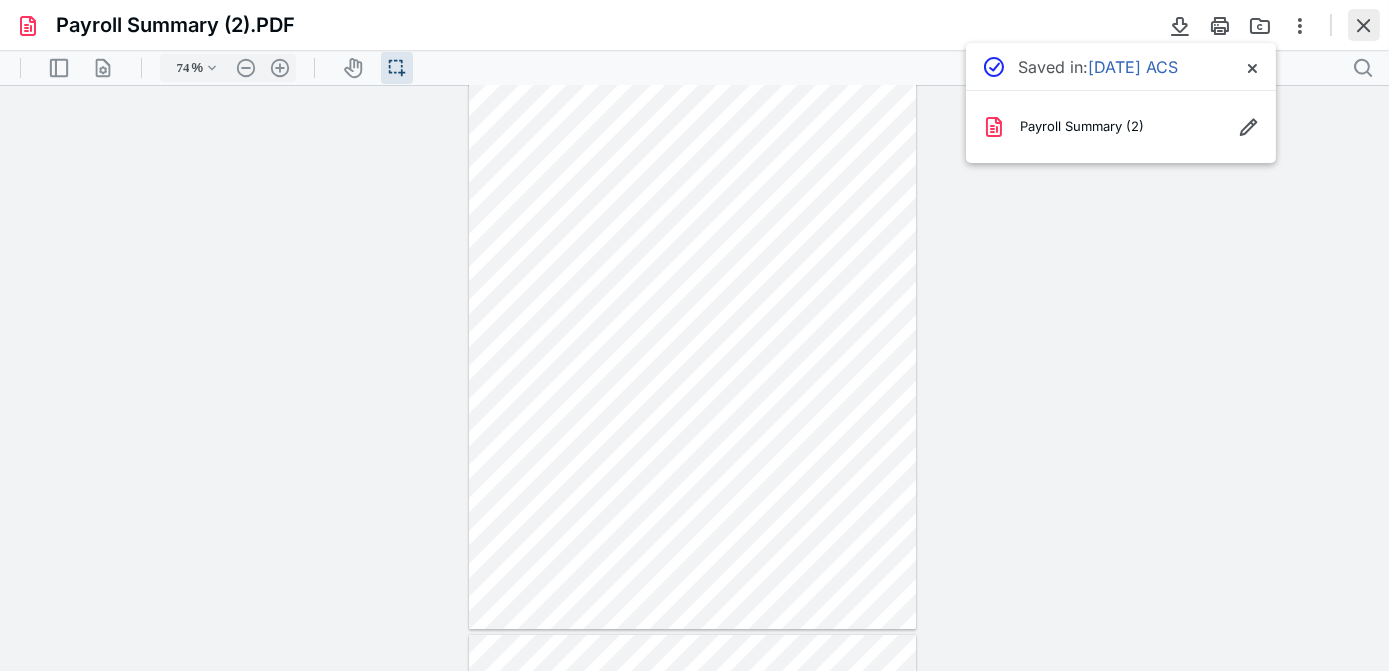 click at bounding box center (1364, 25) 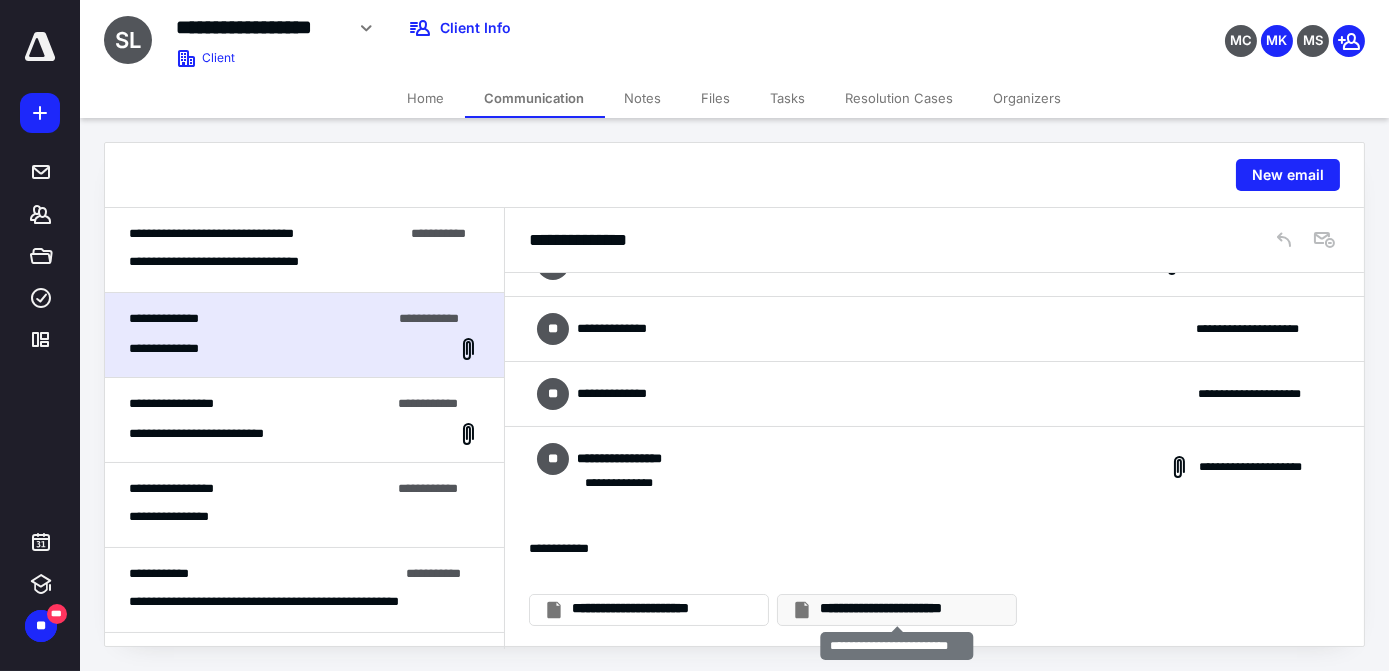 click on "**********" at bounding box center [909, 609] 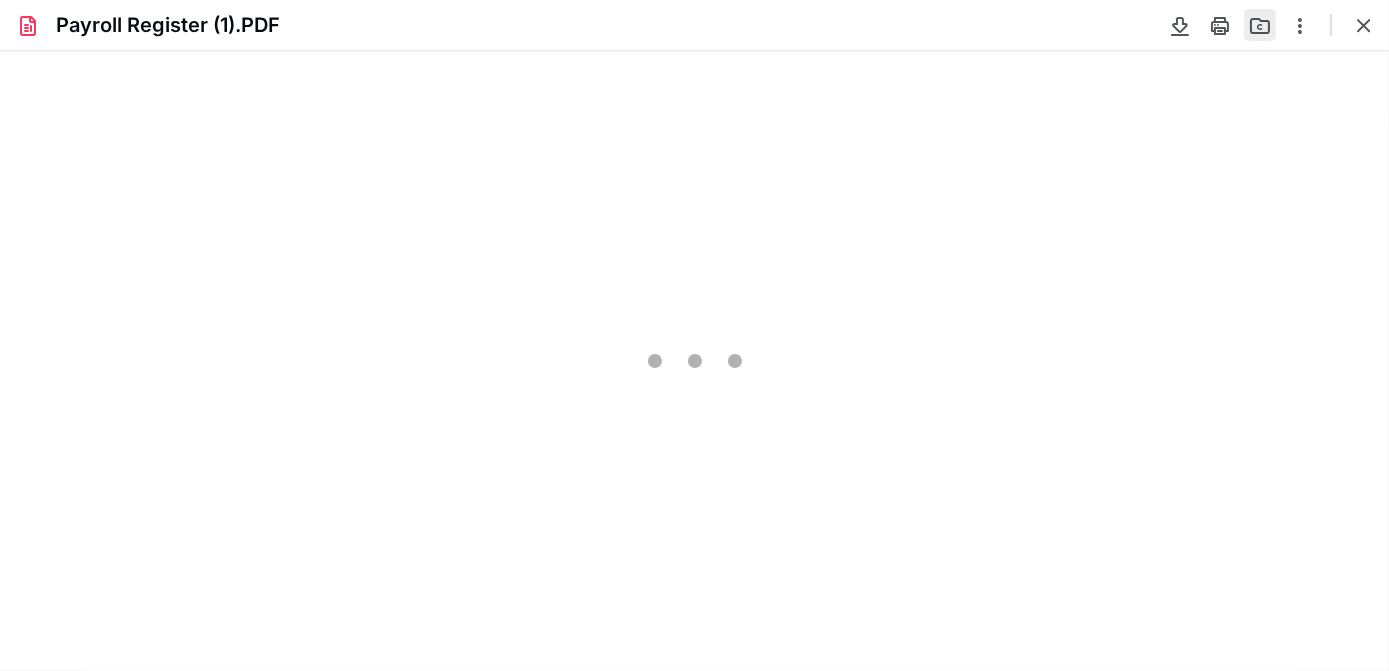 scroll, scrollTop: 0, scrollLeft: 0, axis: both 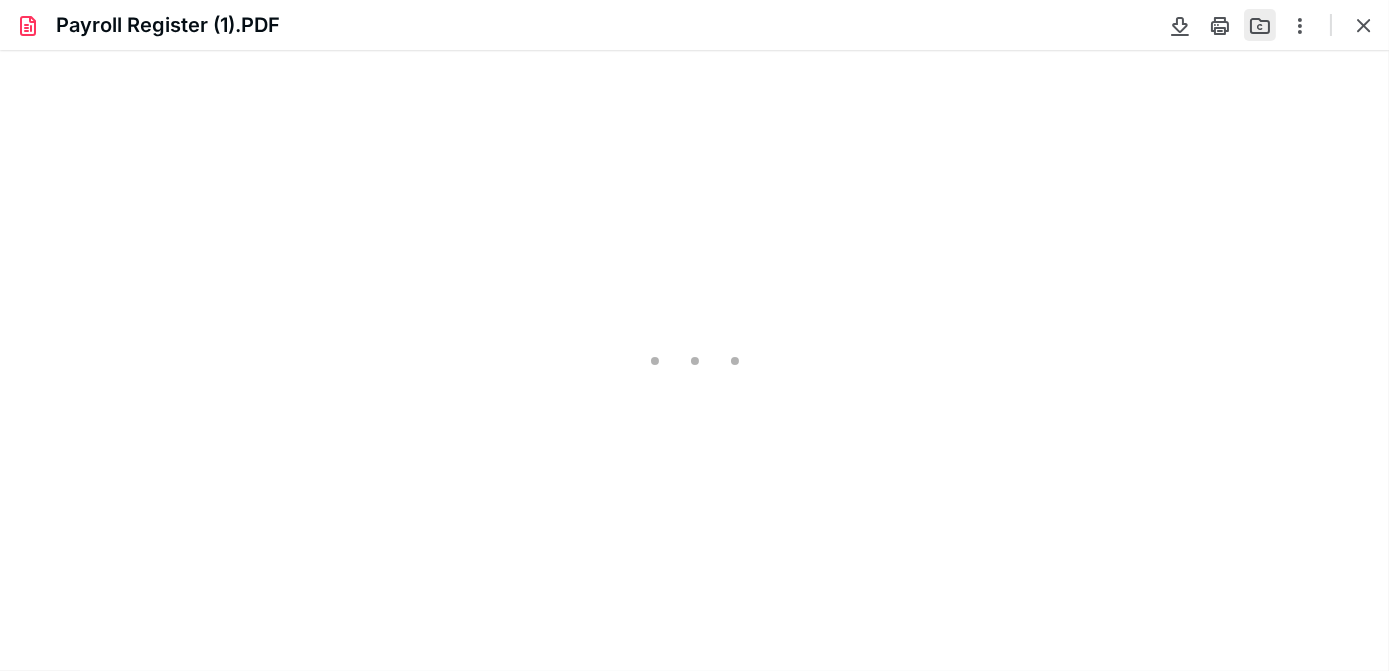 click at bounding box center (1260, 25) 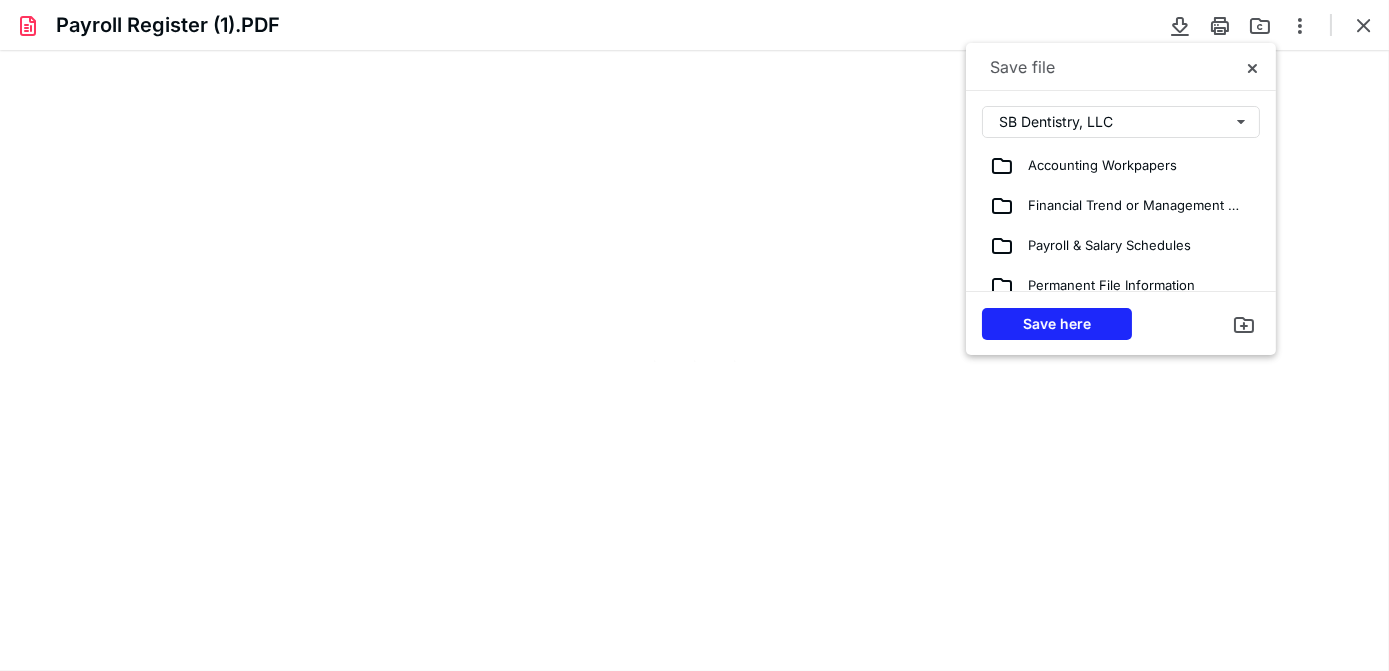 type on "95" 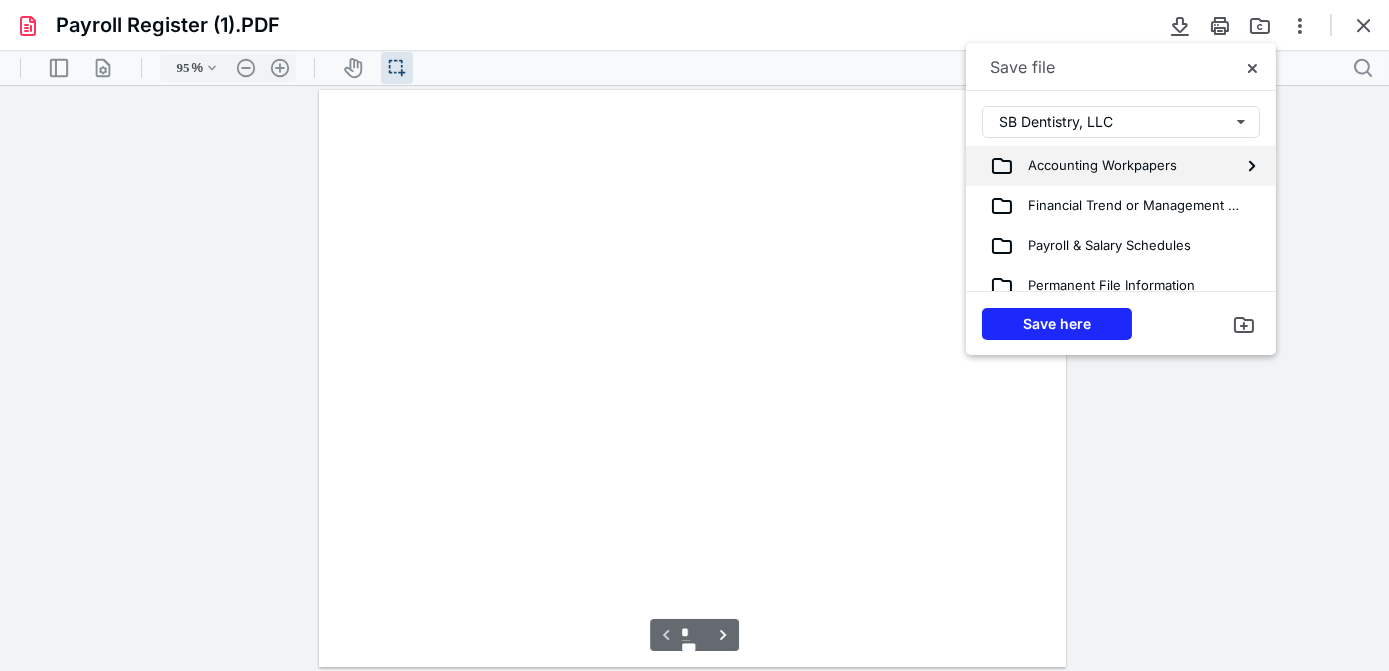 scroll, scrollTop: 40, scrollLeft: 0, axis: vertical 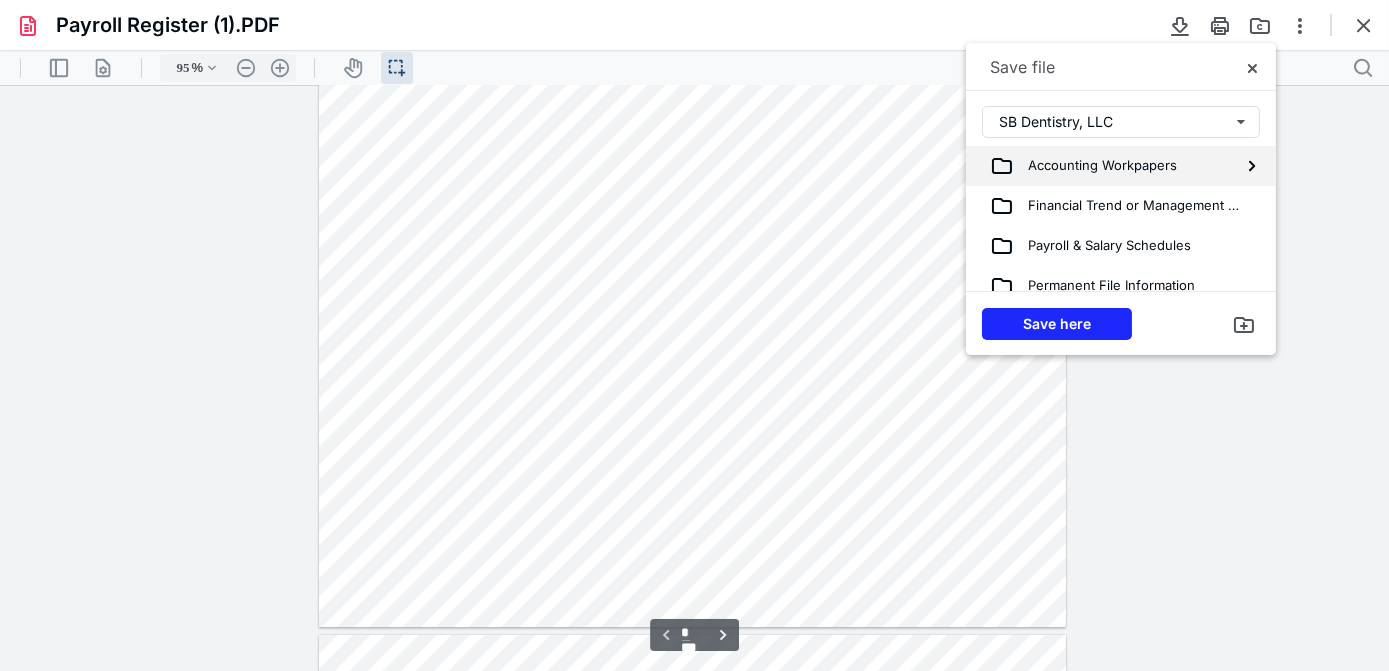 click on "Accounting Workpapers" at bounding box center (1095, 166) 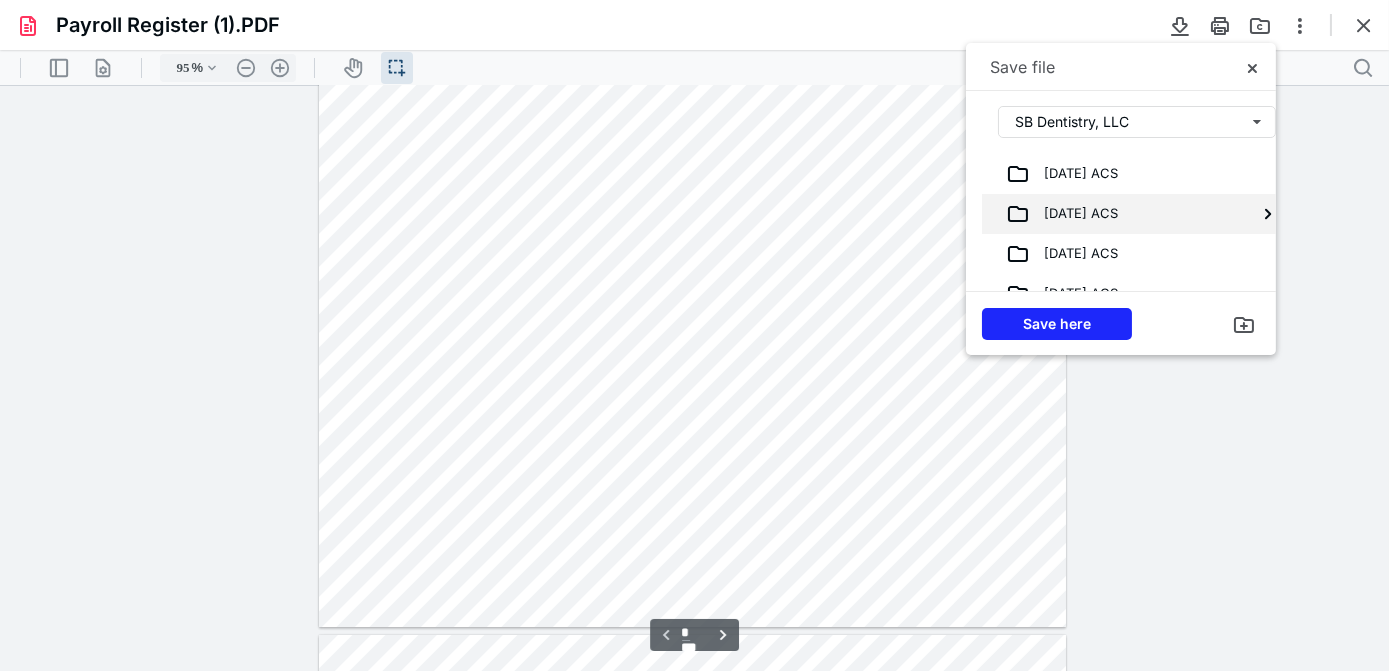 scroll, scrollTop: 117, scrollLeft: 0, axis: vertical 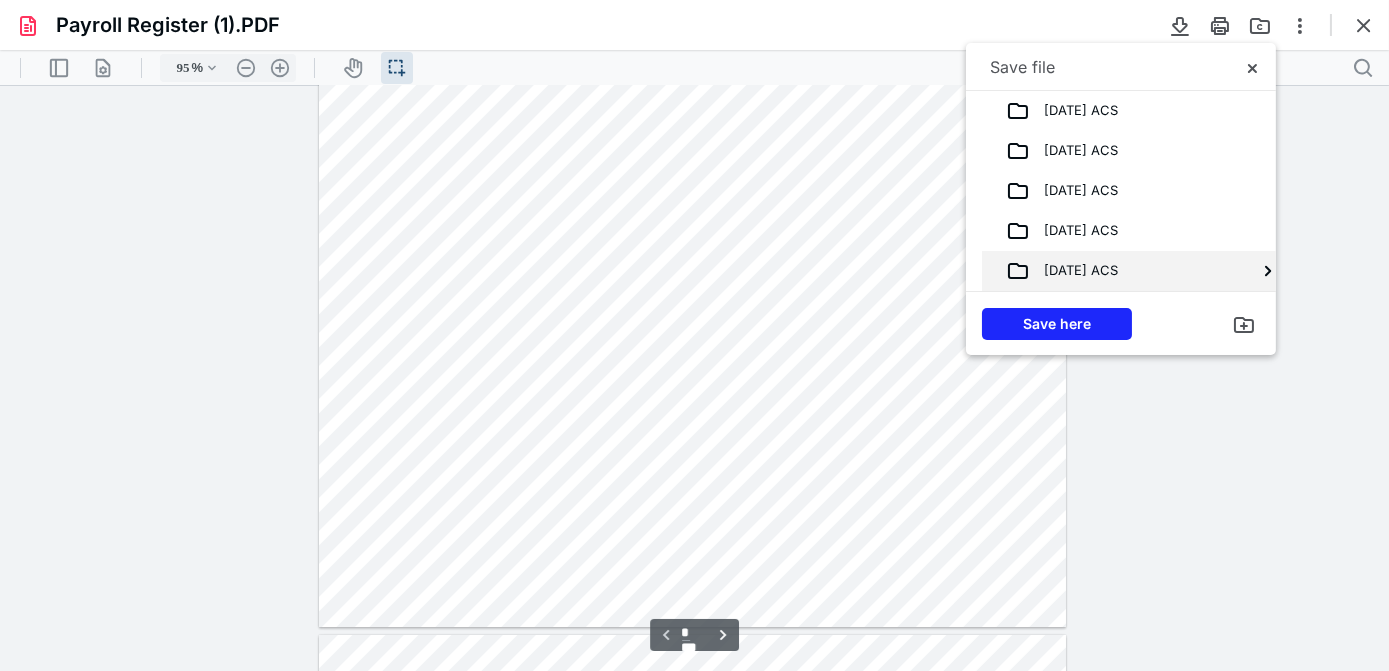 click on "[DATE] ACS" at bounding box center [1074, 271] 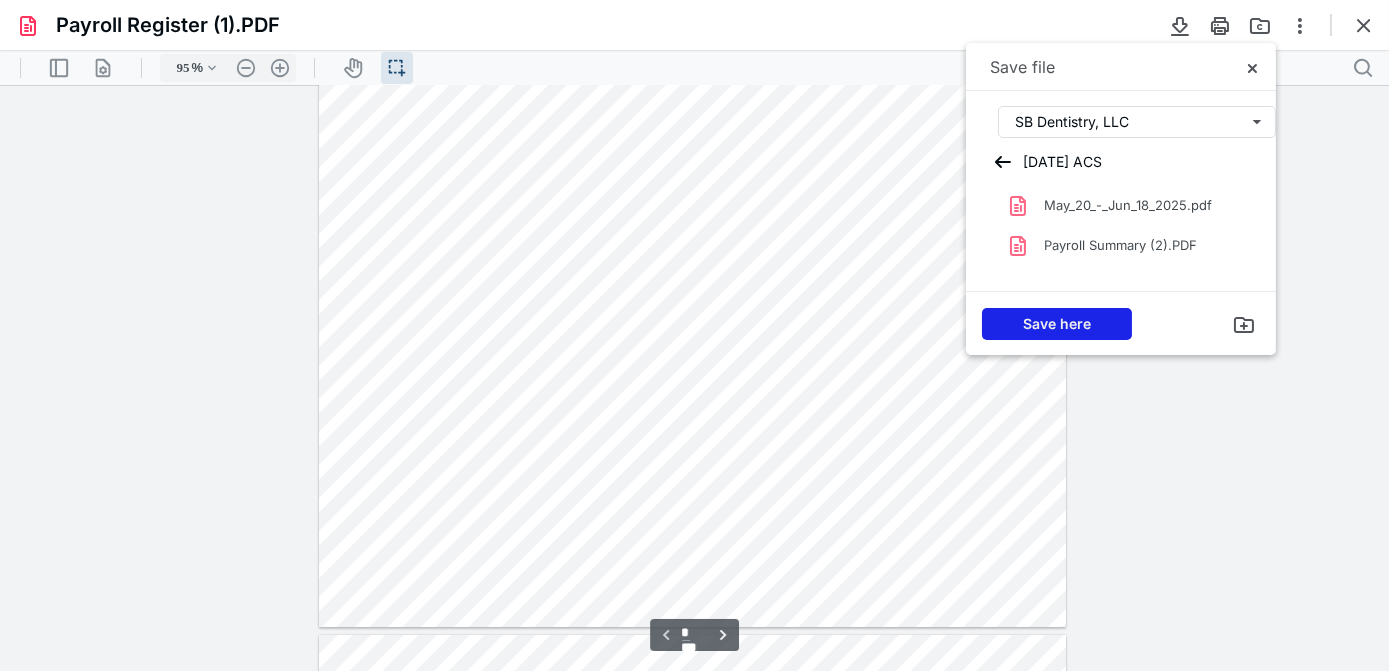 click on "Save here" at bounding box center [1057, 324] 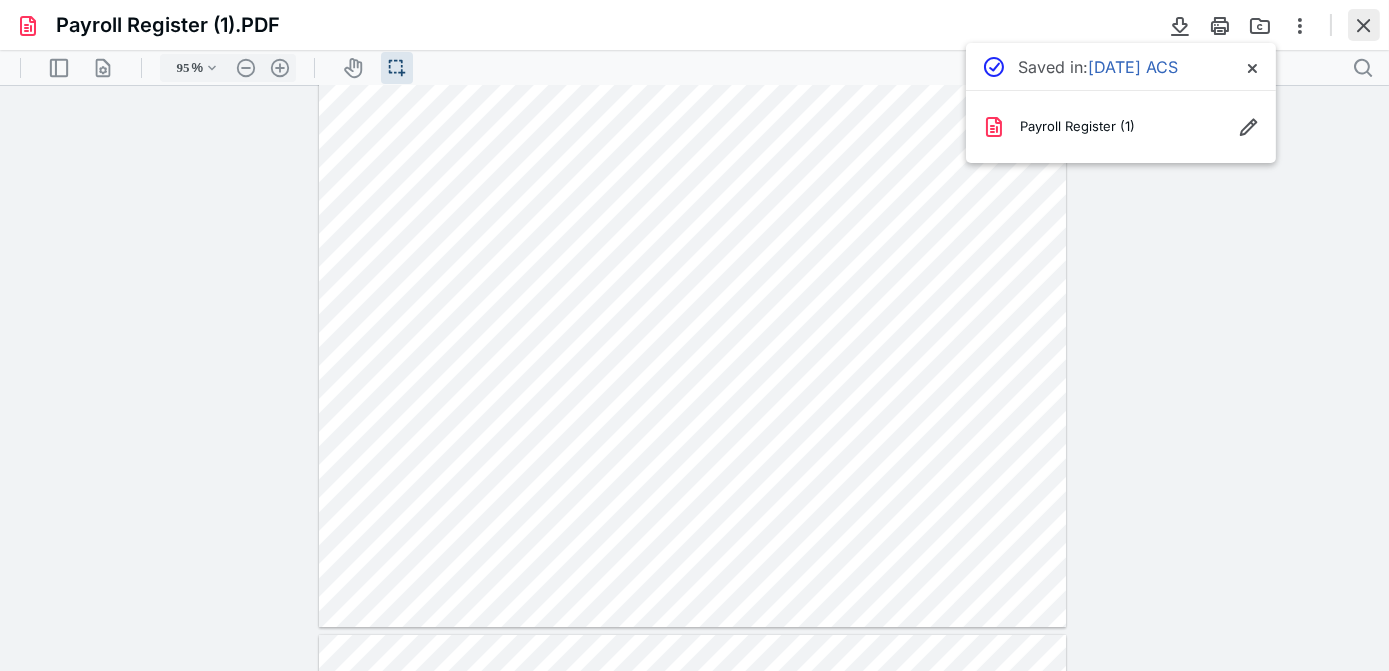 click at bounding box center (1364, 25) 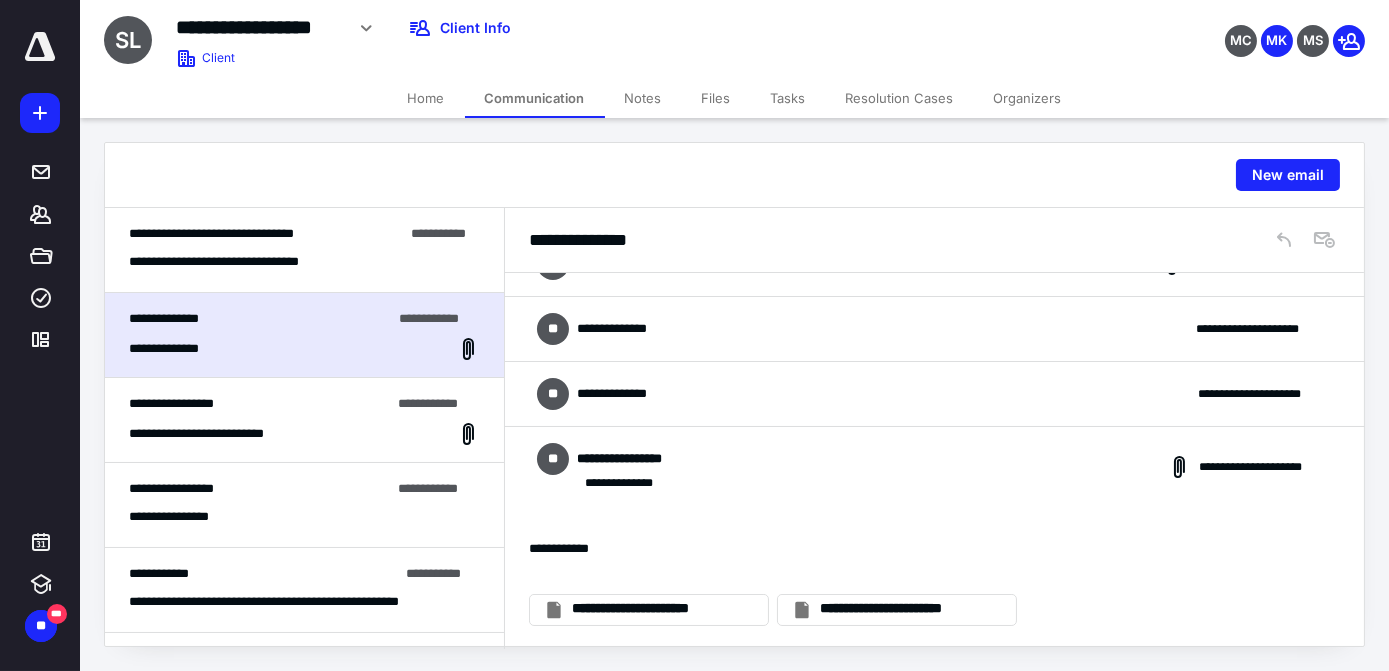 click on "**********" at bounding box center (259, 404) 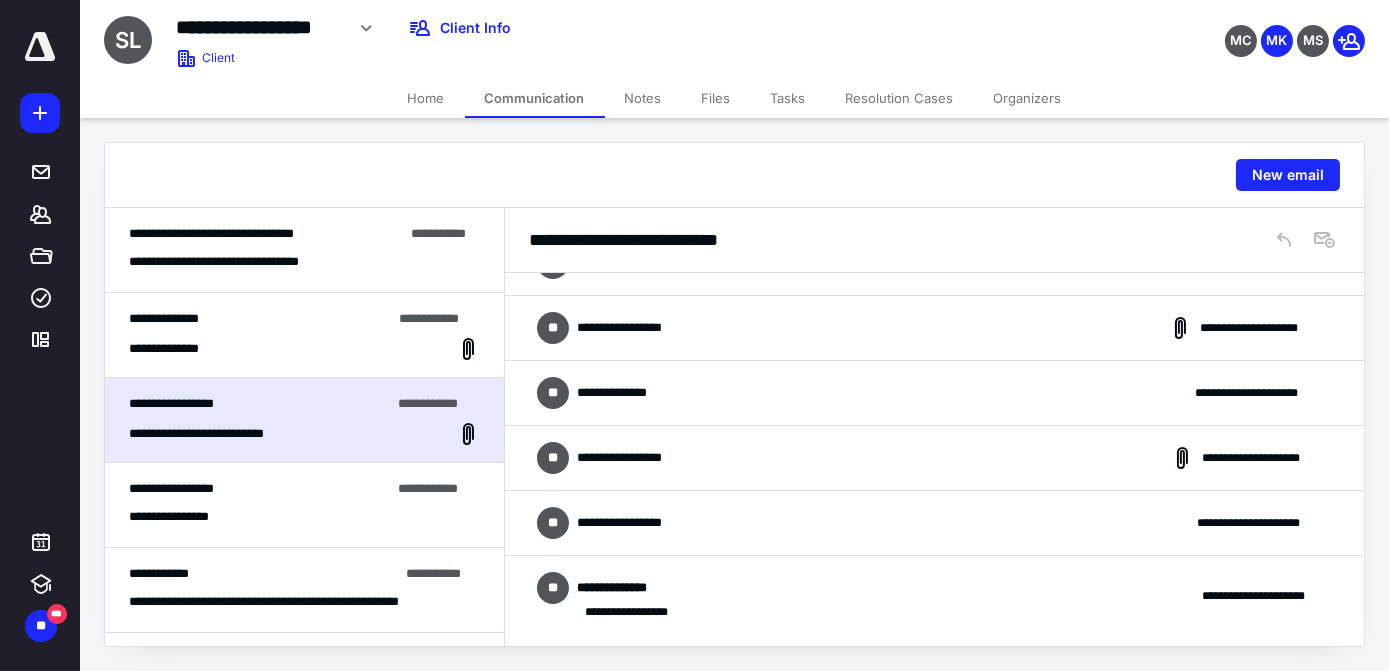 scroll, scrollTop: 53, scrollLeft: 0, axis: vertical 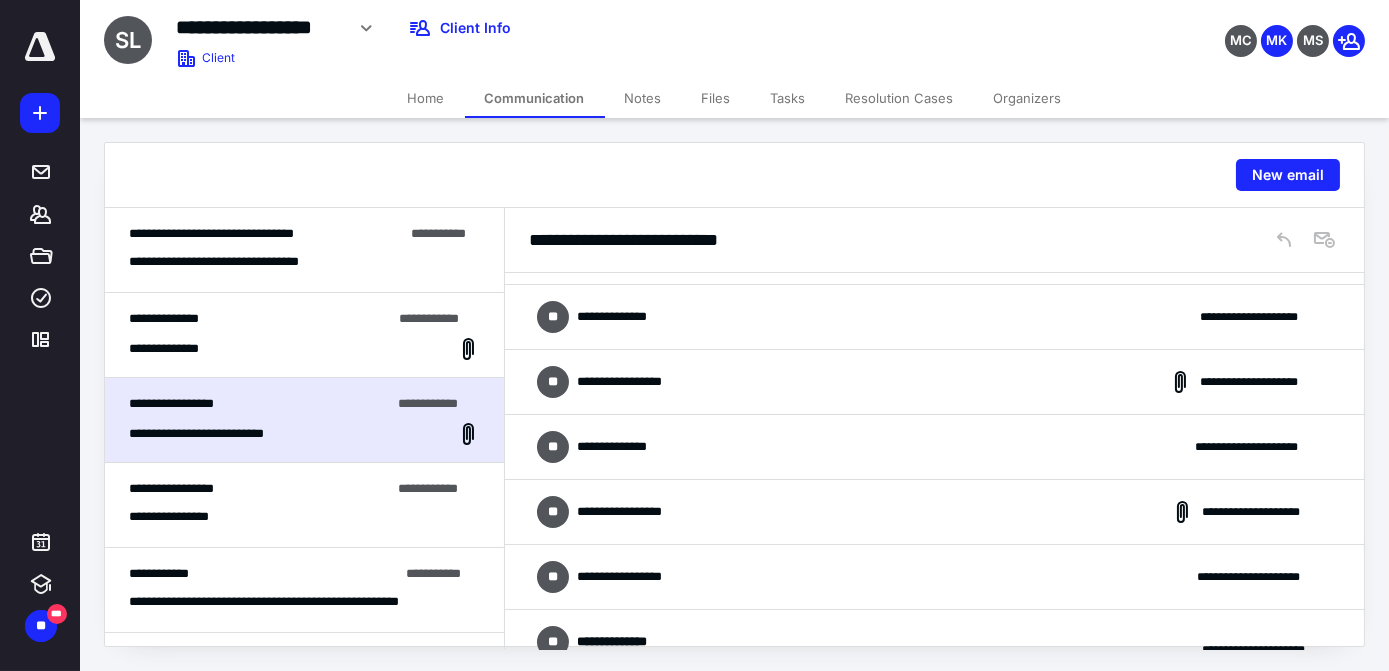 click on "**********" at bounding box center (935, 382) 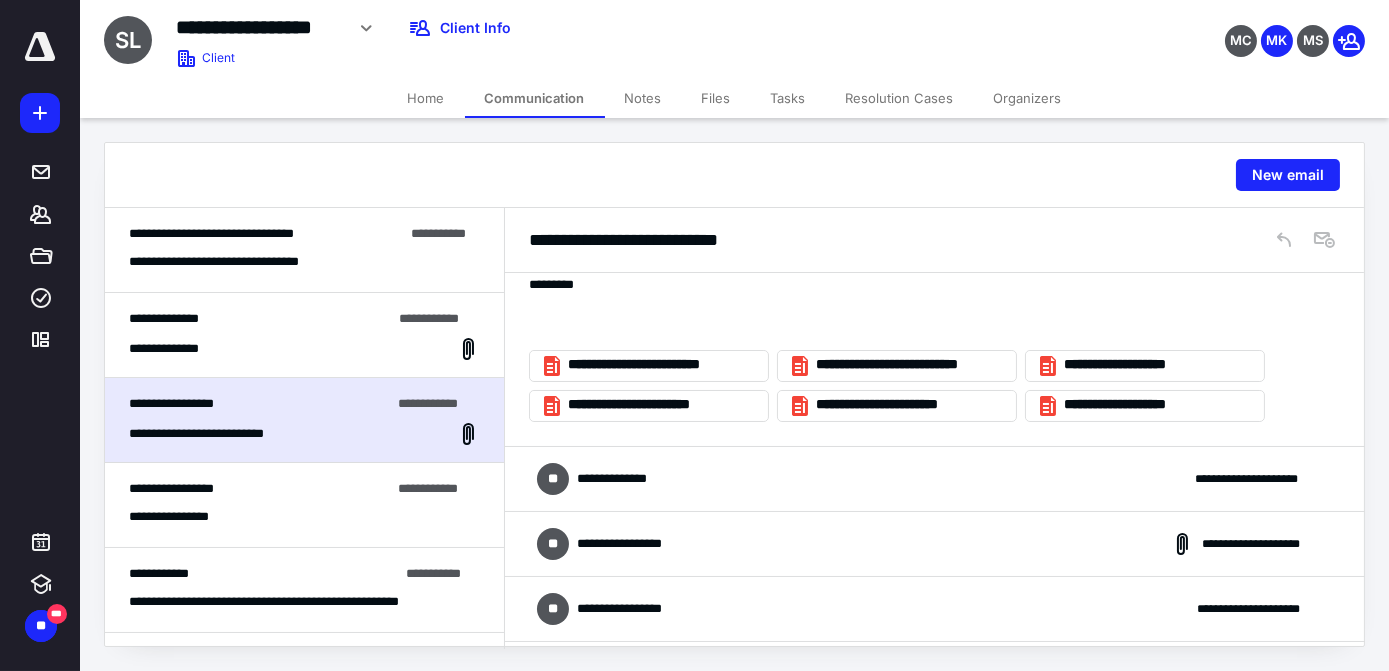 scroll, scrollTop: 325, scrollLeft: 0, axis: vertical 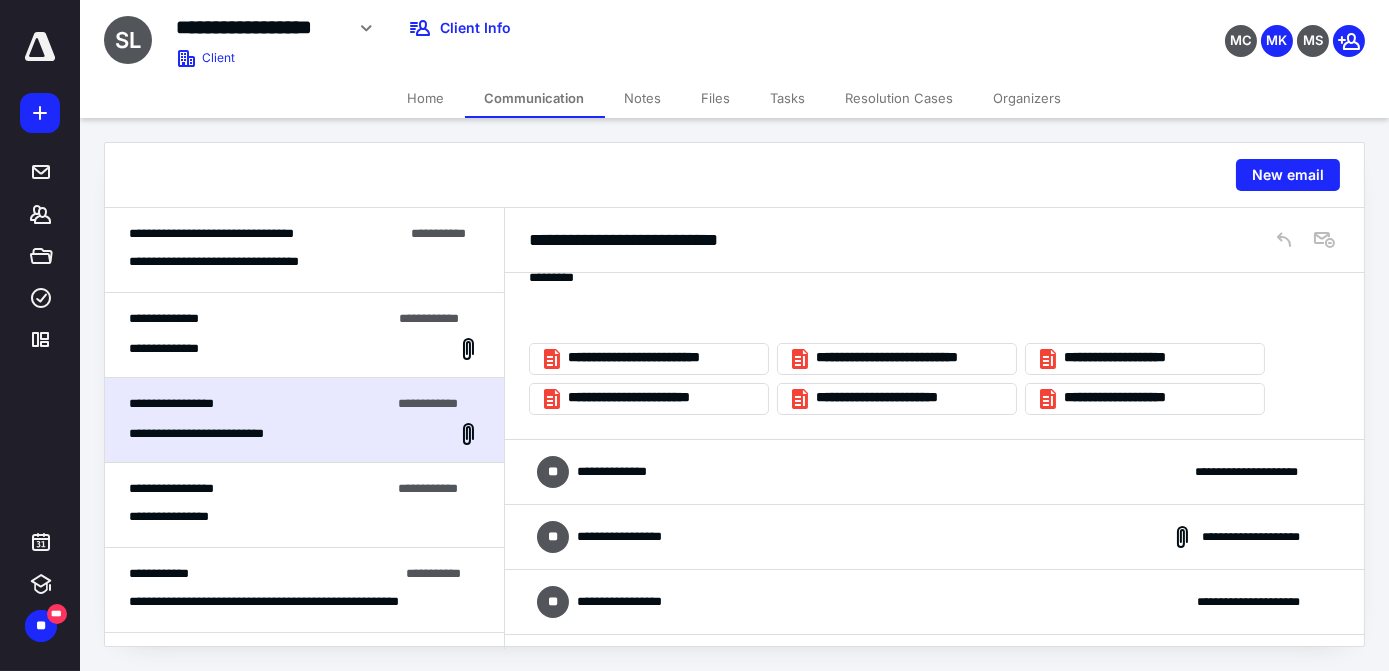 click on "**********" at bounding box center (304, 349) 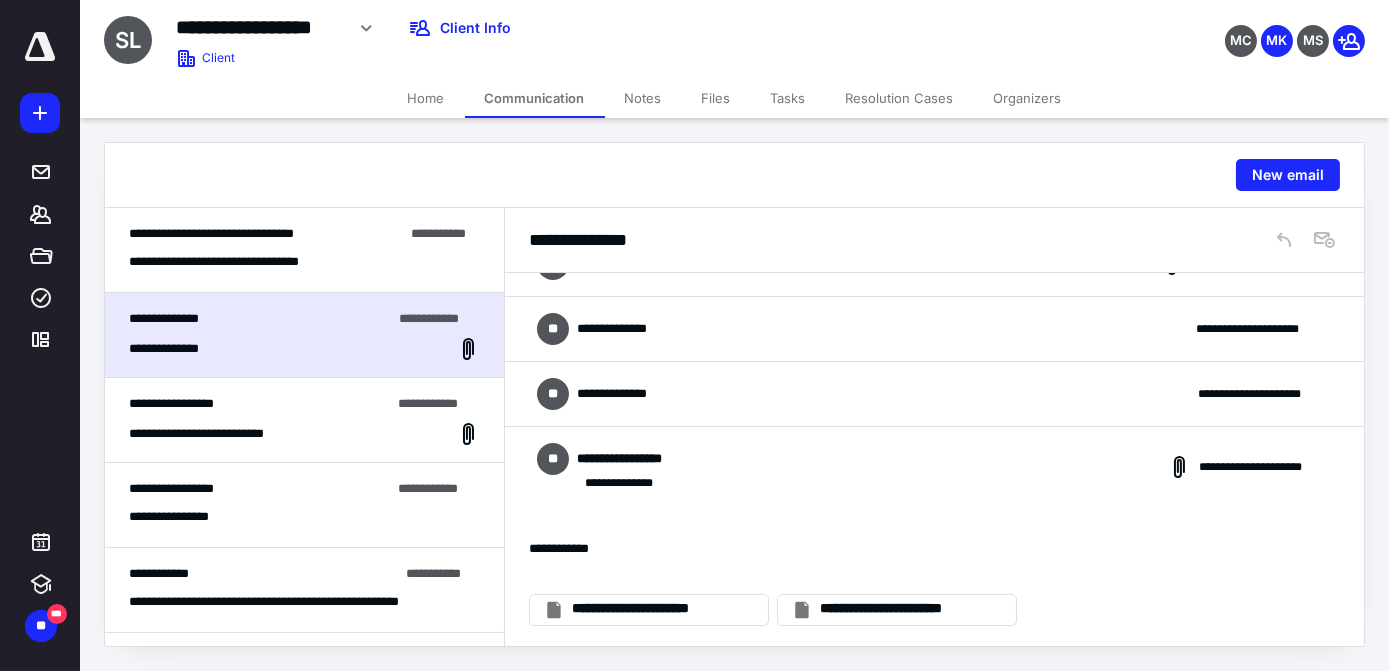 scroll, scrollTop: 0, scrollLeft: 0, axis: both 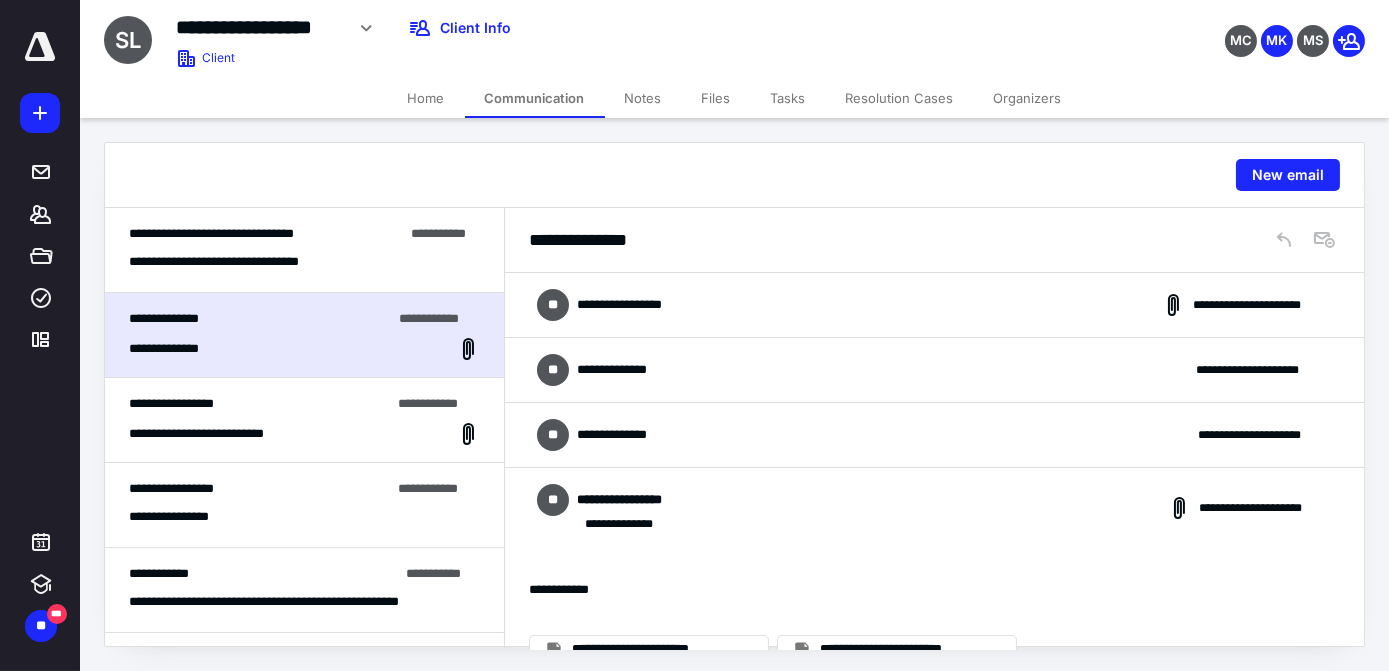 click on "**********" at bounding box center (935, 305) 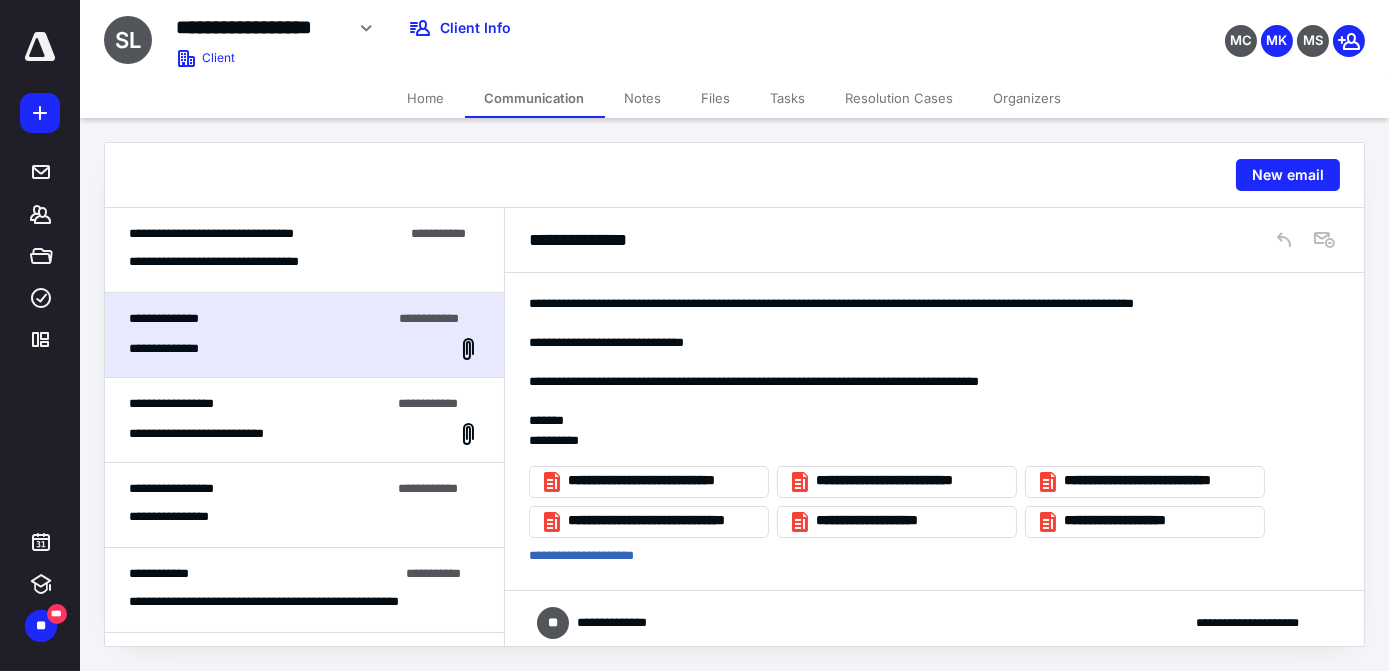 scroll, scrollTop: 272, scrollLeft: 0, axis: vertical 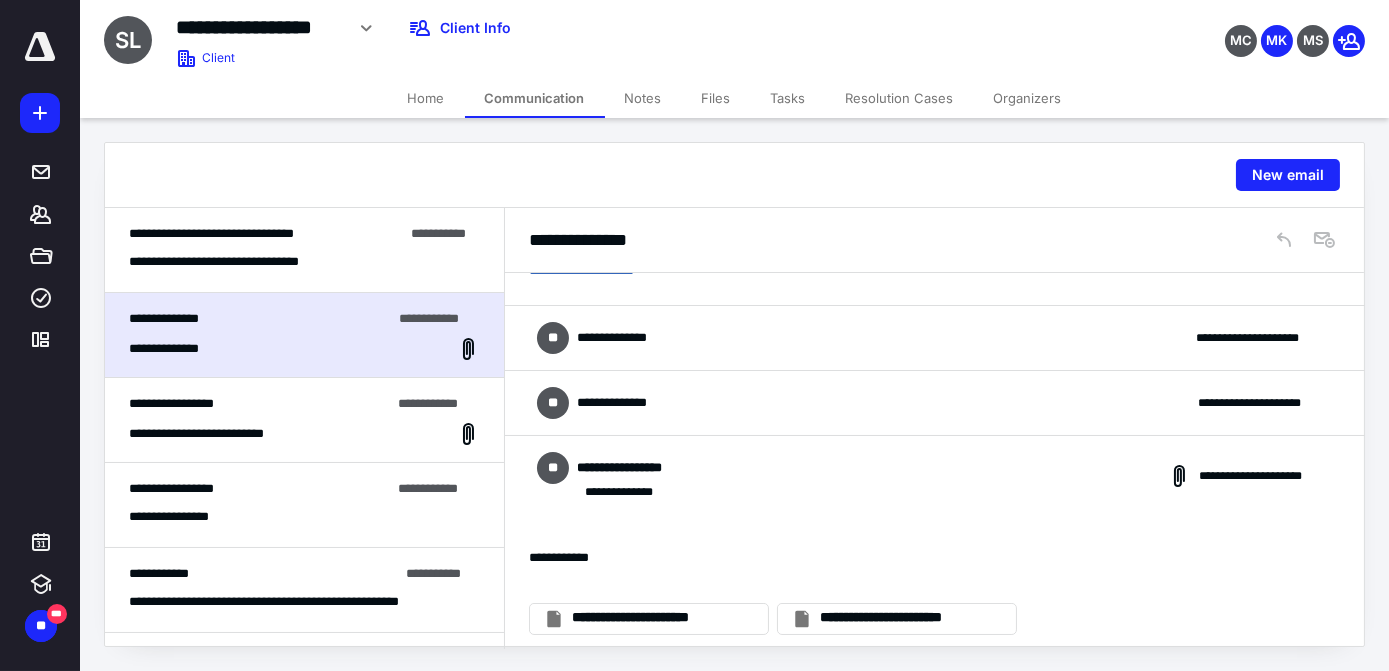 click on "**********" at bounding box center [935, 476] 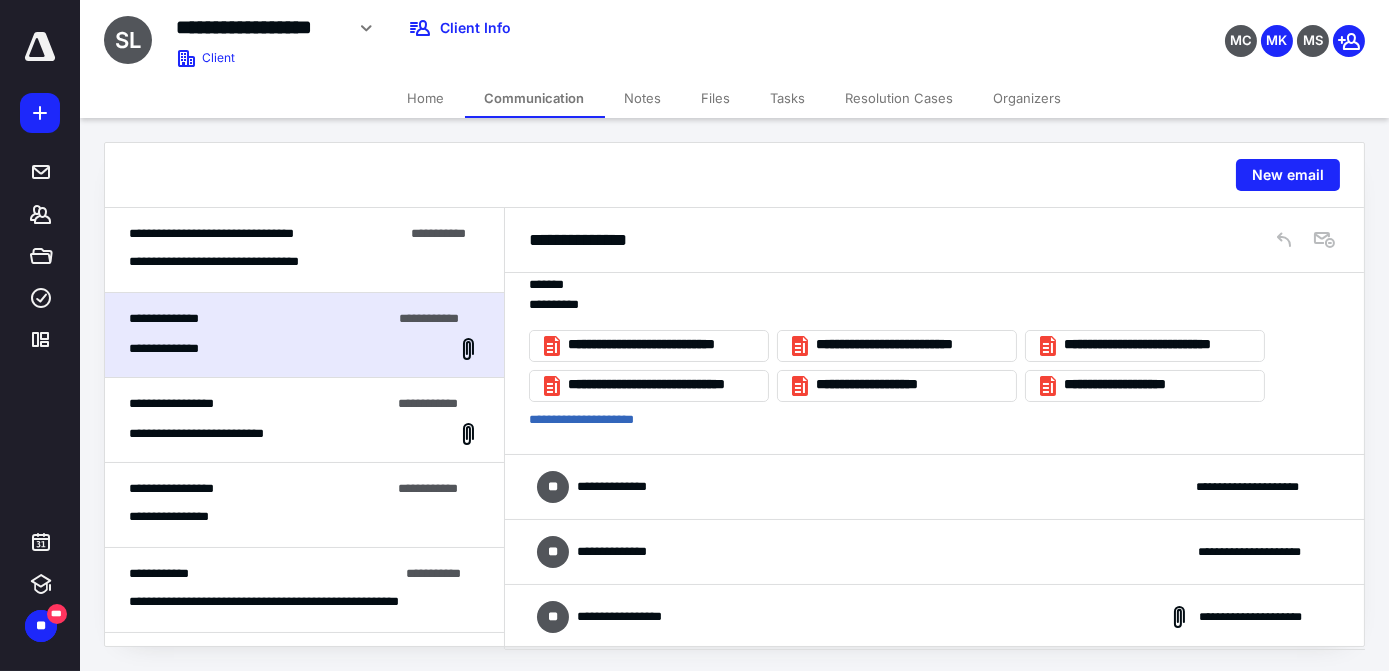scroll, scrollTop: 304, scrollLeft: 0, axis: vertical 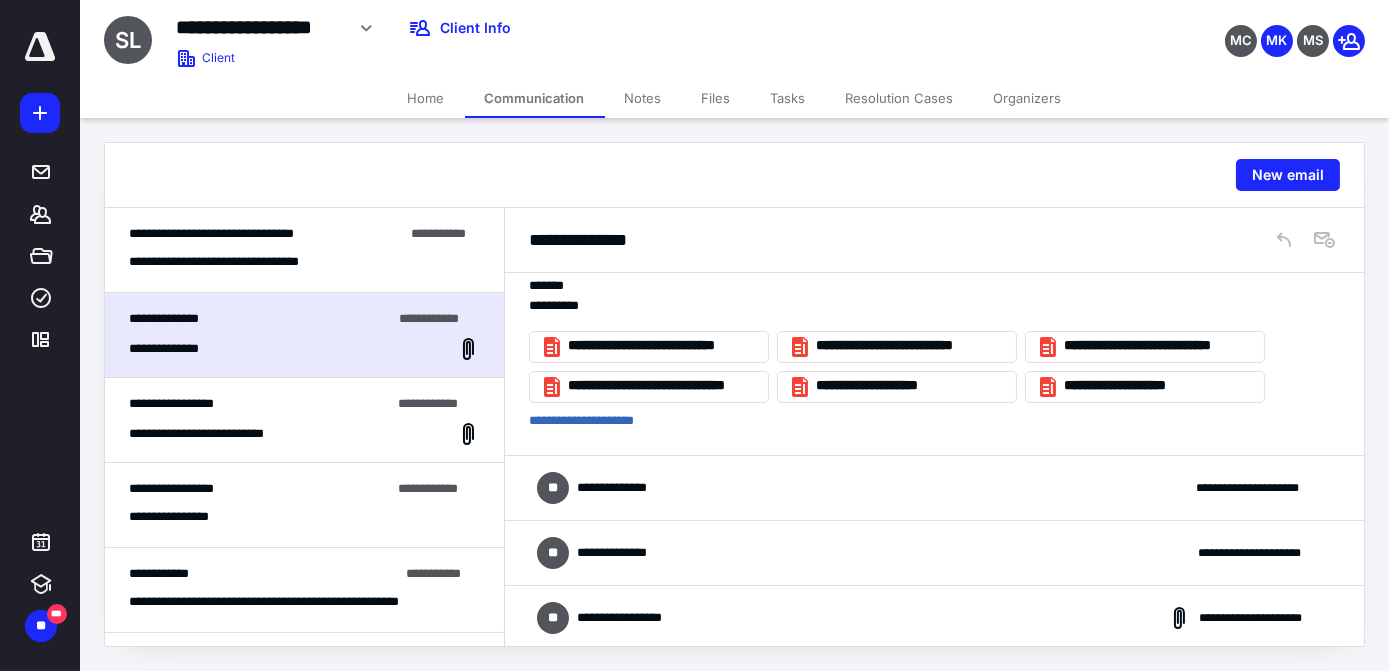 click on "**********" at bounding box center (243, 262) 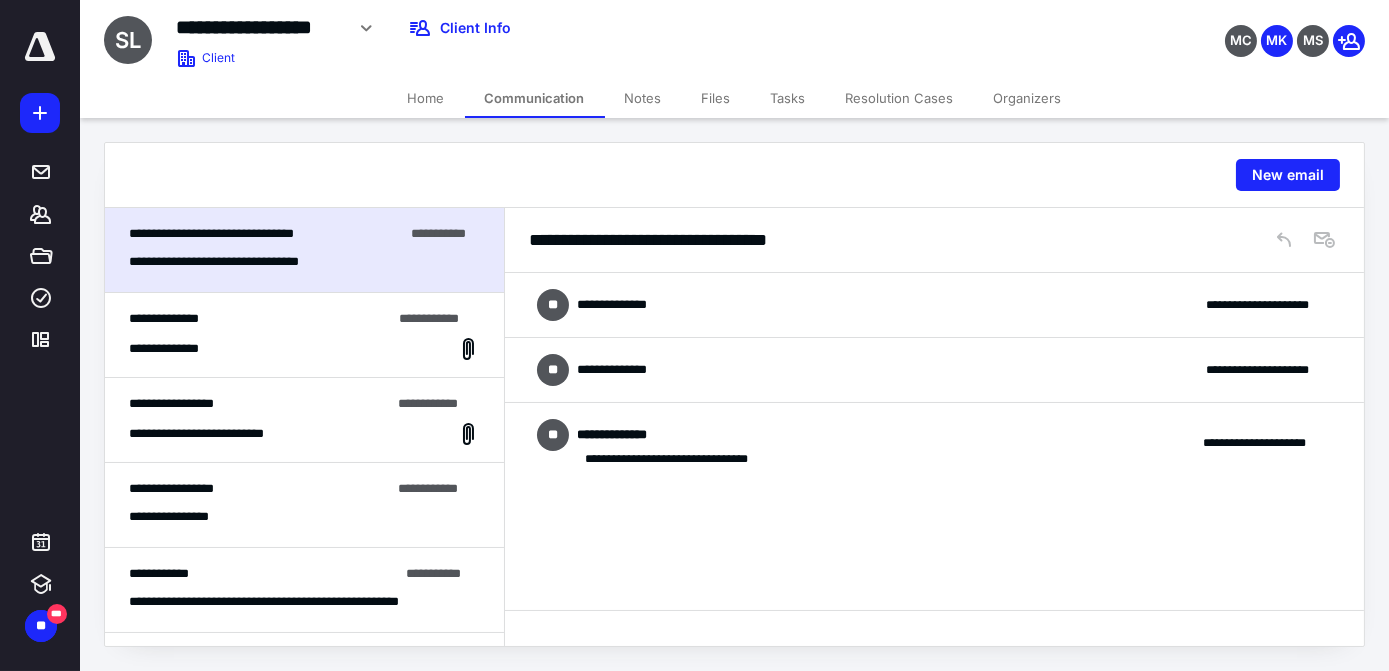 click on "**********" at bounding box center [934, 305] 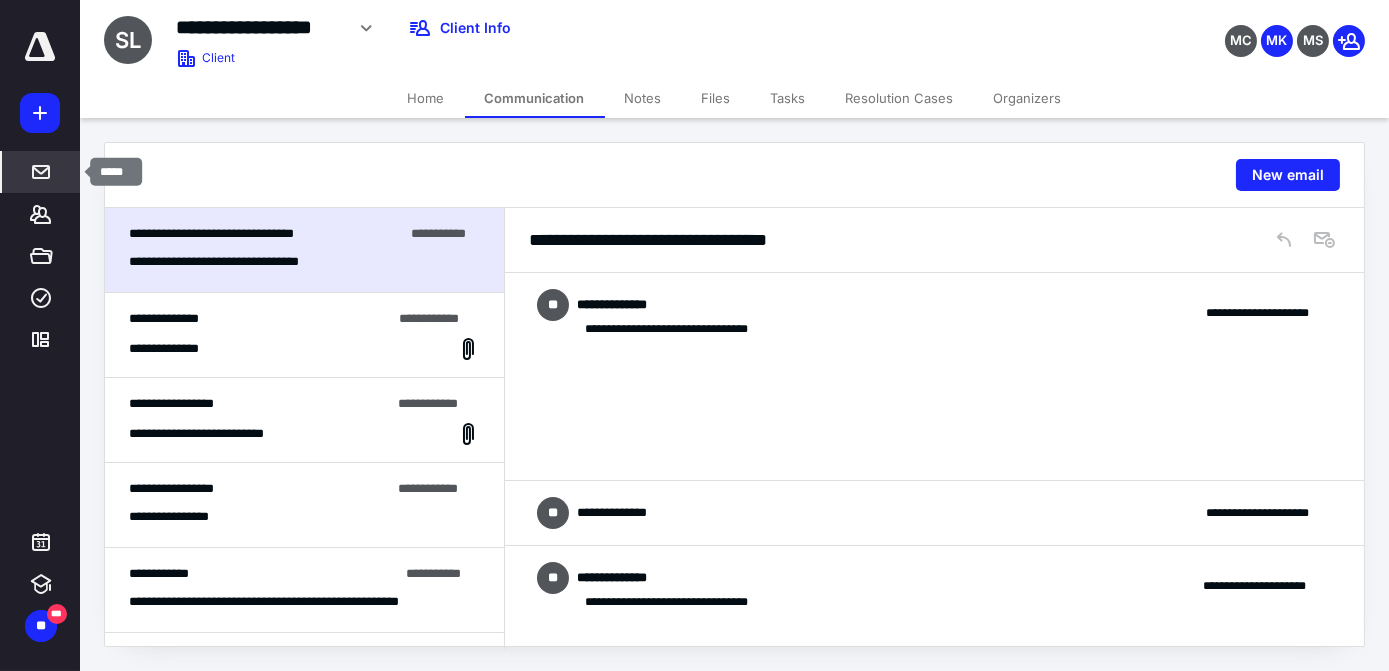 click 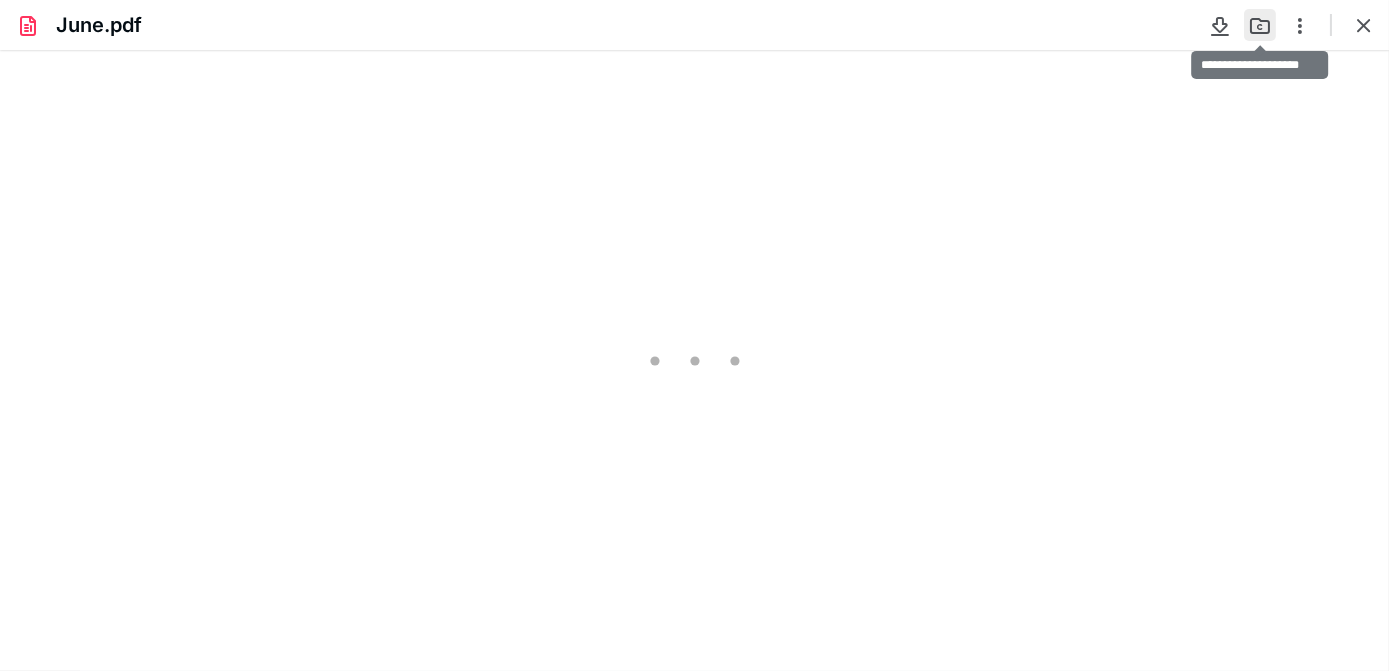 click at bounding box center (1260, 25) 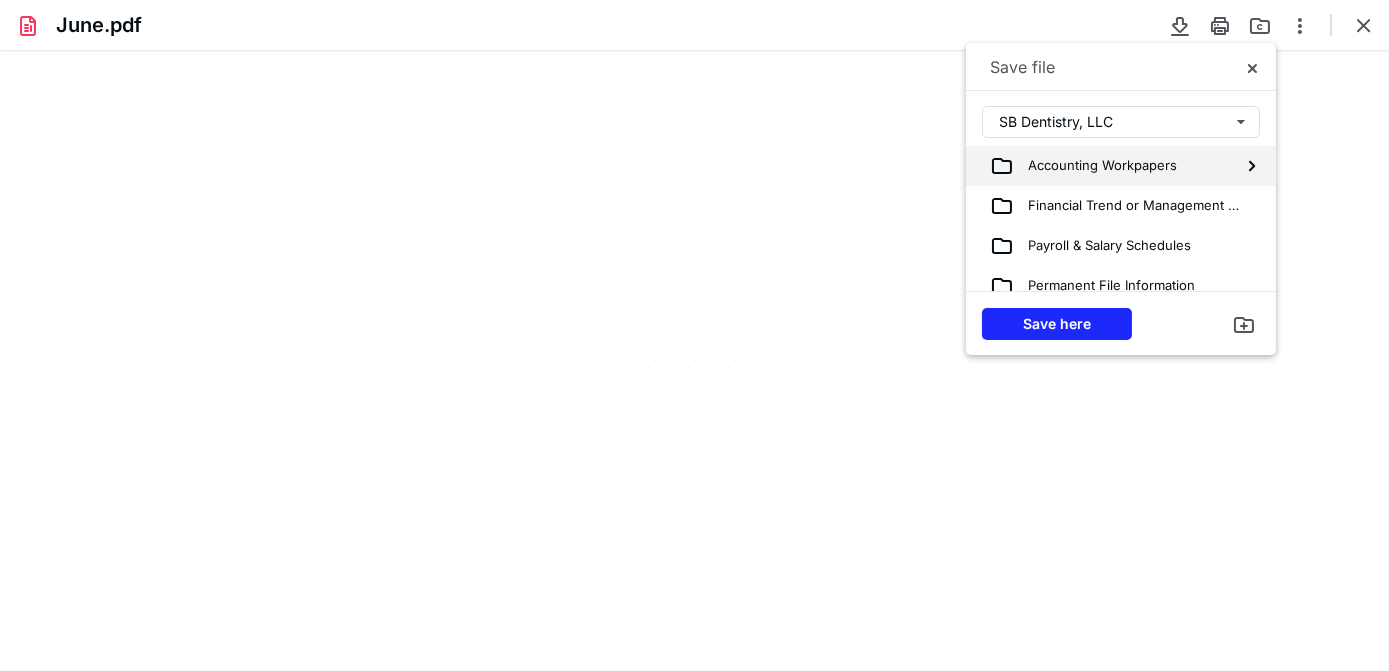 click on "Accounting Workpapers" at bounding box center [1095, 166] 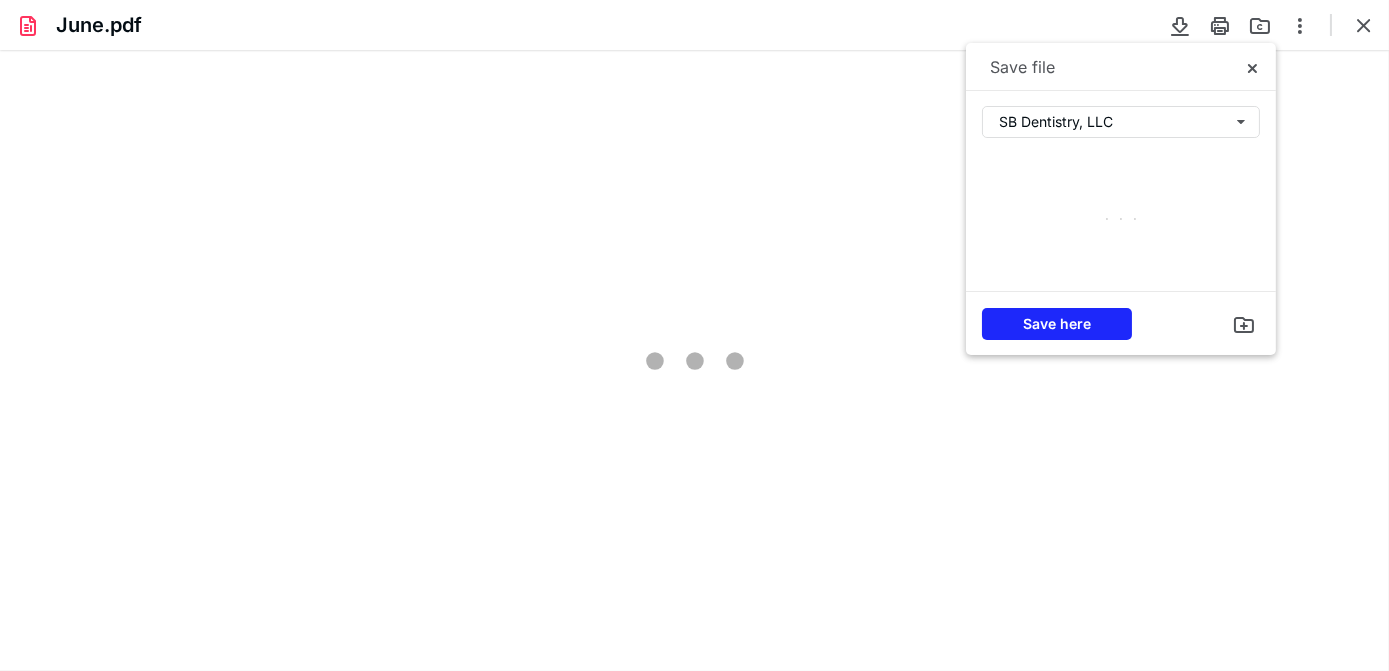 scroll, scrollTop: 0, scrollLeft: 0, axis: both 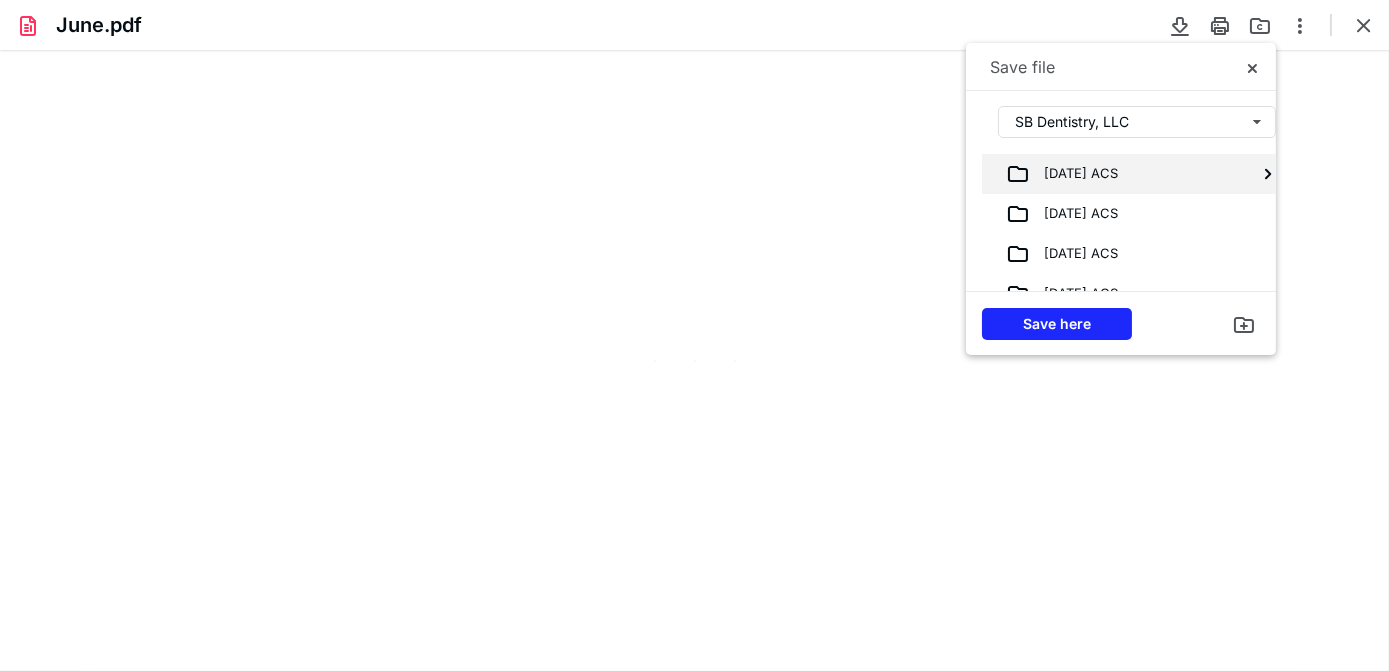 type on "95" 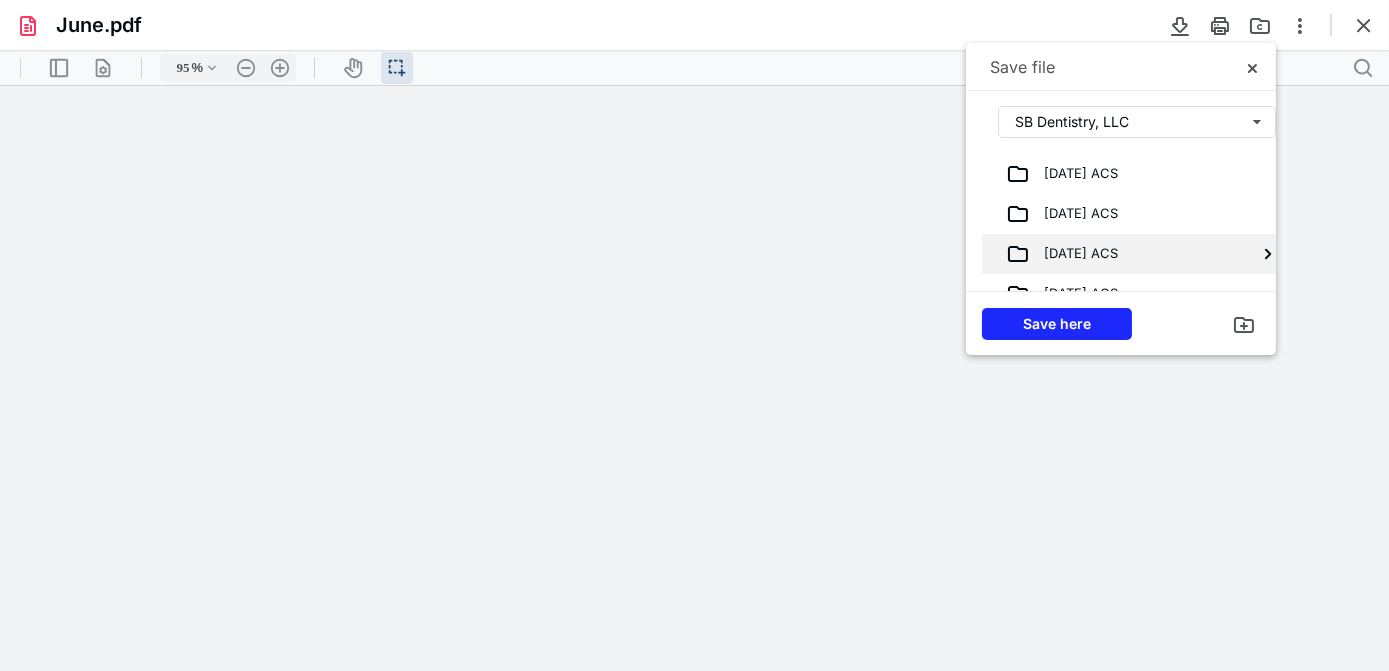 scroll, scrollTop: 117, scrollLeft: 0, axis: vertical 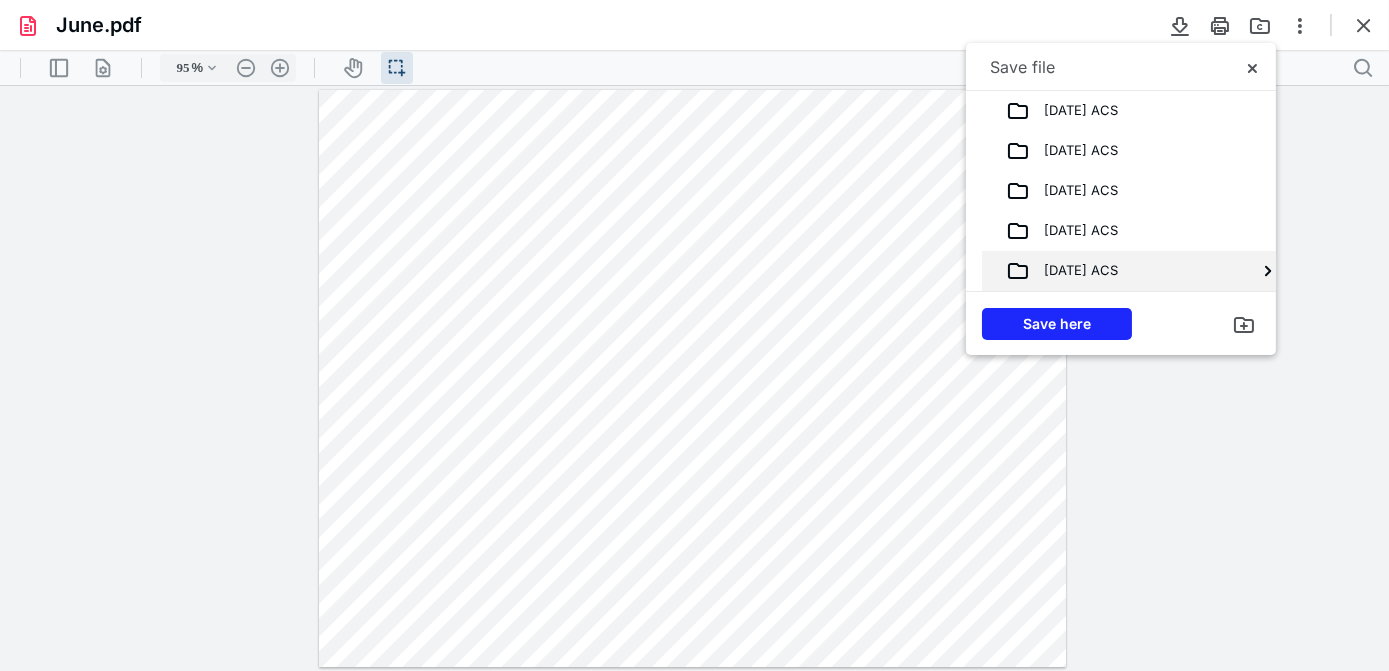 click on "[DATE] ACS" at bounding box center [1074, 271] 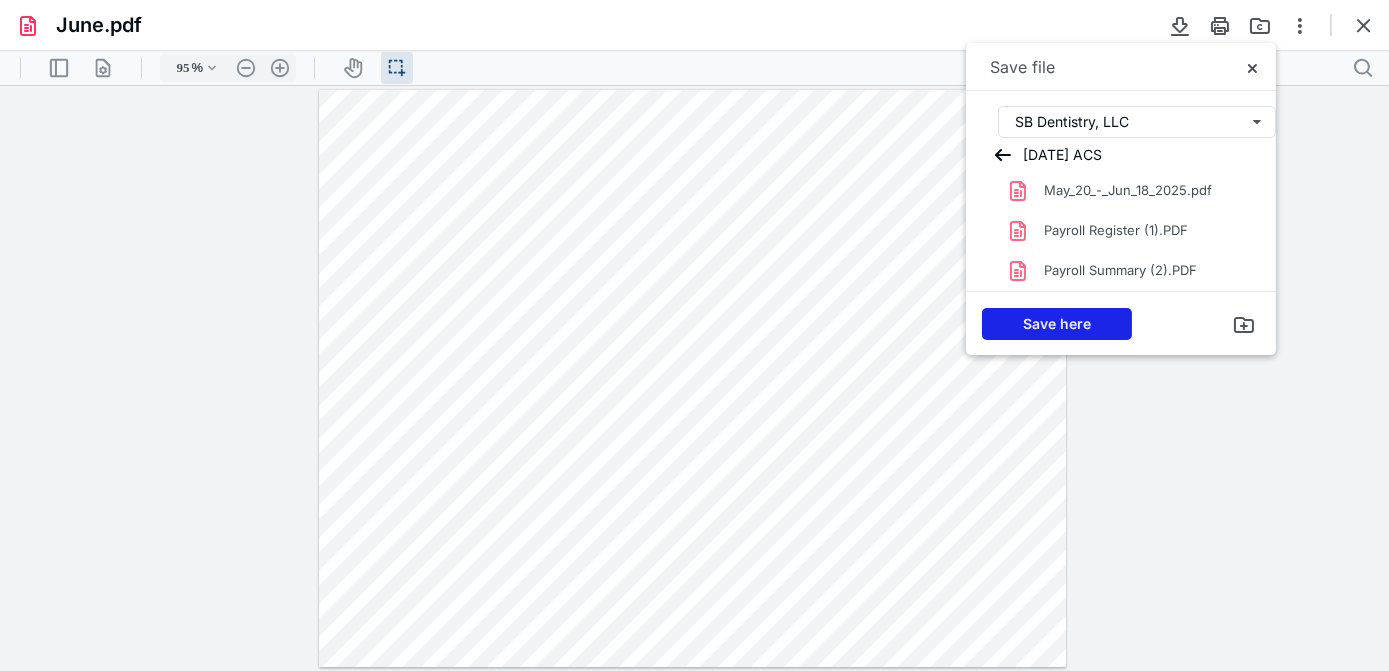 click on "Save here" at bounding box center [1057, 324] 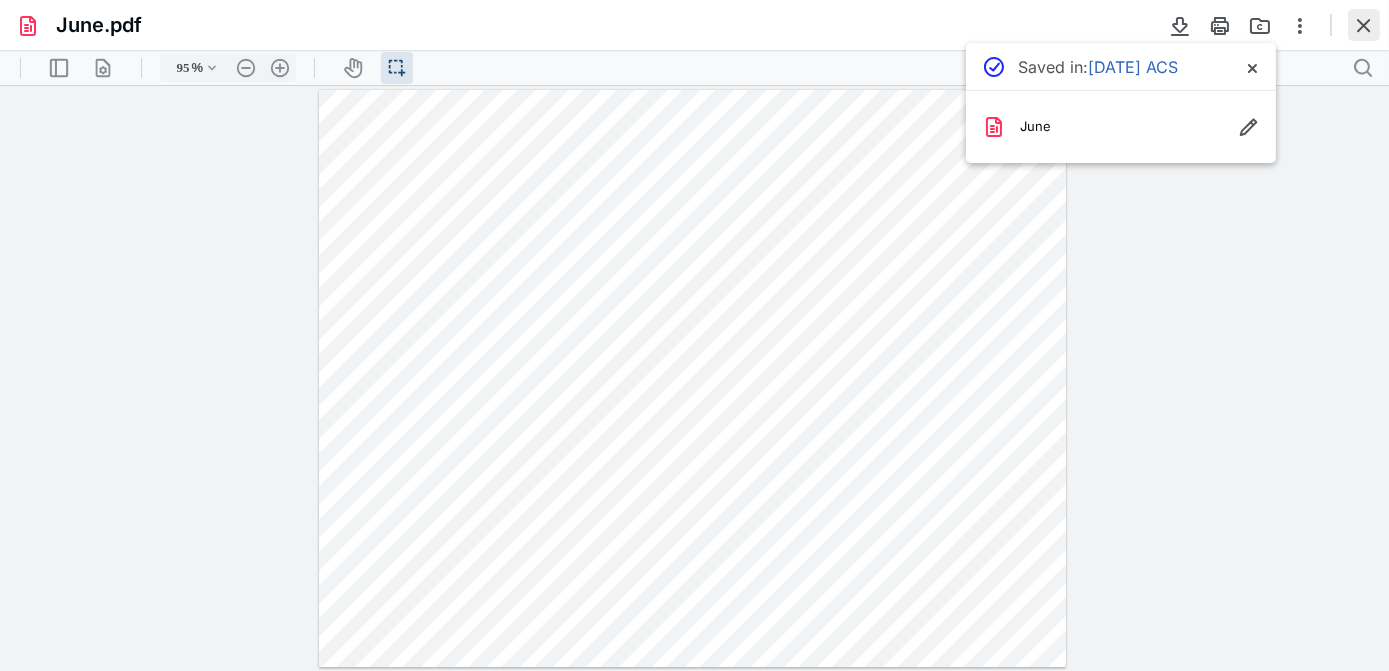 click at bounding box center [1364, 25] 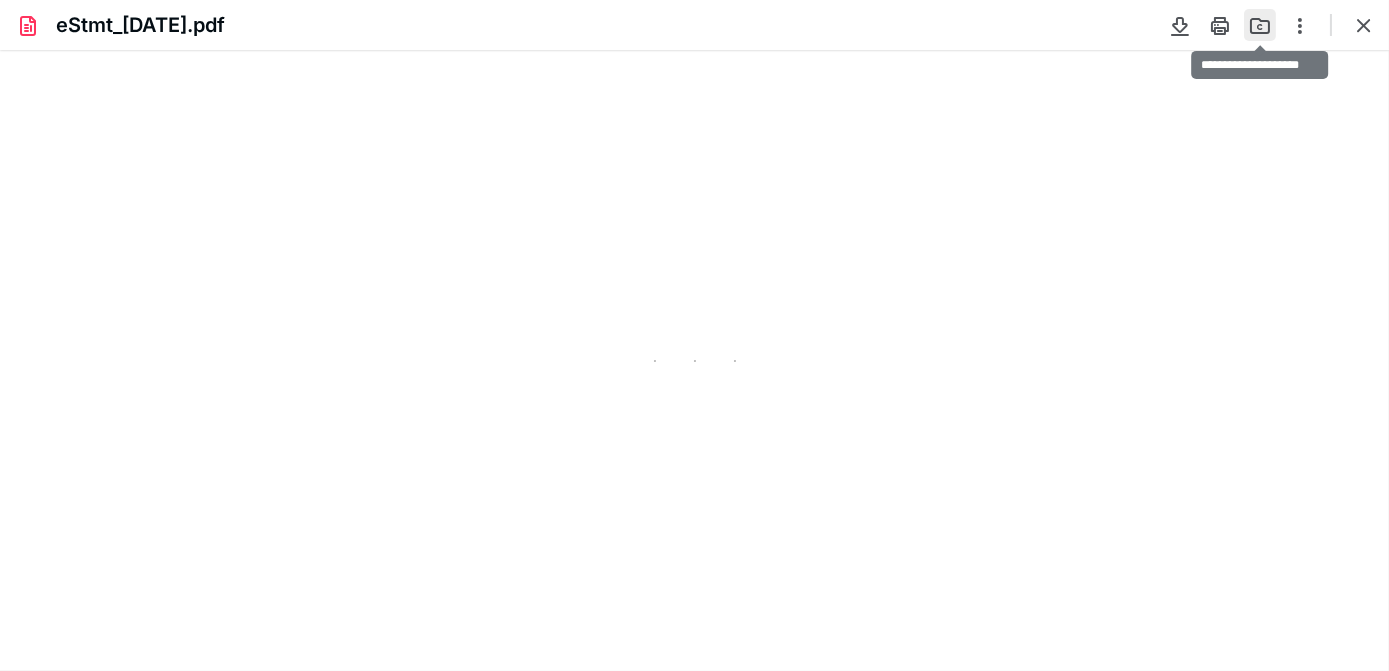 drag, startPoint x: 1258, startPoint y: 28, endPoint x: 1263, endPoint y: 71, distance: 43.289722 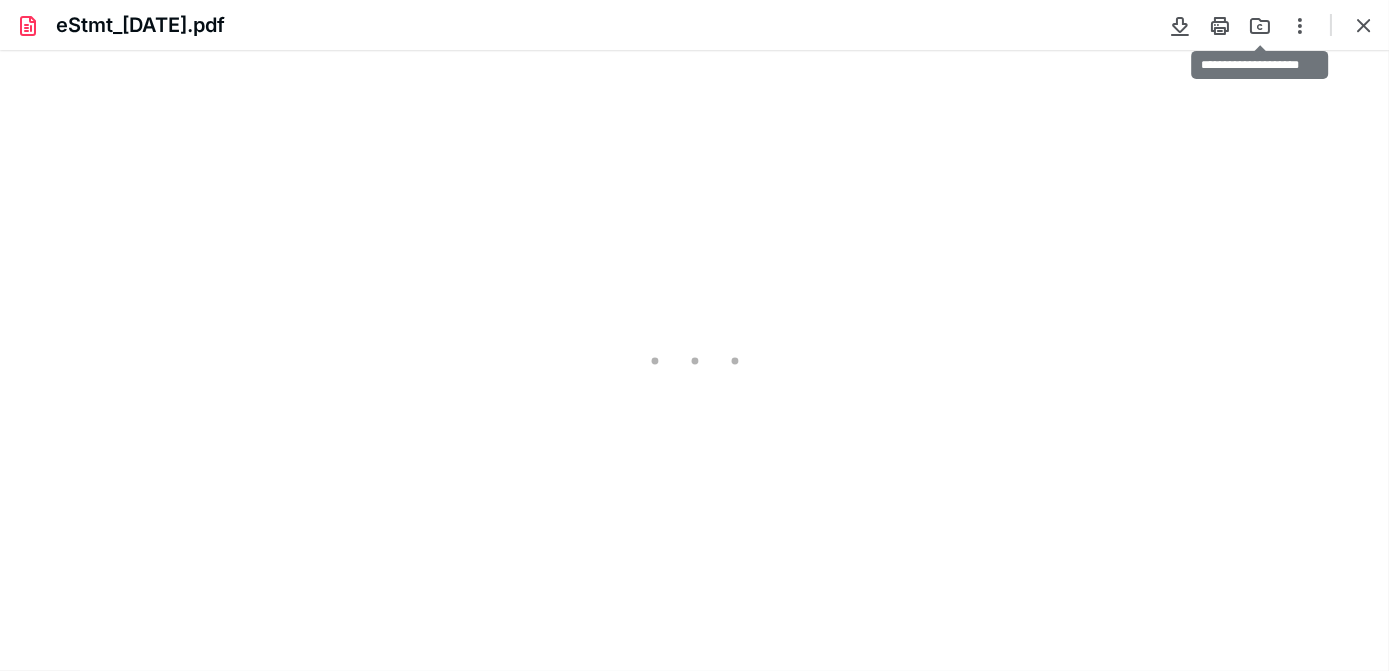 click at bounding box center (1260, 25) 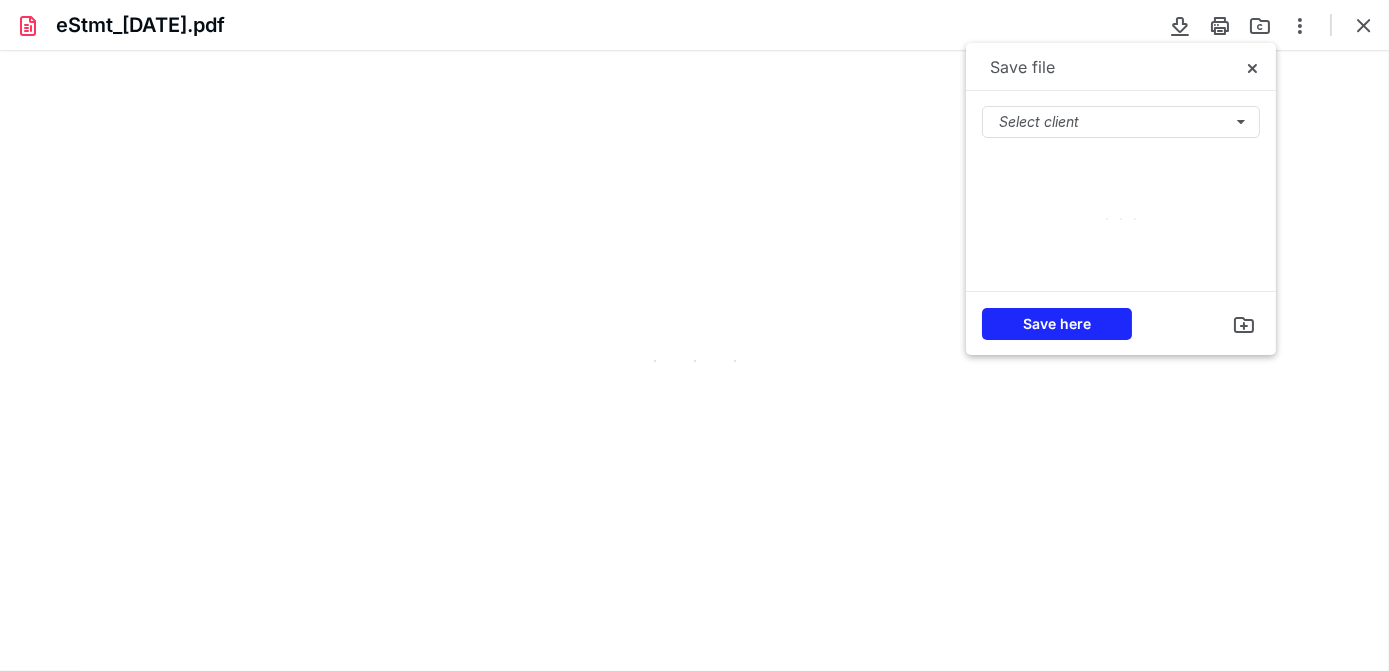 scroll, scrollTop: 0, scrollLeft: 0, axis: both 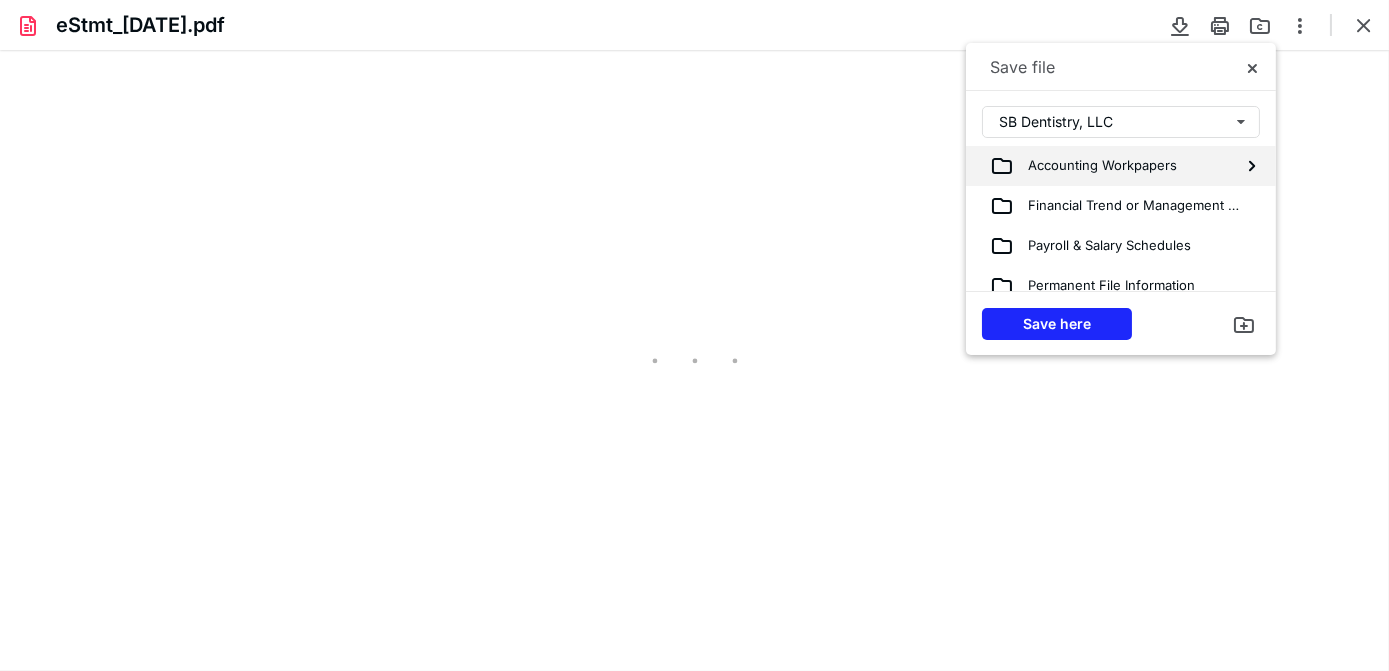 click on "Accounting Workpapers" at bounding box center (1095, 166) 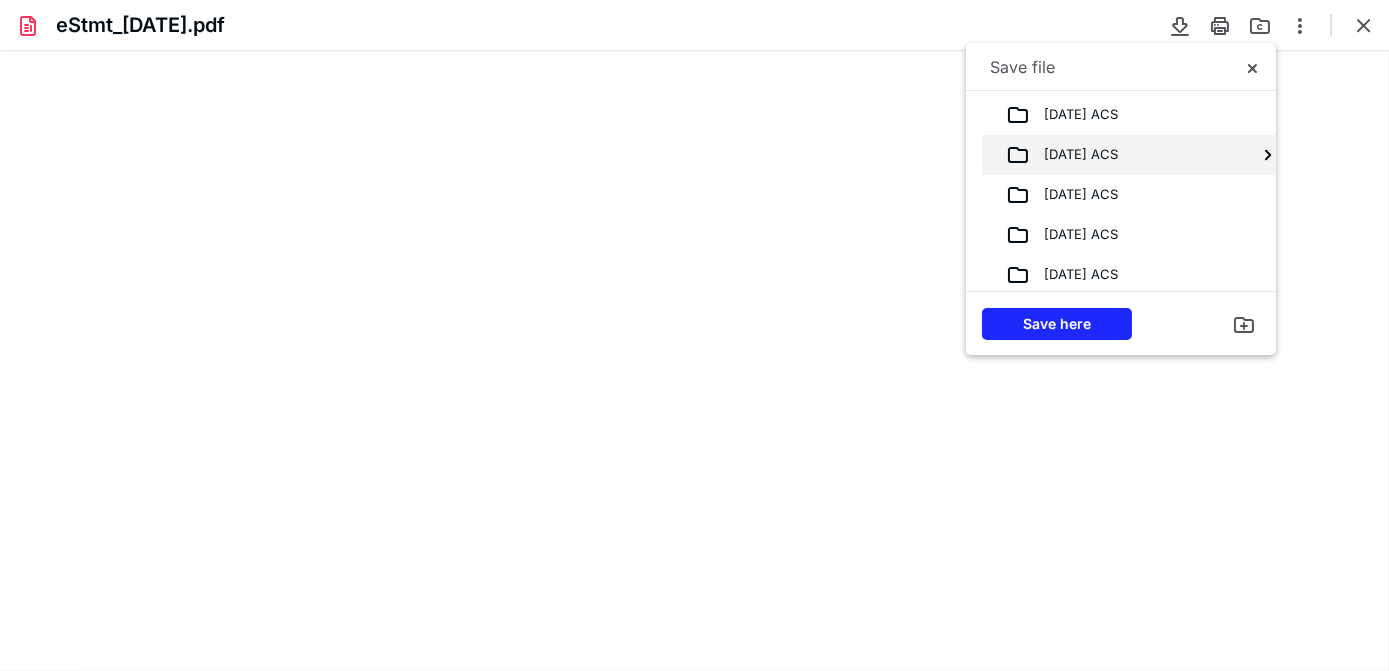 scroll, scrollTop: 117, scrollLeft: 0, axis: vertical 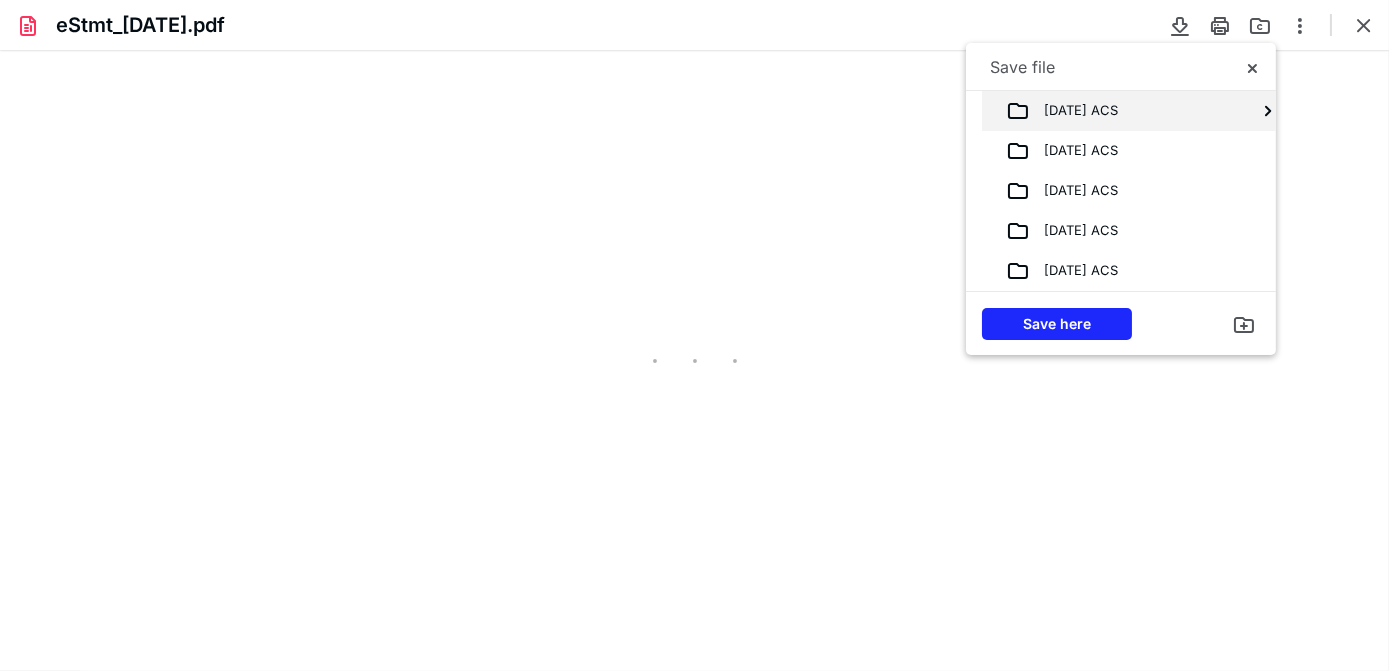 type on "74" 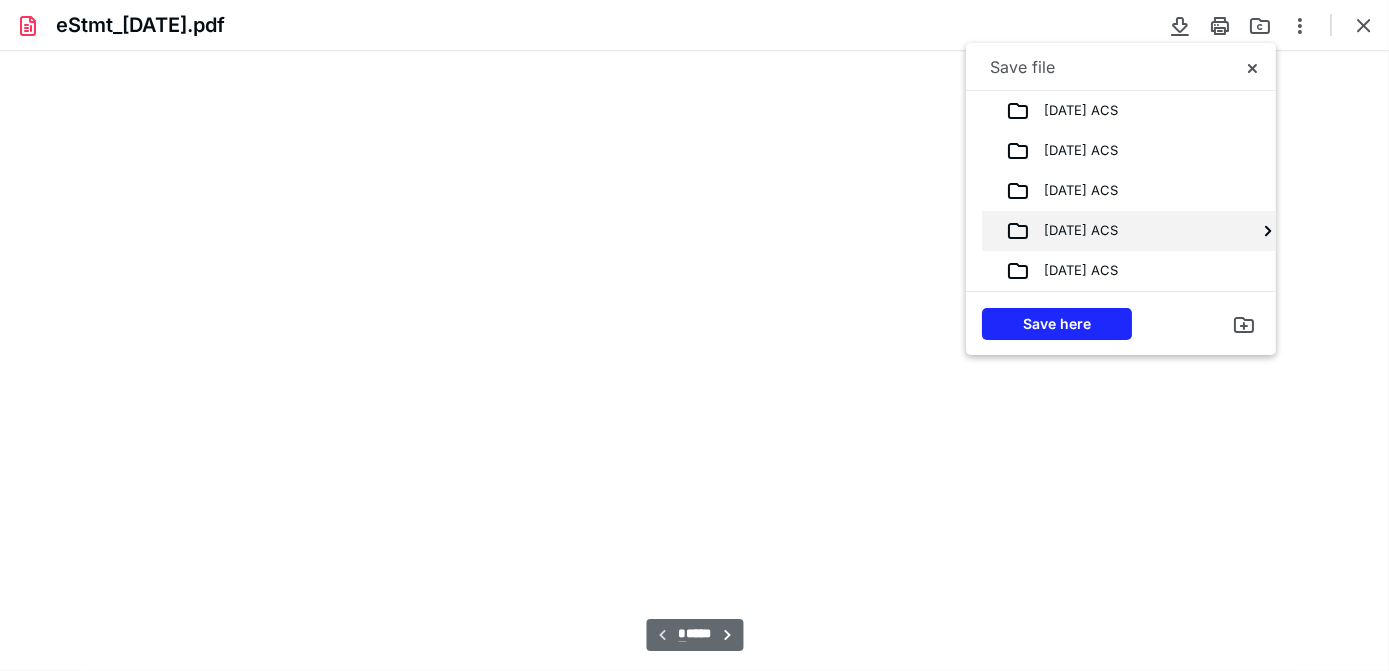 scroll, scrollTop: 39, scrollLeft: 0, axis: vertical 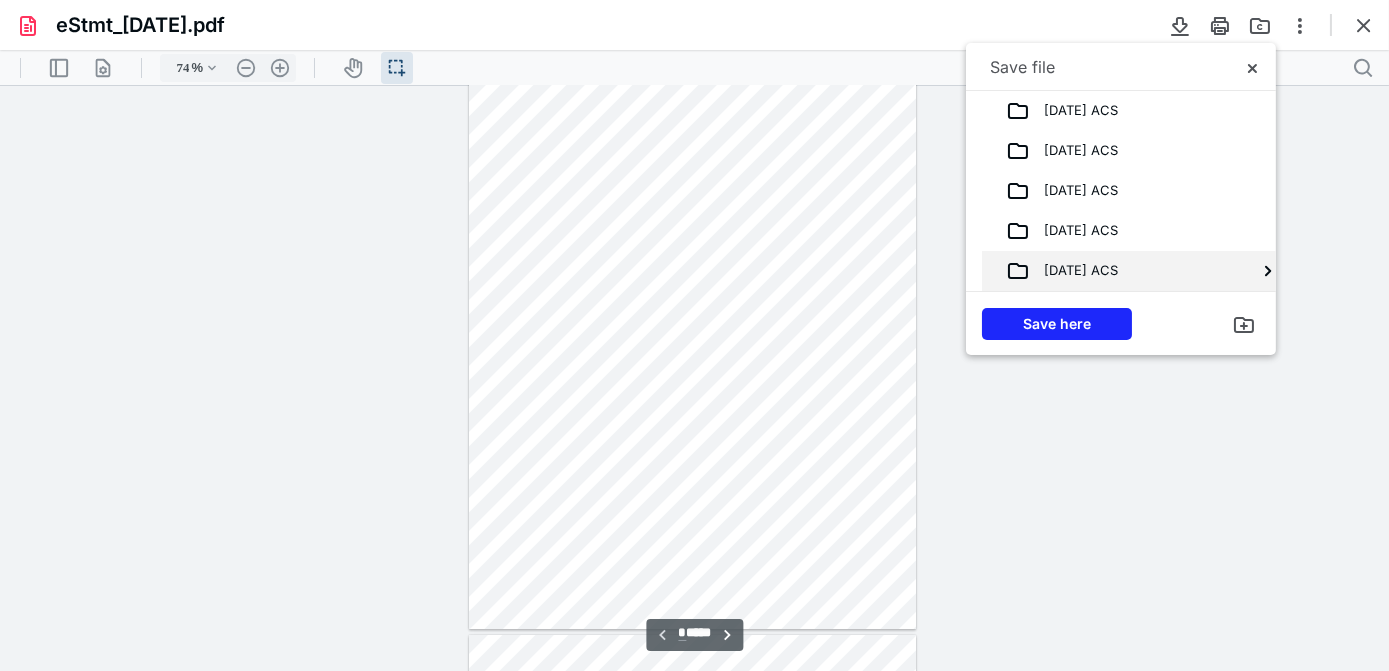 click on "[DATE] ACS" at bounding box center (1074, 271) 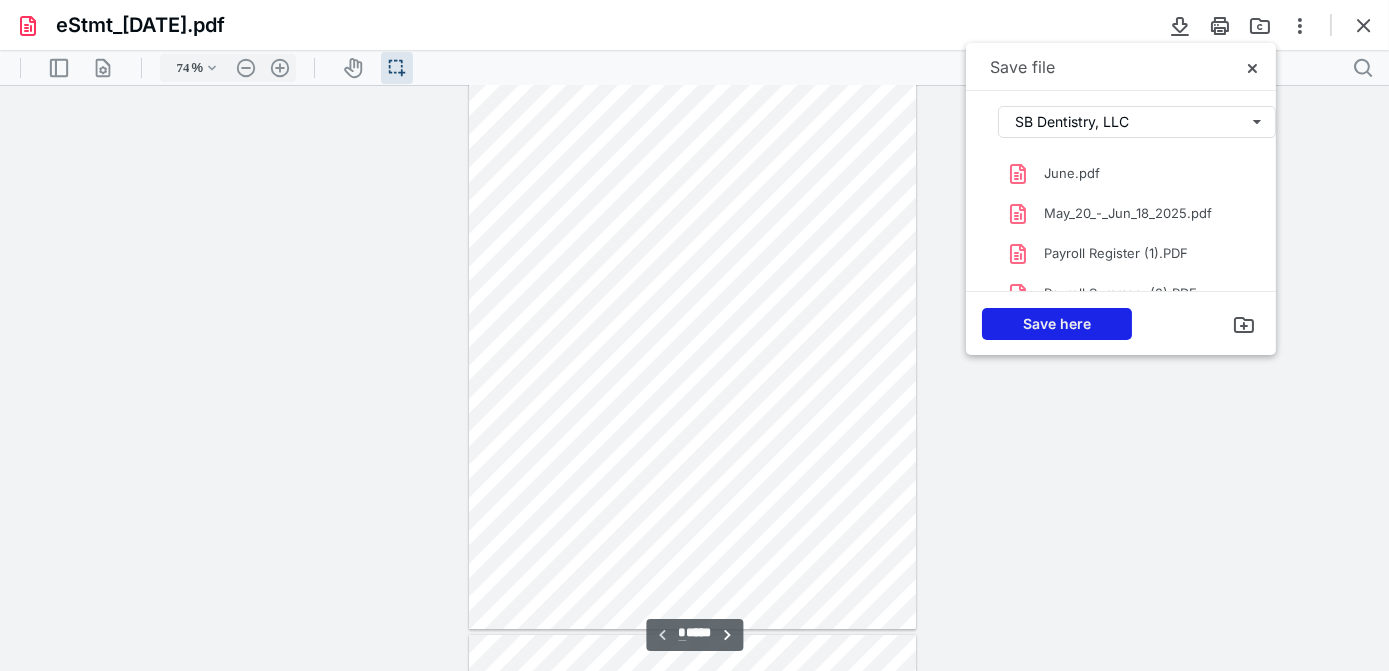 click on "Save here" at bounding box center (1057, 324) 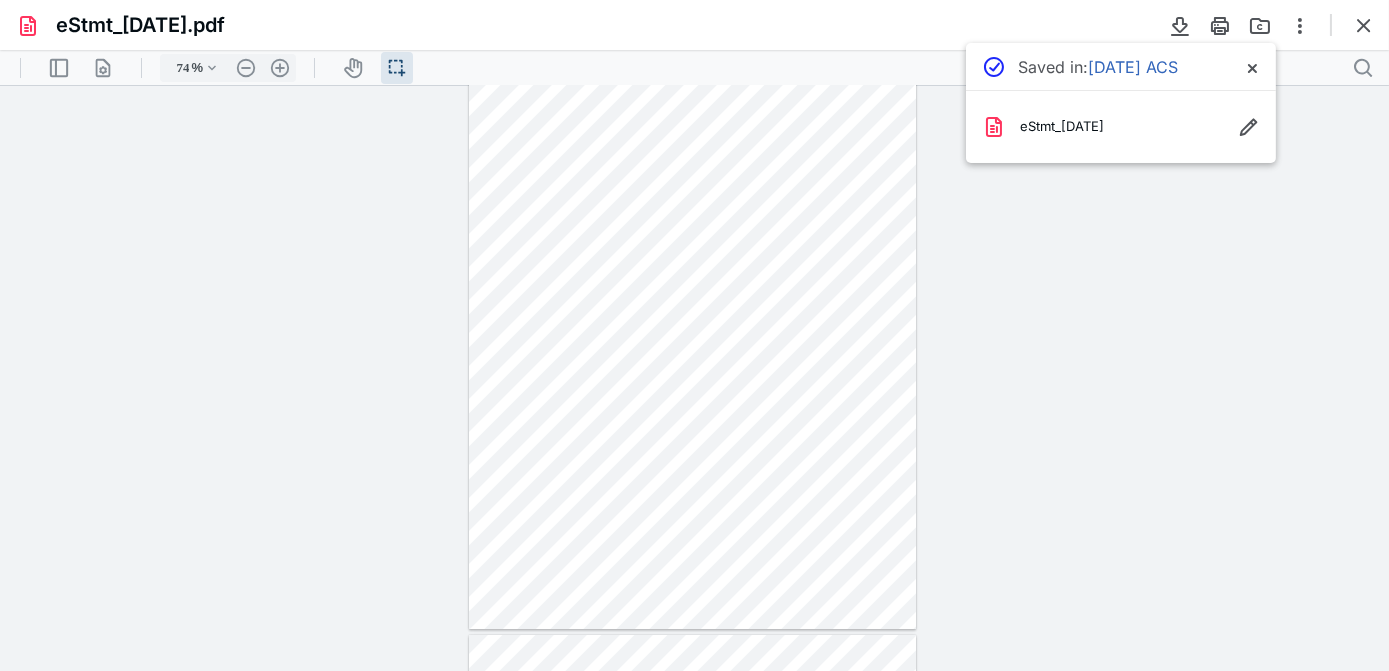 drag, startPoint x: 1370, startPoint y: 32, endPoint x: 1350, endPoint y: 40, distance: 21.540659 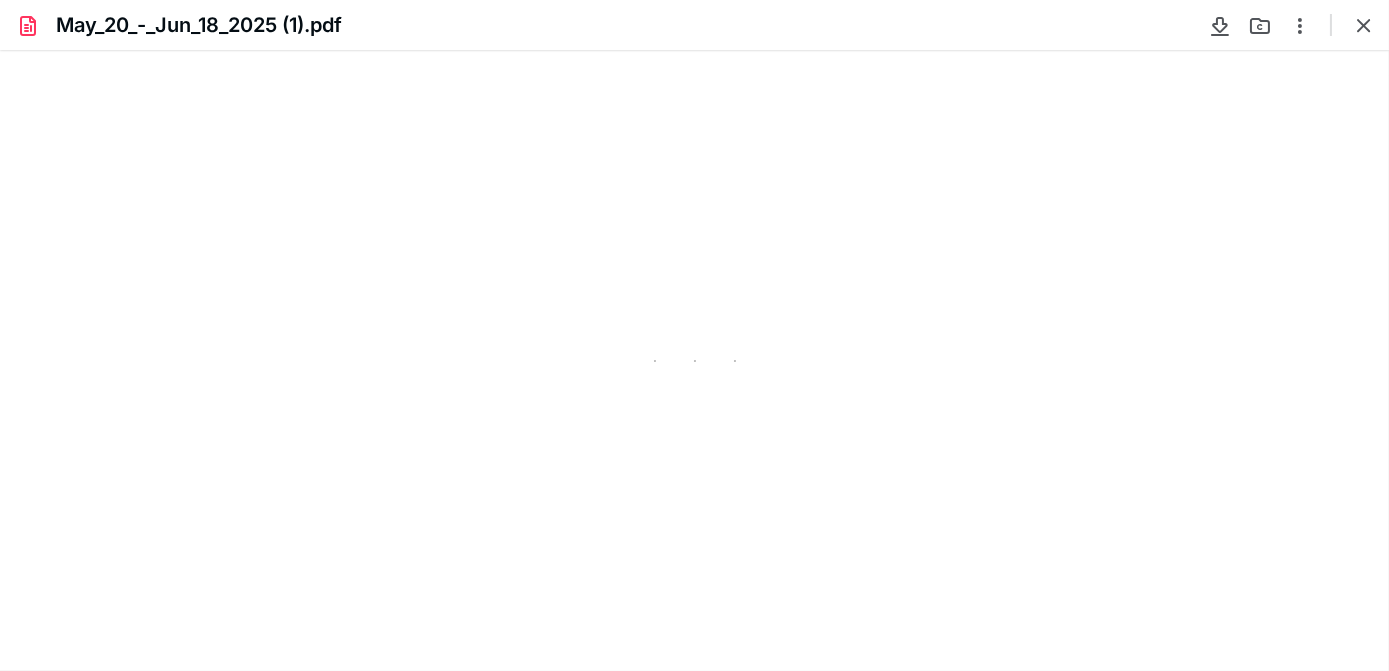 scroll, scrollTop: 0, scrollLeft: 0, axis: both 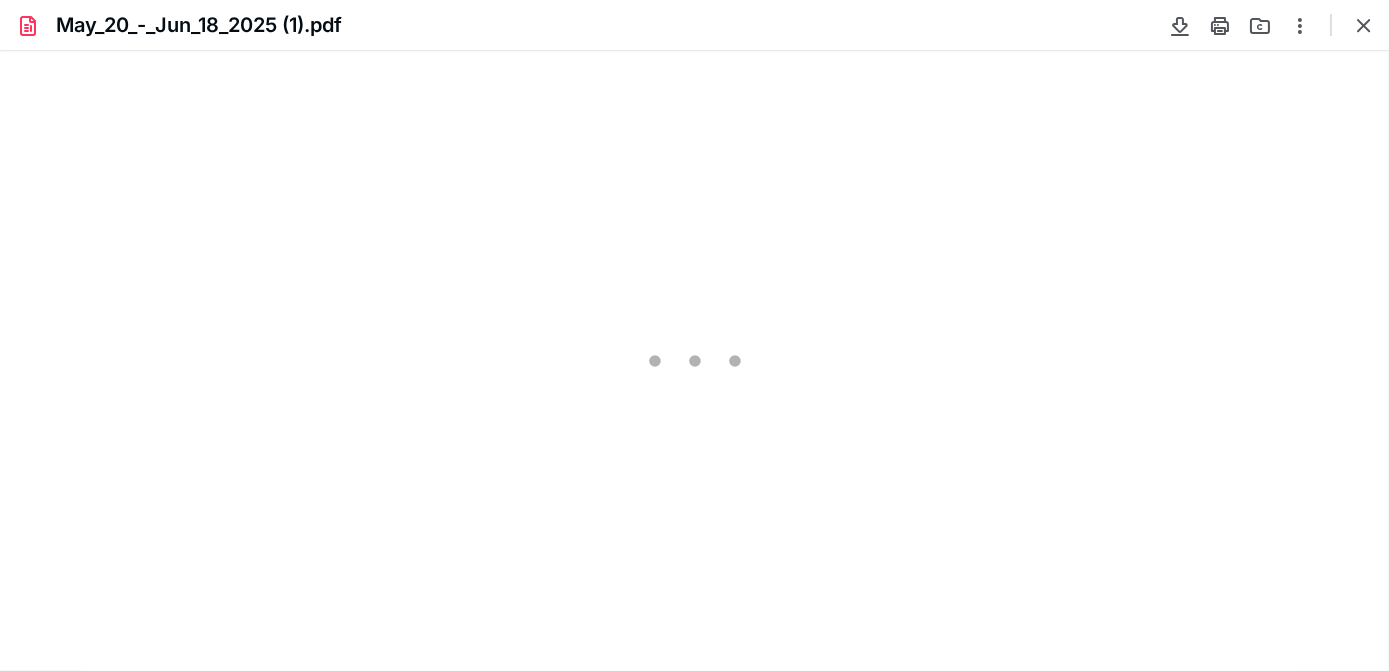 type on "74" 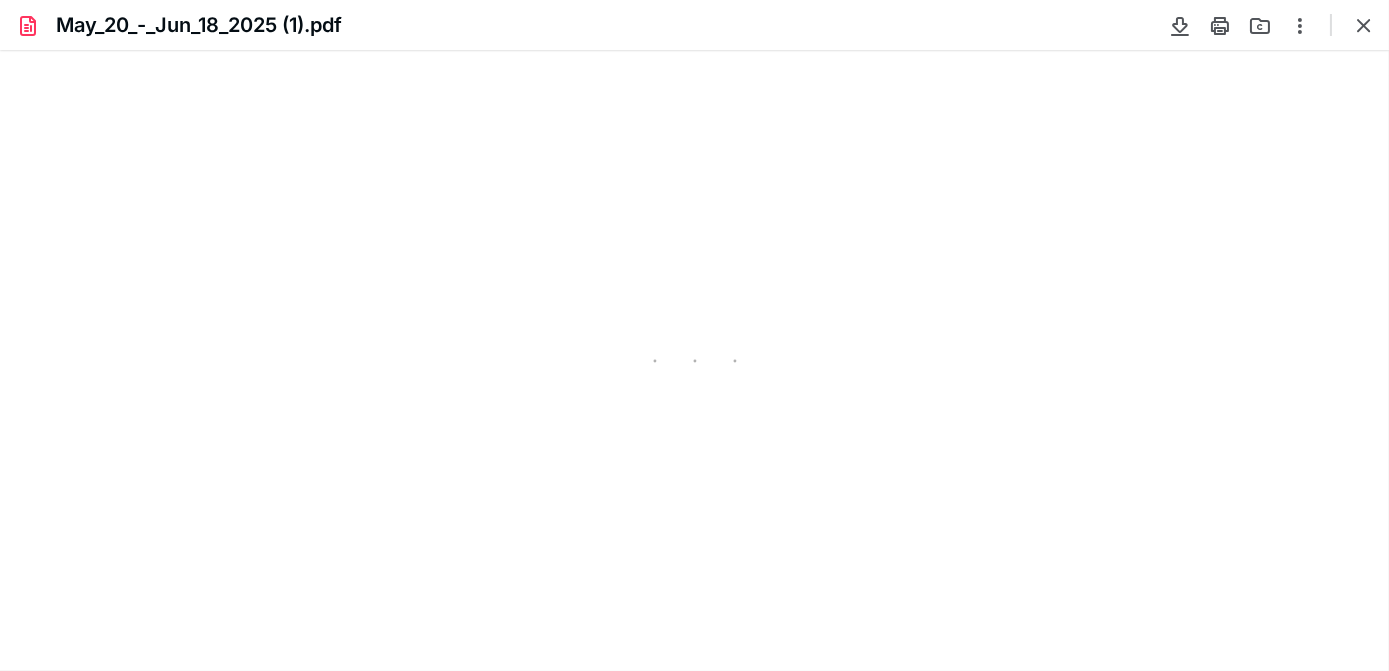 scroll, scrollTop: 39, scrollLeft: 0, axis: vertical 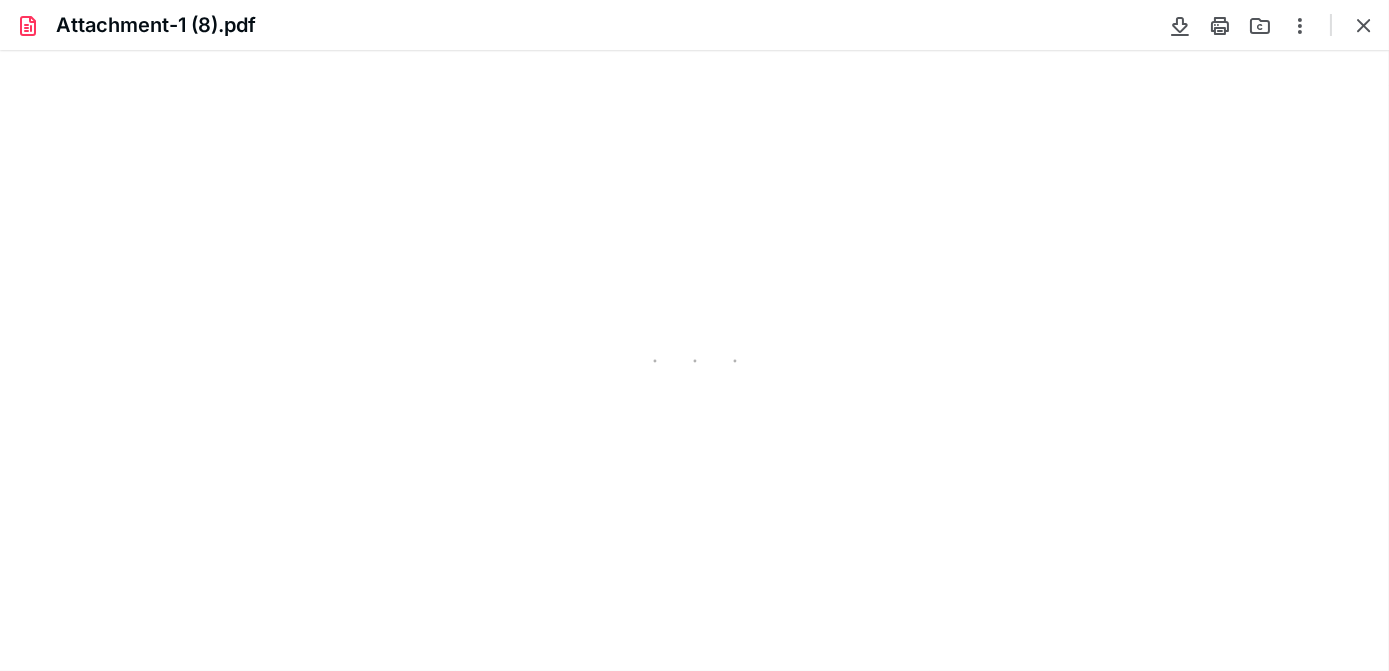 type on "74" 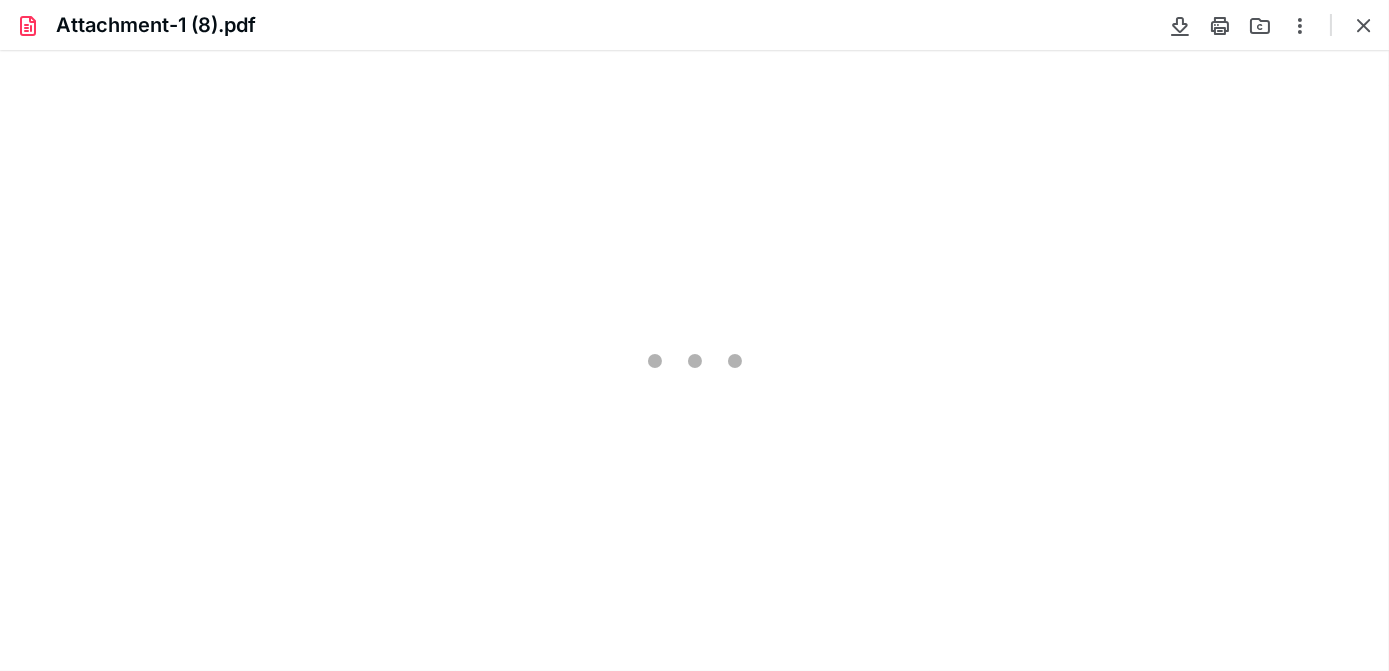 scroll, scrollTop: 39, scrollLeft: 0, axis: vertical 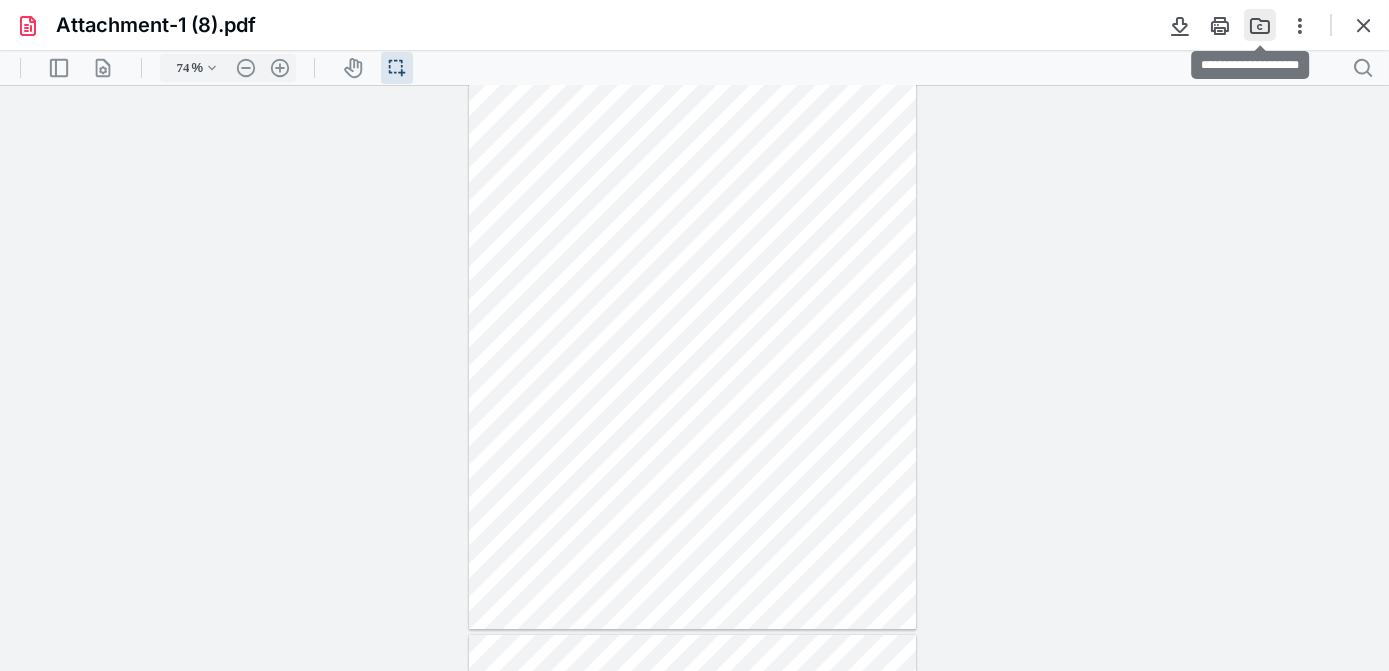 click at bounding box center [1260, 25] 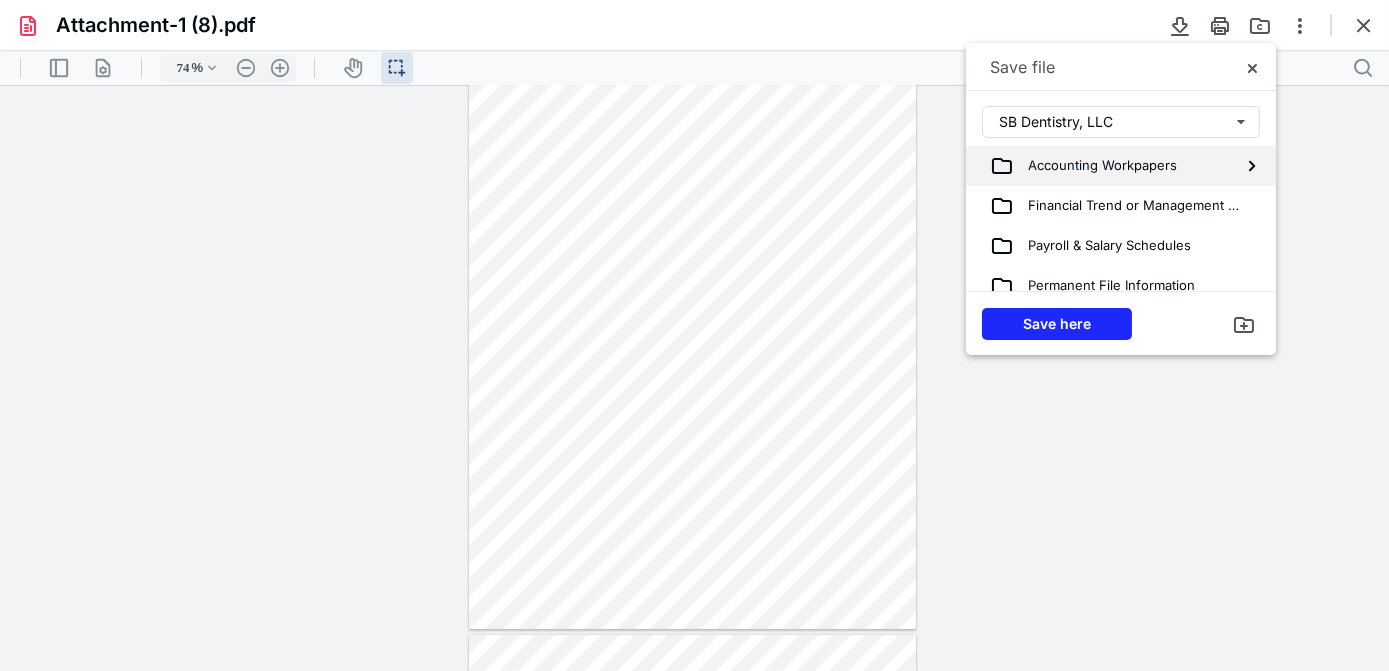 click on "Accounting Workpapers" at bounding box center (1095, 166) 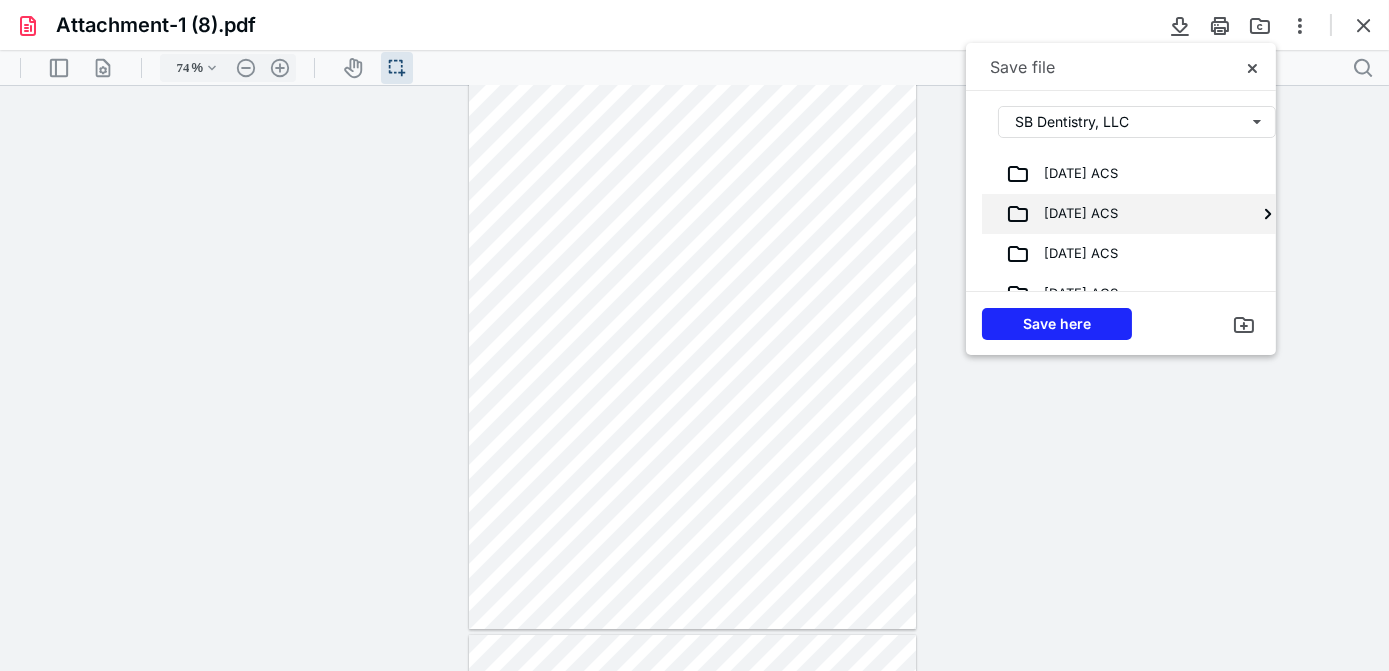 scroll, scrollTop: 117, scrollLeft: 0, axis: vertical 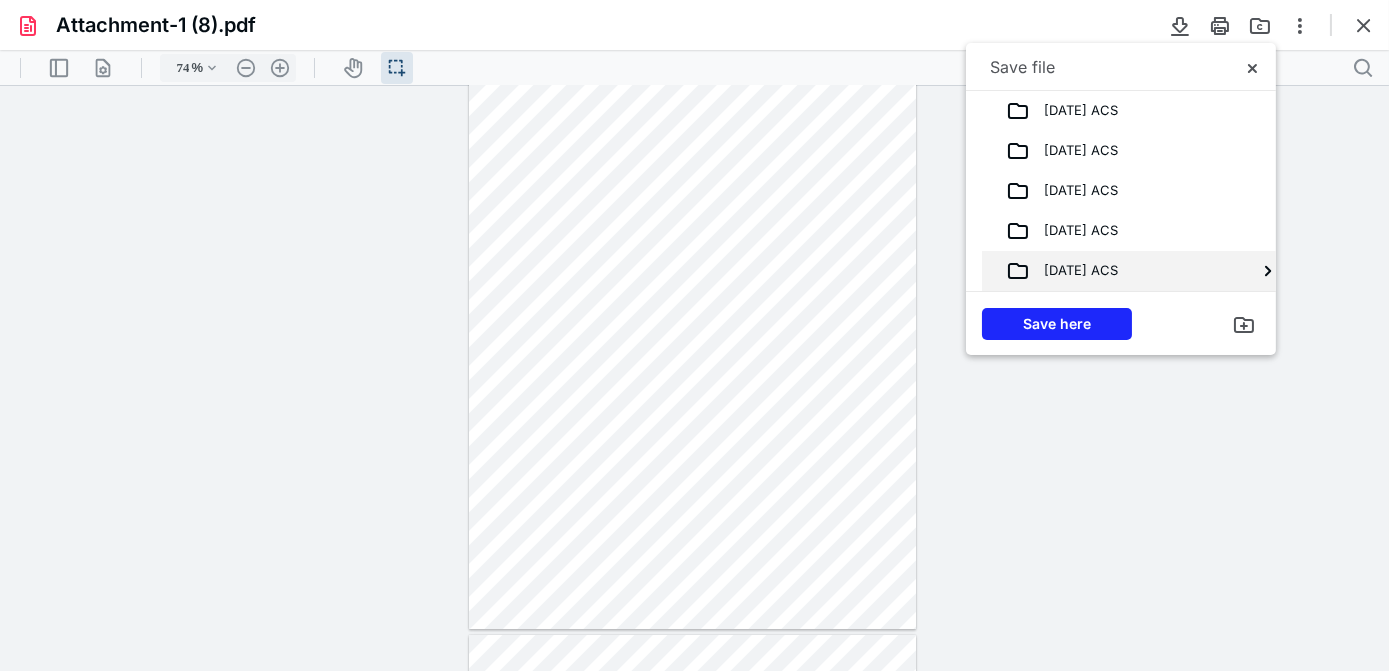 click on "[DATE] ACS" at bounding box center (1074, 271) 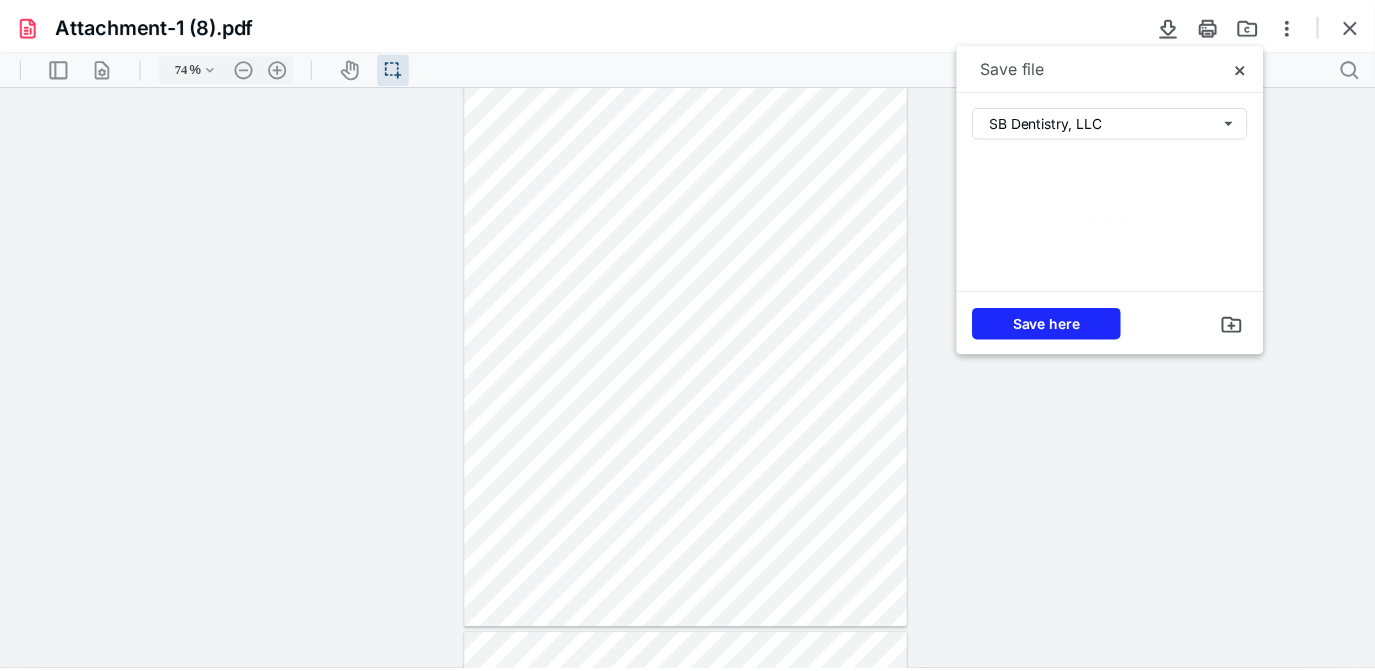 scroll, scrollTop: 0, scrollLeft: 0, axis: both 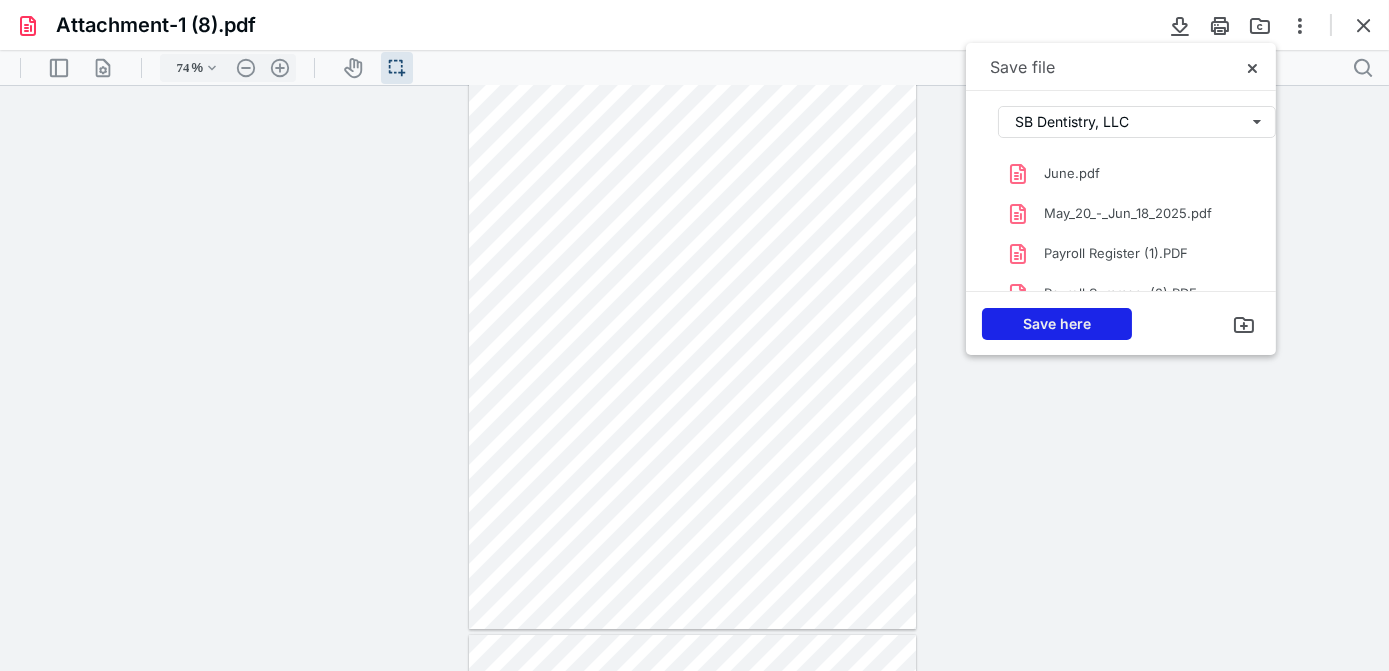 click on "Save here" at bounding box center [1057, 324] 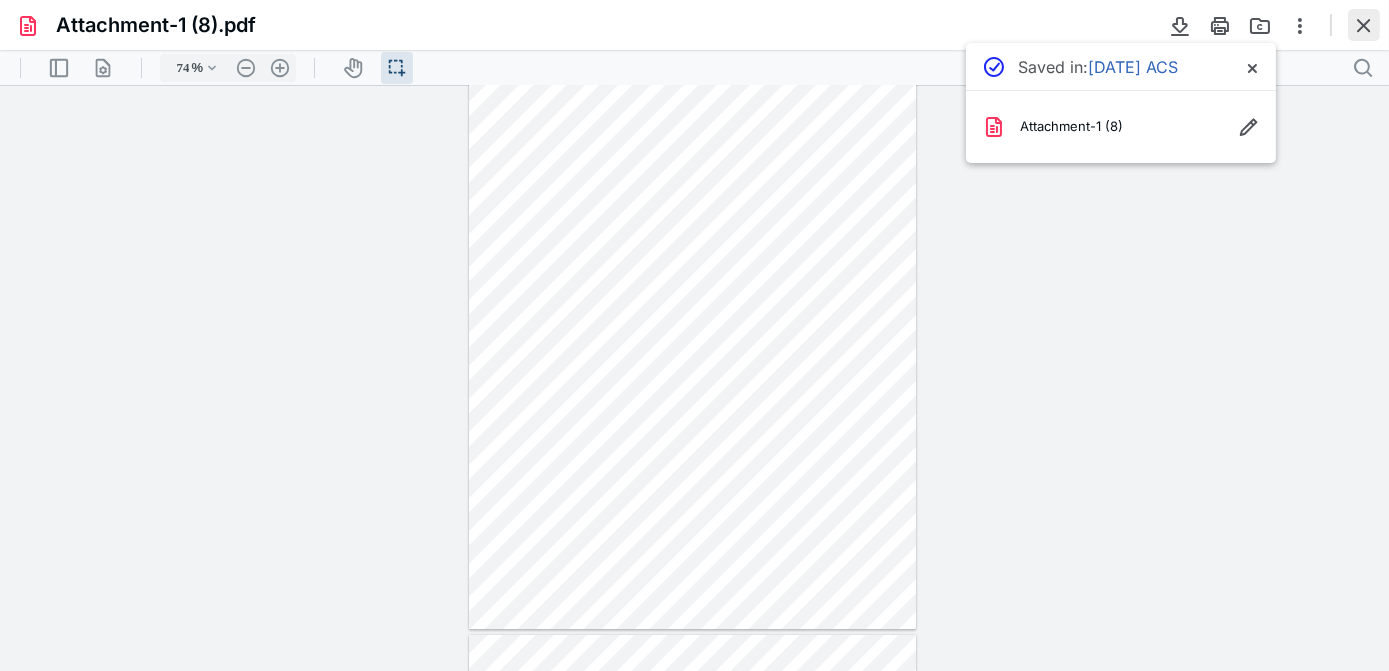 click at bounding box center (1364, 25) 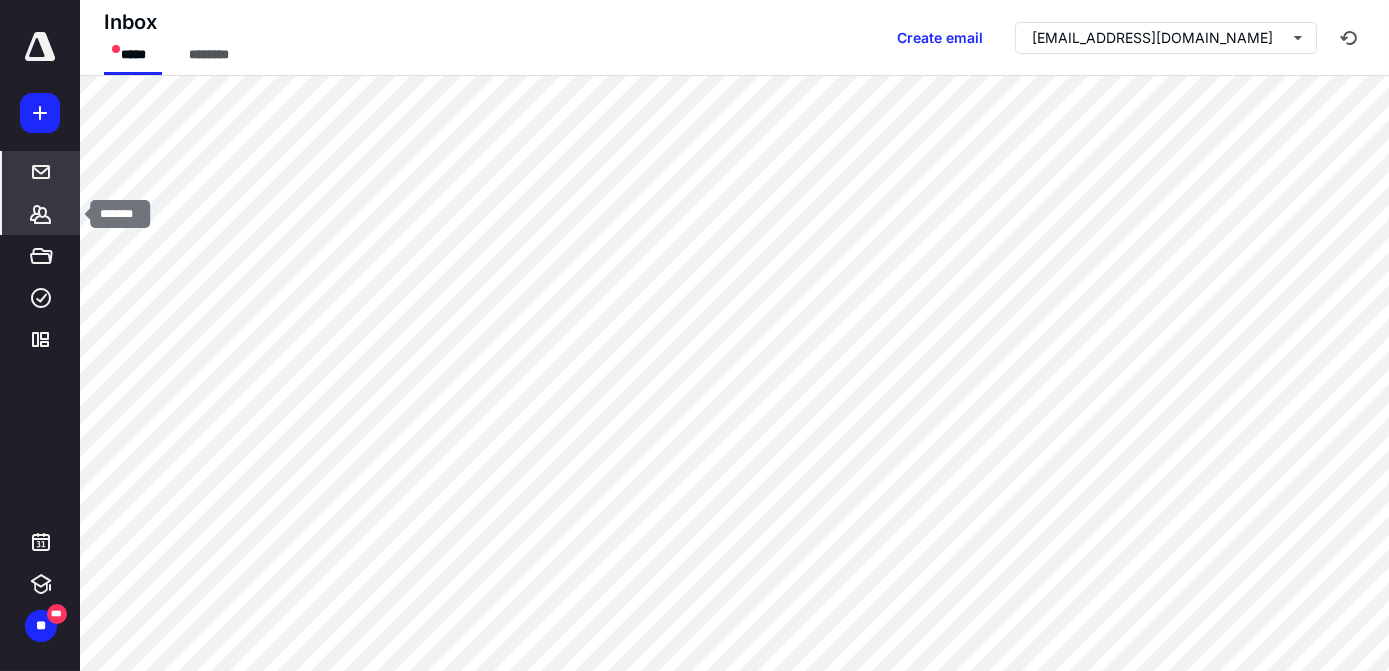 click 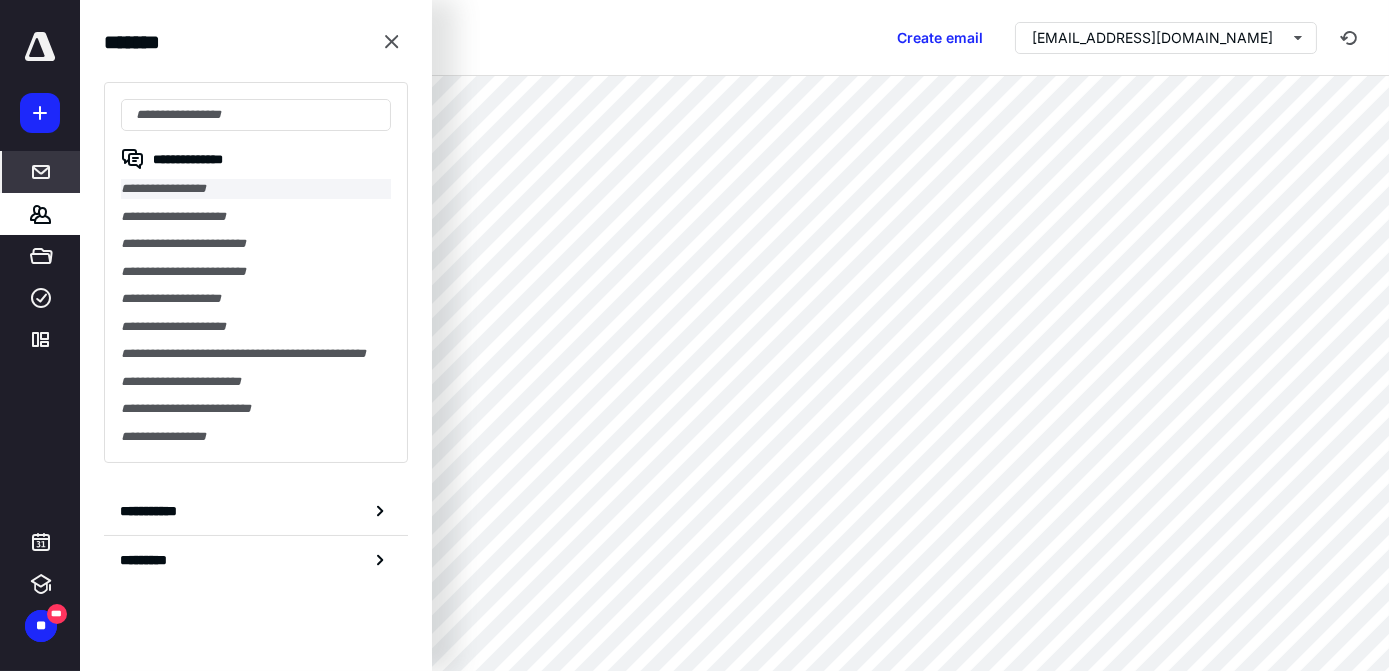 click on "**********" at bounding box center (256, 189) 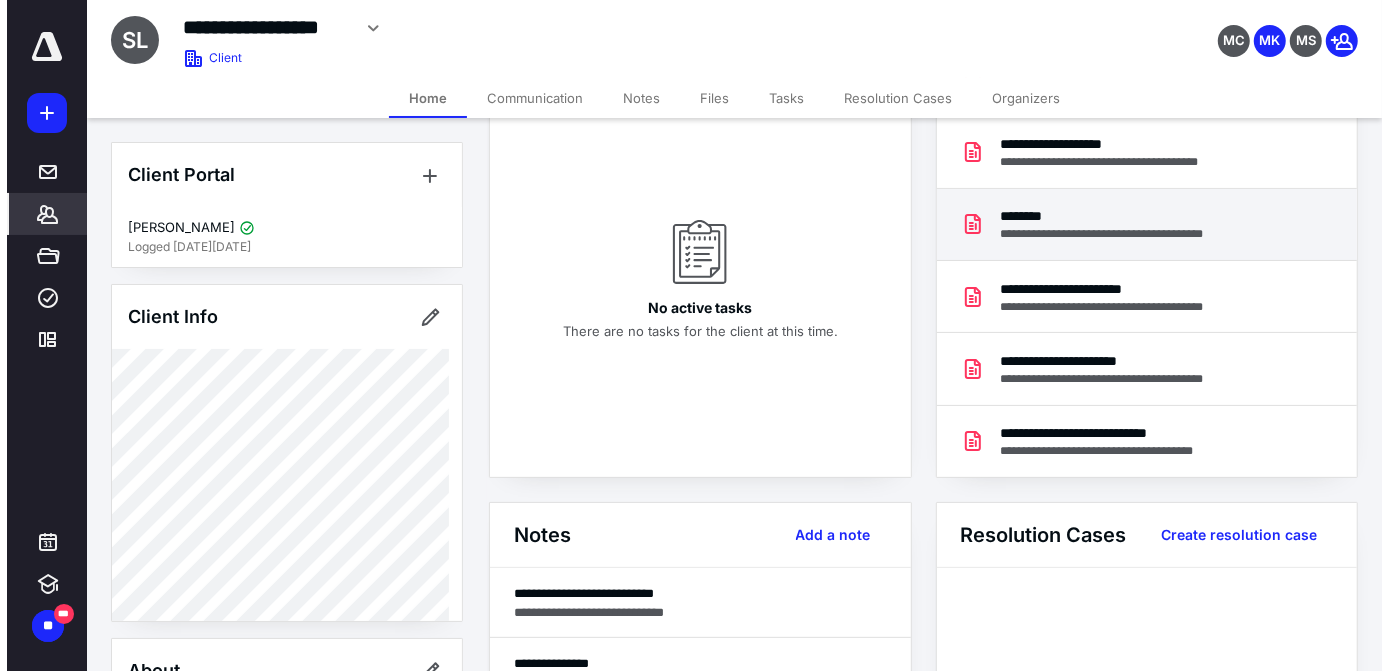 scroll, scrollTop: 181, scrollLeft: 0, axis: vertical 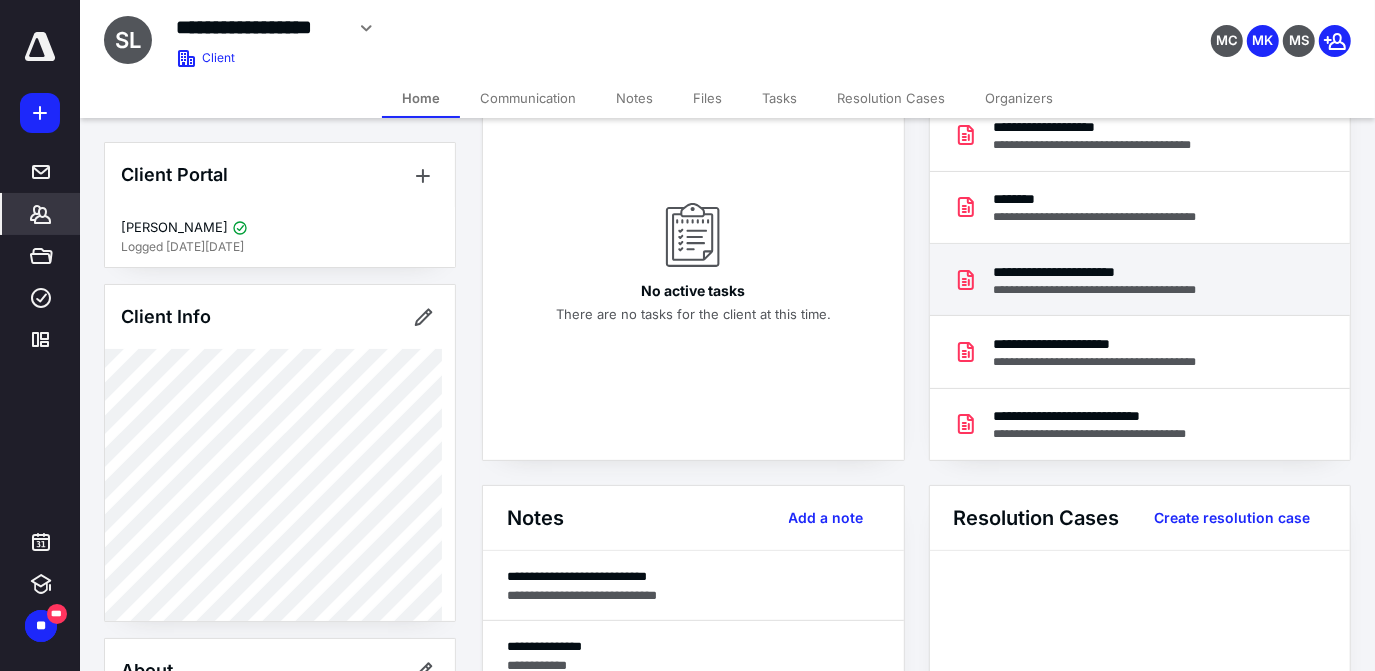 click on "**********" at bounding box center (1111, 272) 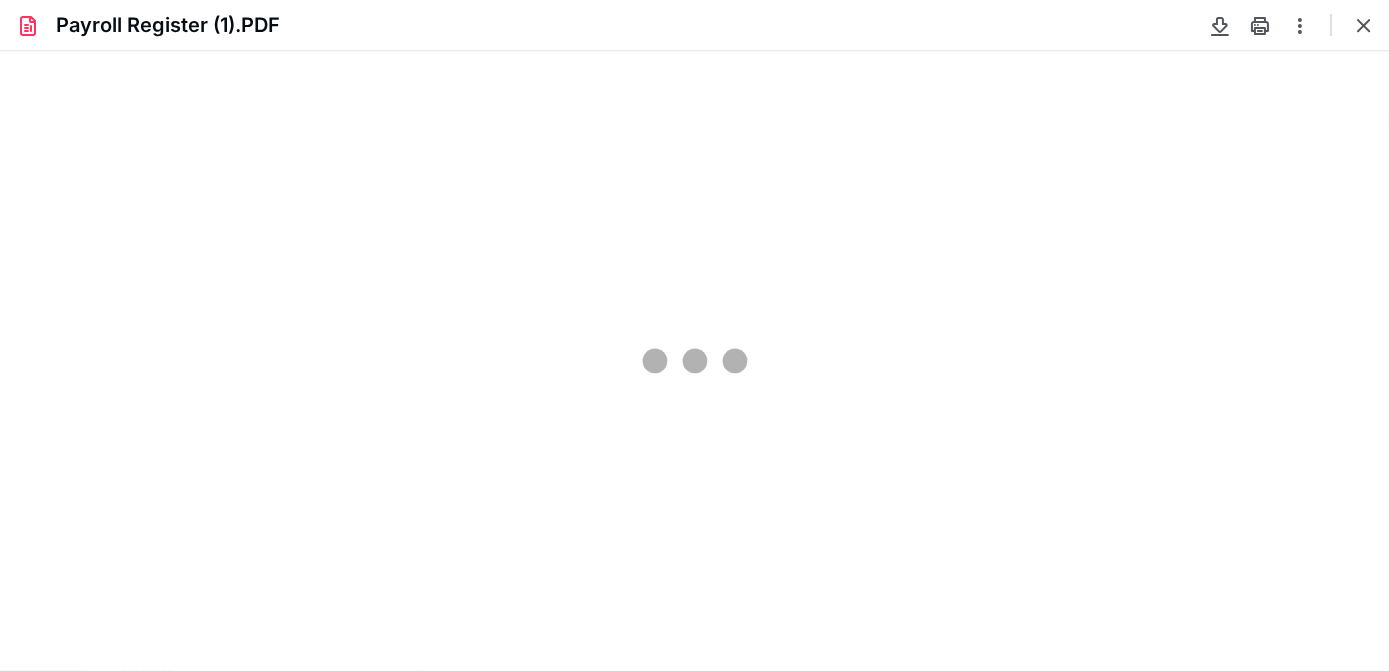 scroll, scrollTop: 0, scrollLeft: 0, axis: both 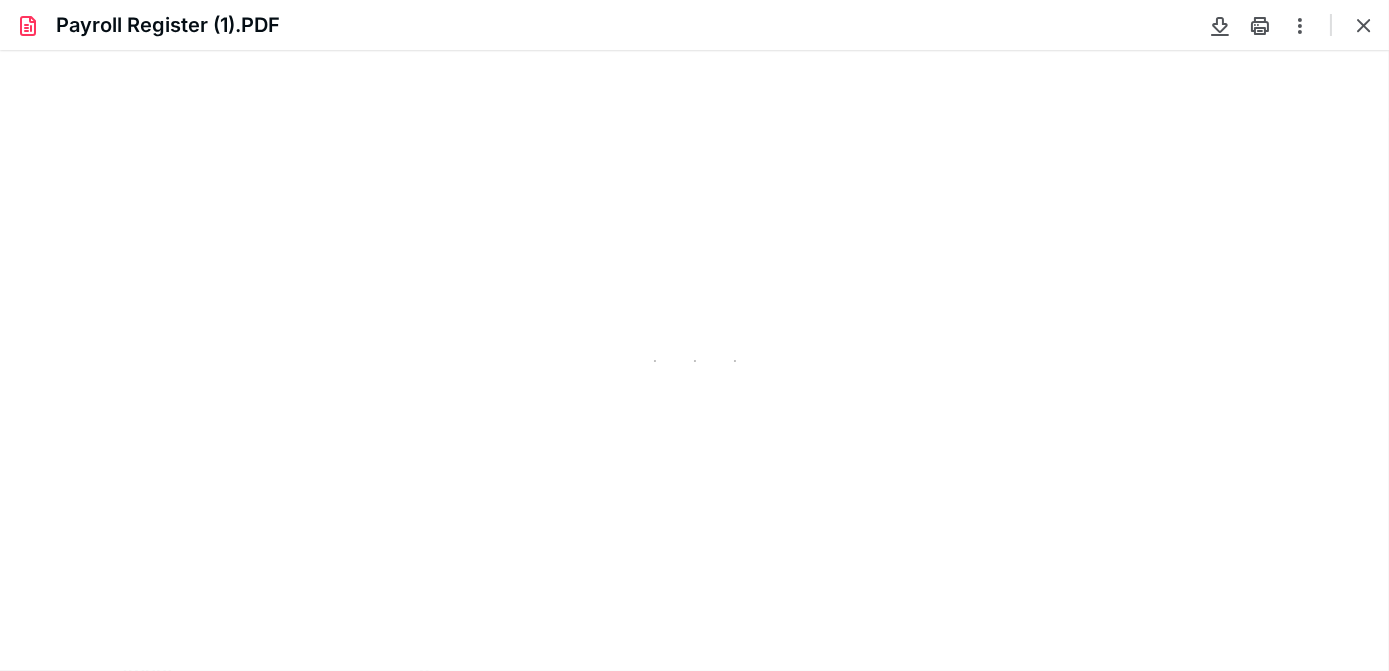 type on "95" 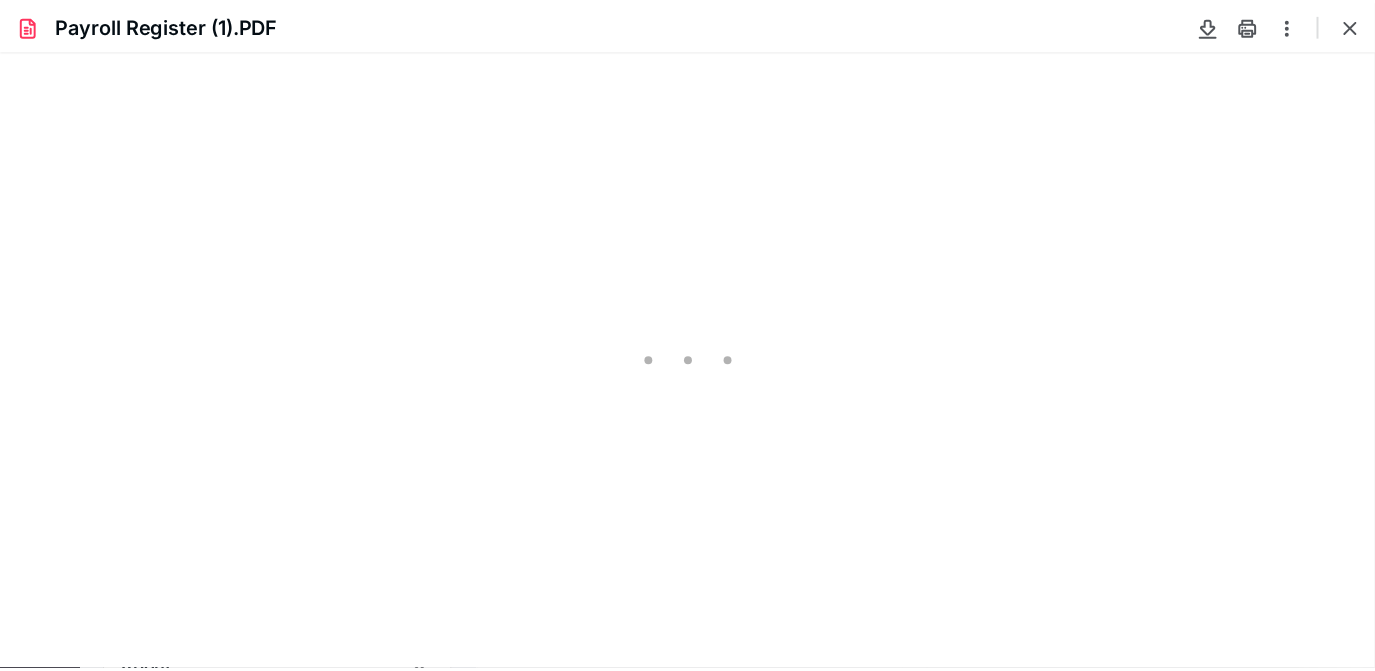 scroll, scrollTop: 40, scrollLeft: 0, axis: vertical 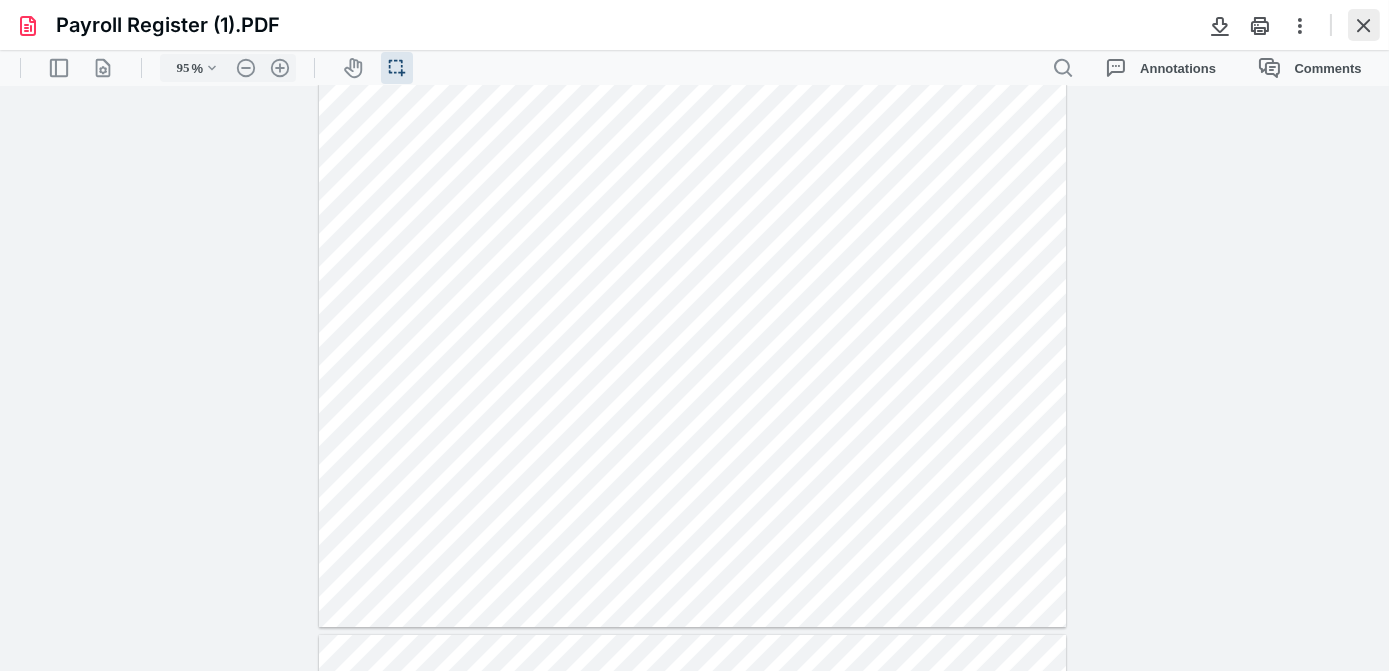 click at bounding box center [1364, 25] 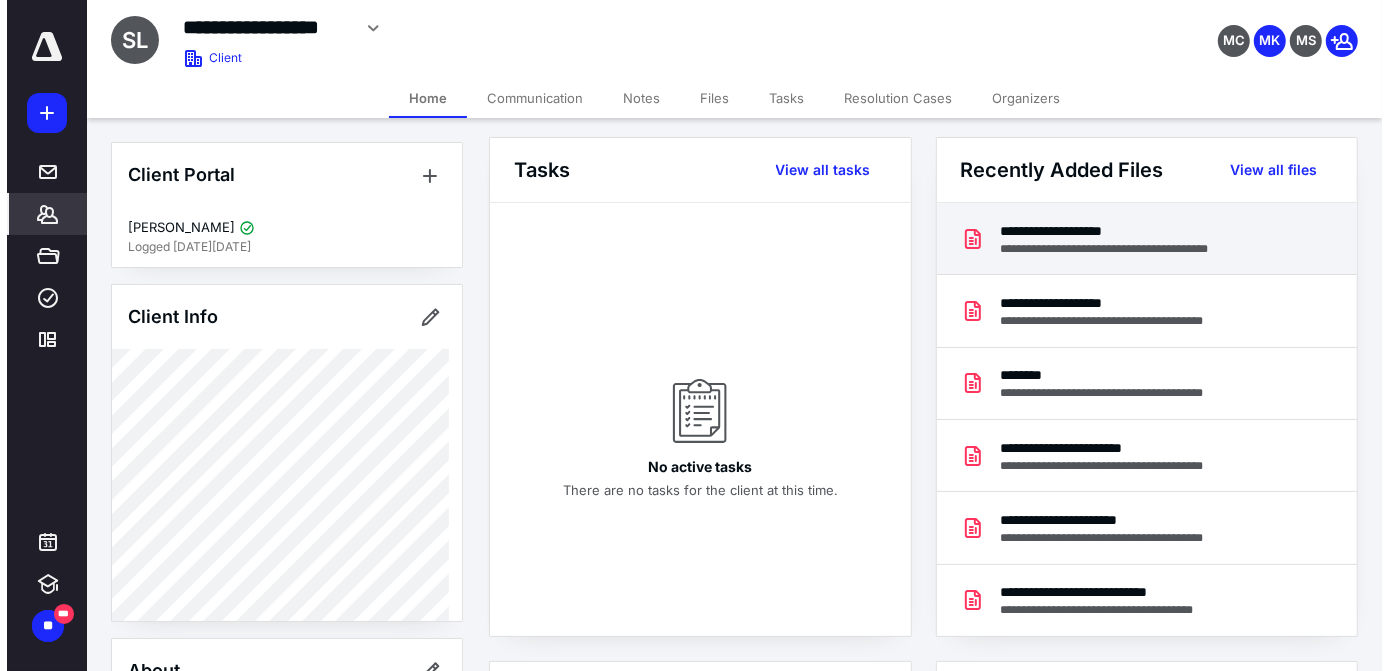 scroll, scrollTop: 0, scrollLeft: 0, axis: both 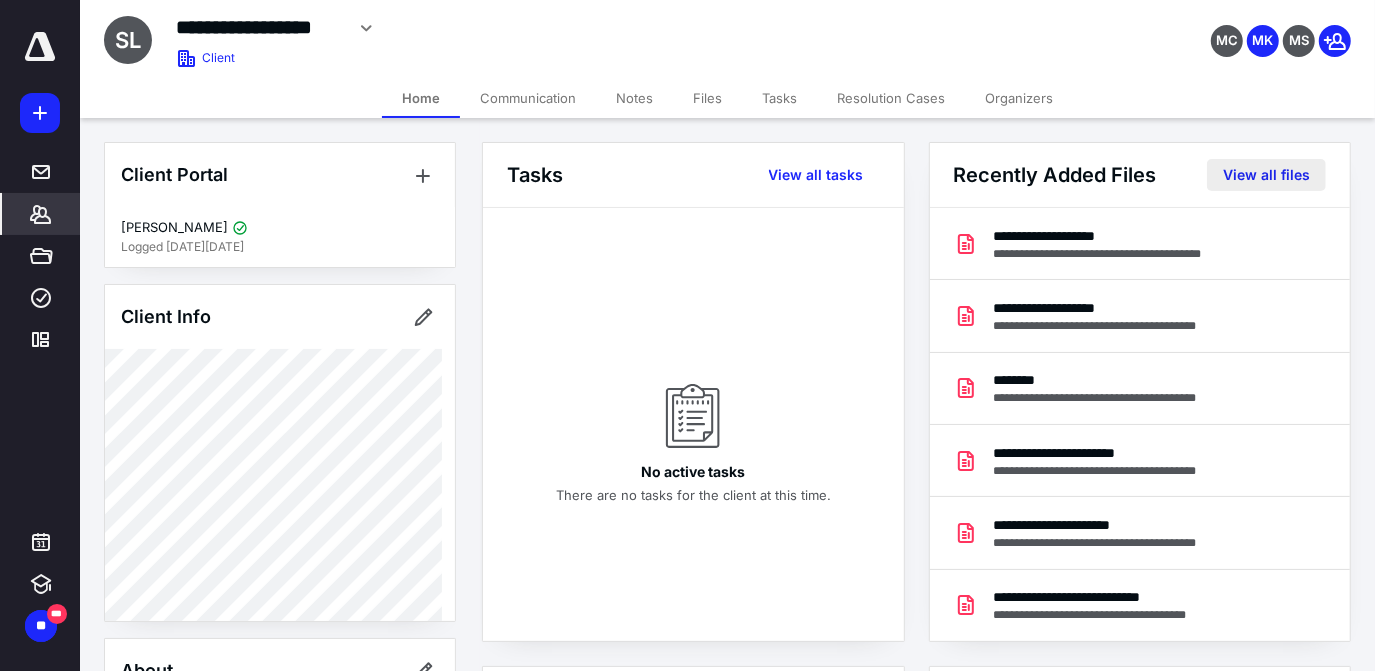 click on "View all files" at bounding box center (1266, 175) 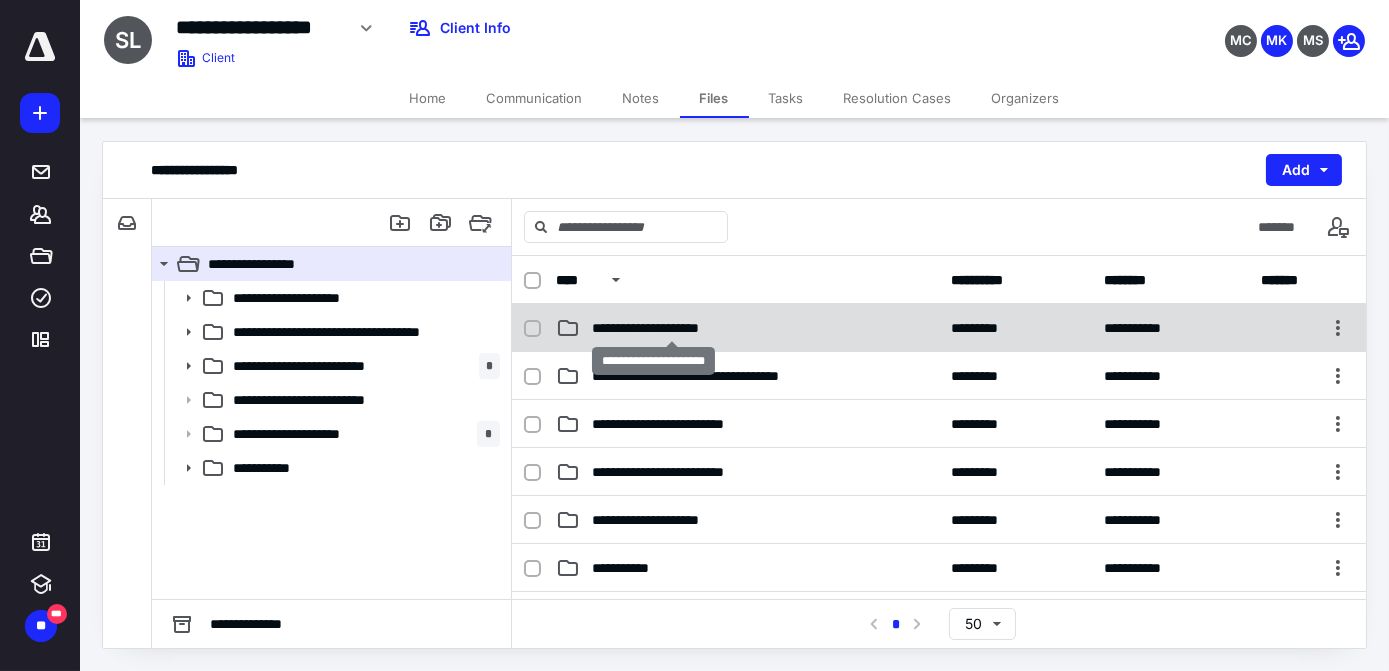 click on "**********" at bounding box center [672, 328] 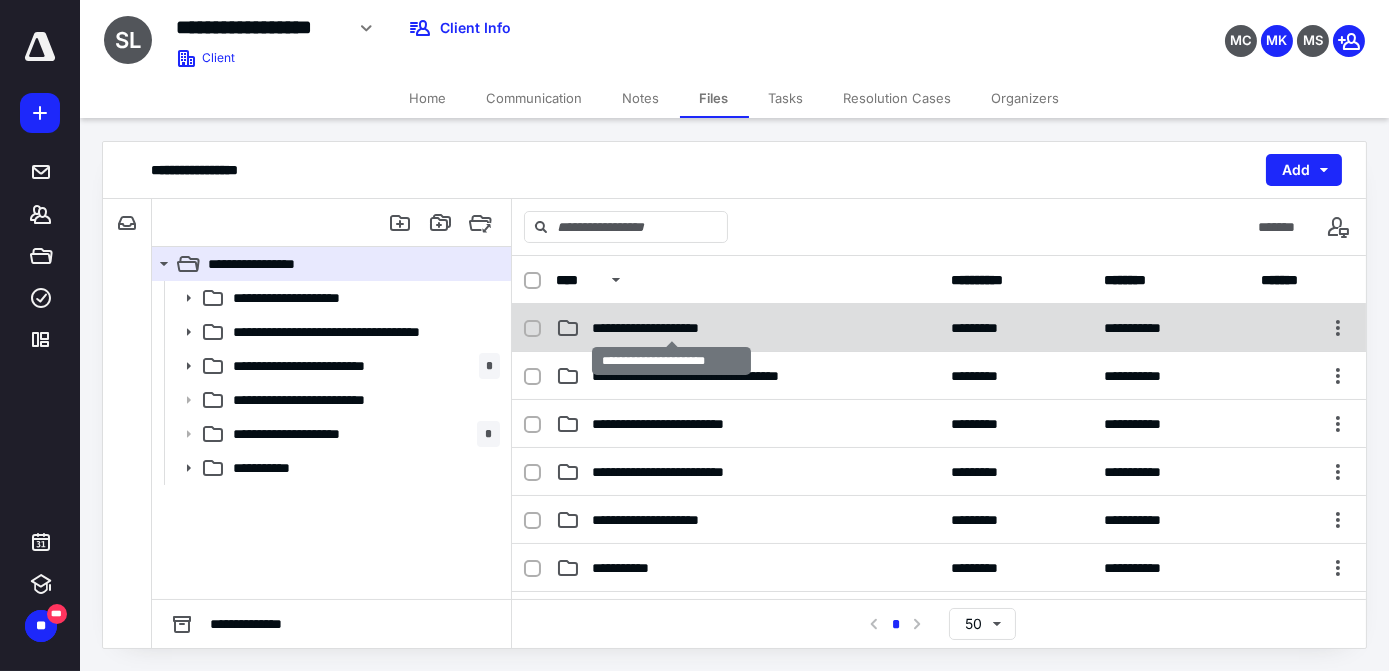 click on "**********" at bounding box center [672, 328] 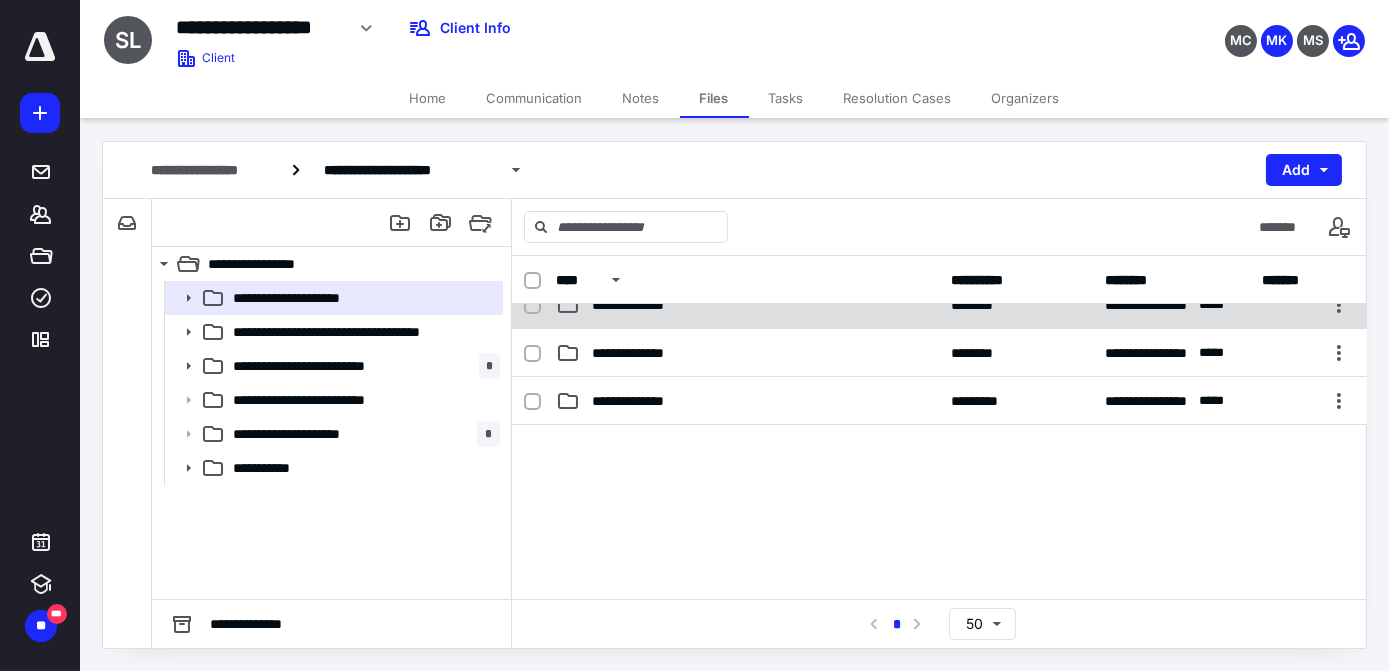 scroll, scrollTop: 108, scrollLeft: 0, axis: vertical 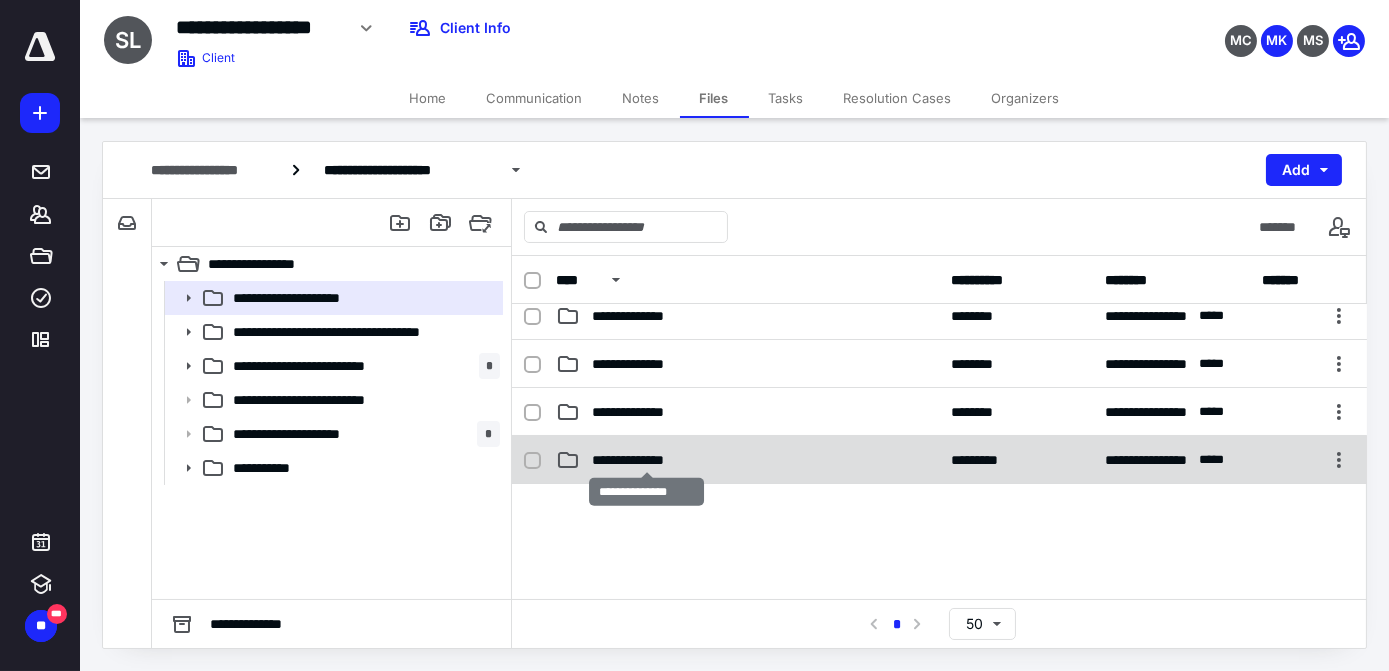 click on "**********" at bounding box center (646, 460) 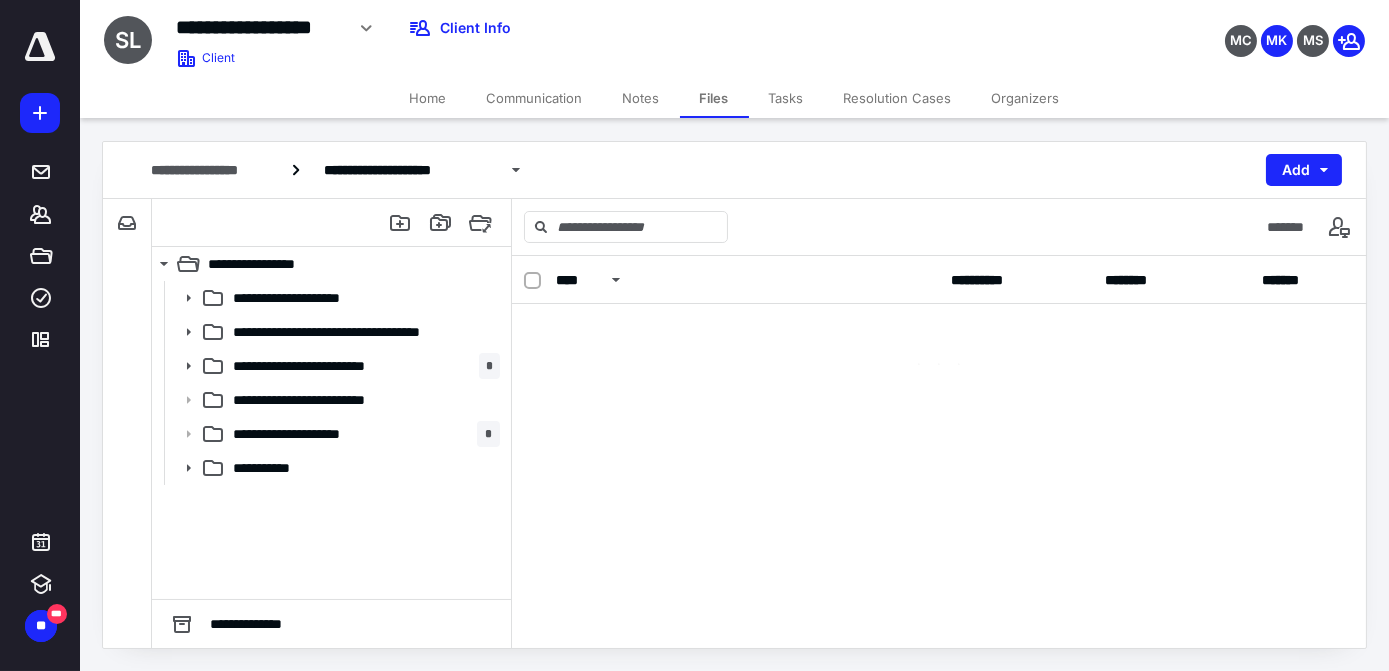scroll, scrollTop: 0, scrollLeft: 0, axis: both 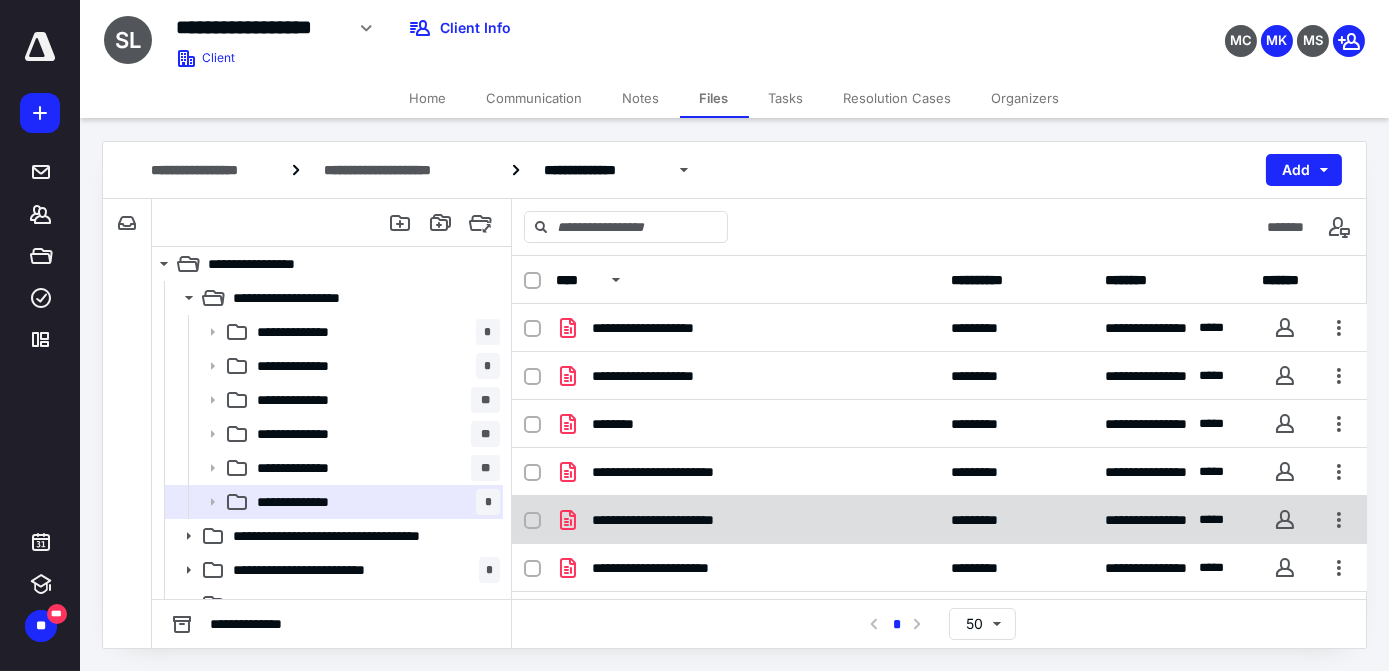 click at bounding box center (532, 521) 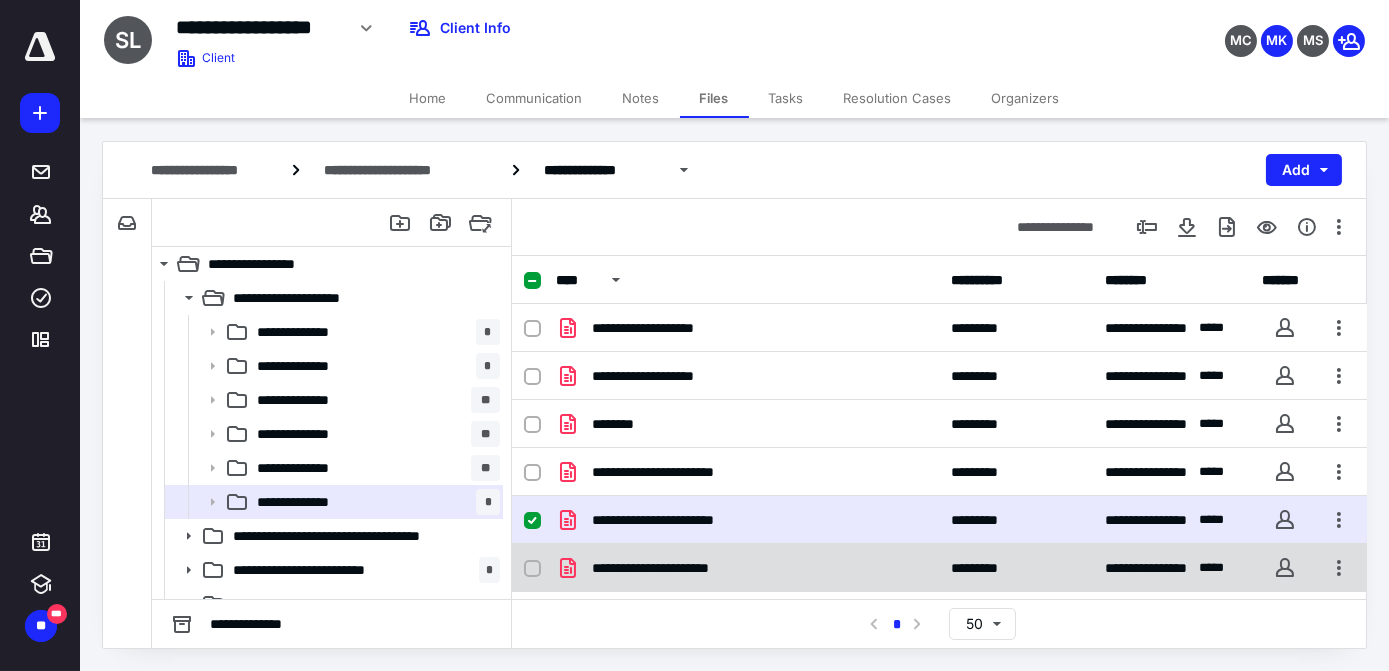click 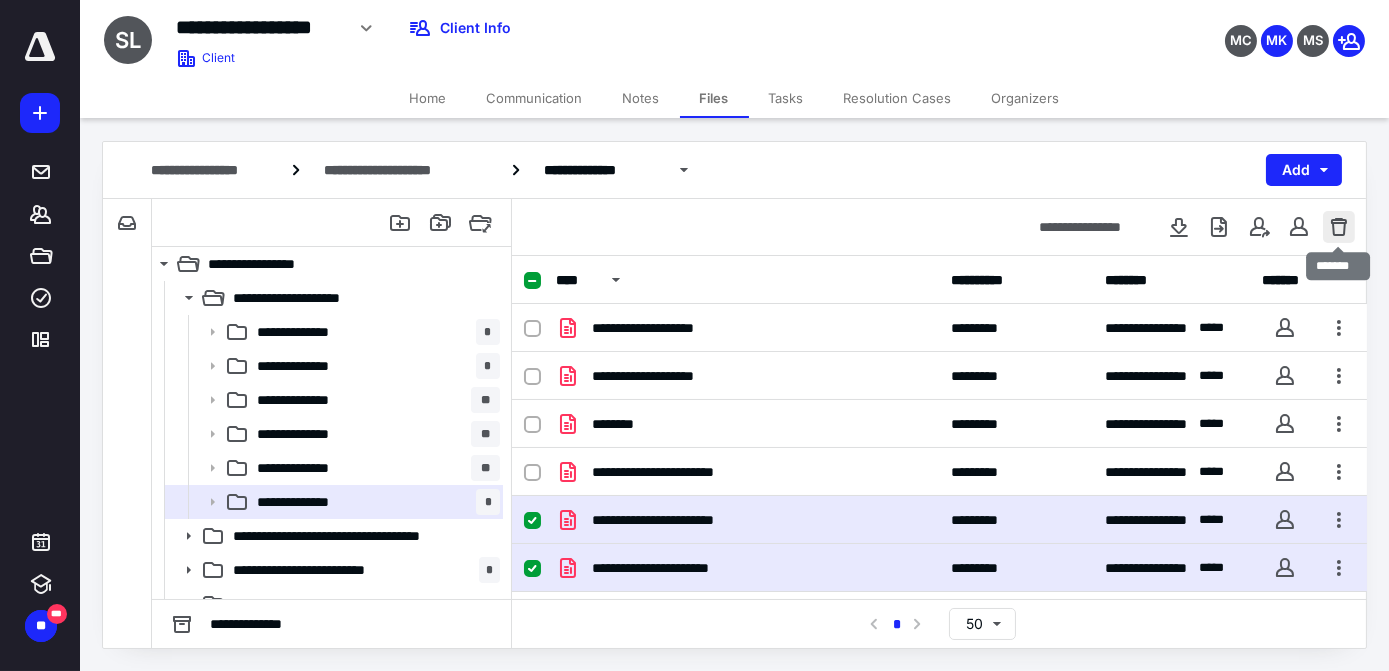click at bounding box center [1339, 227] 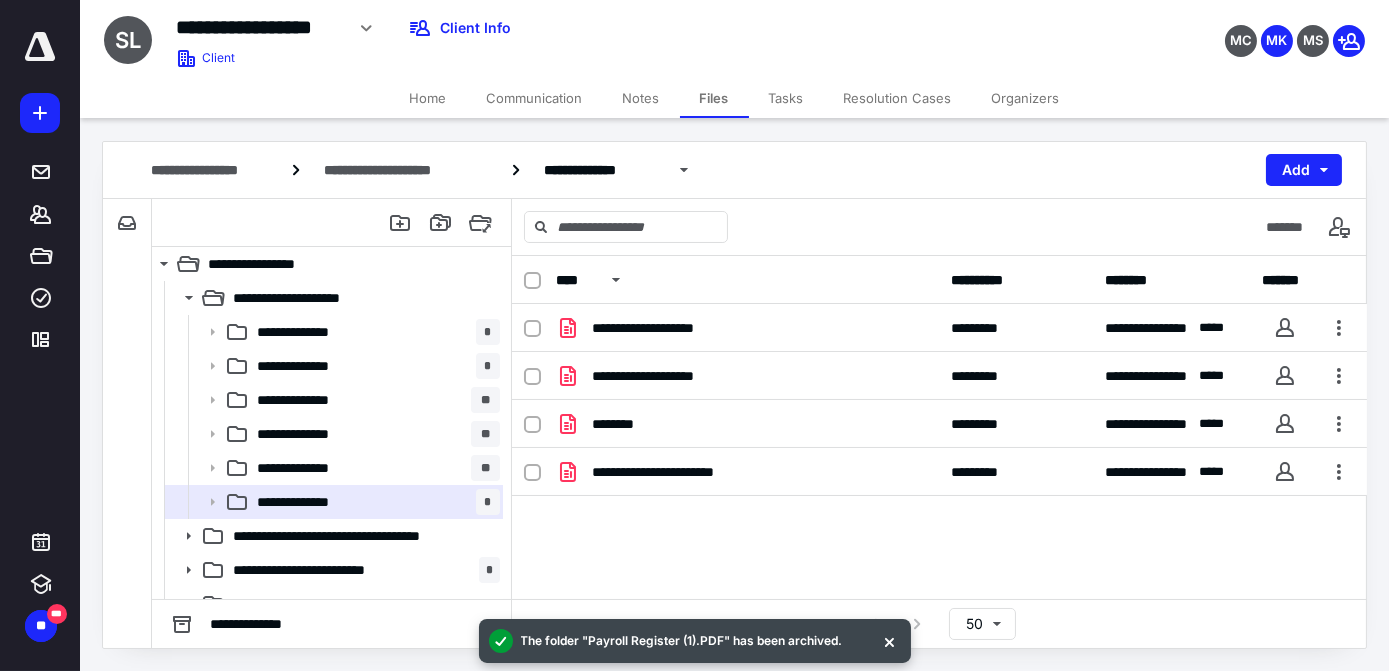 click on "Communication" at bounding box center [535, 98] 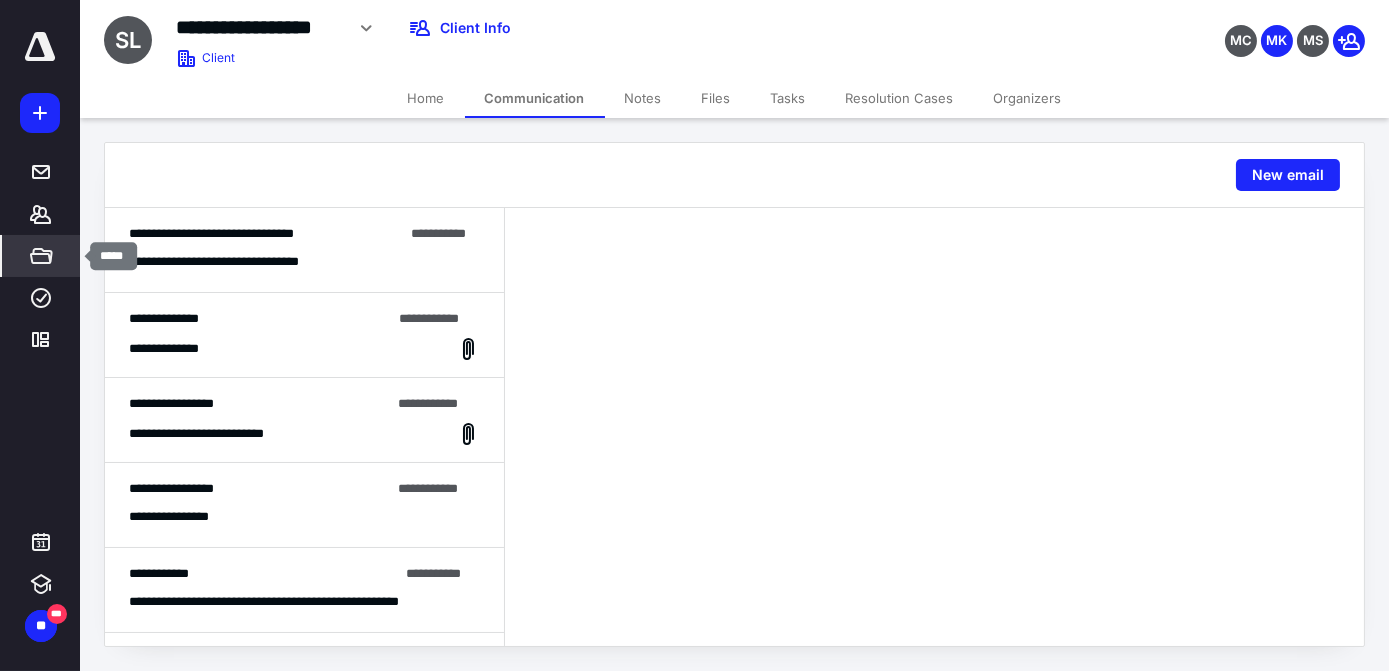click 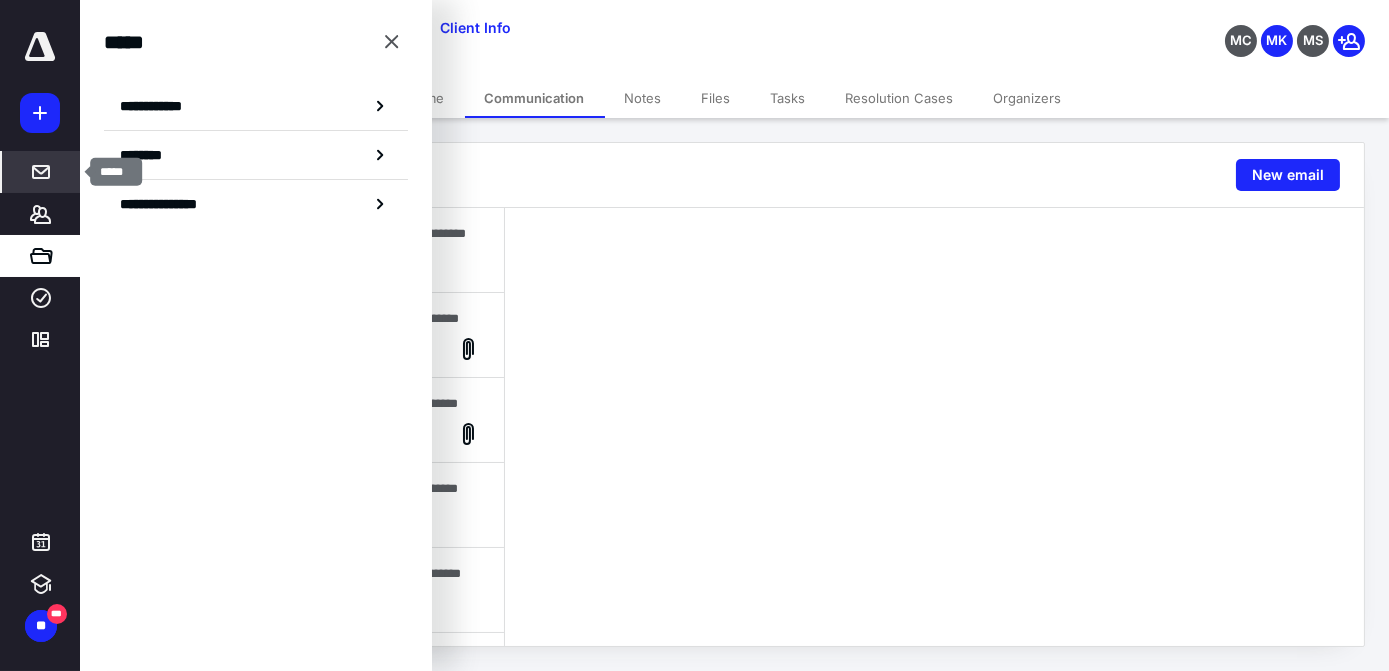 click 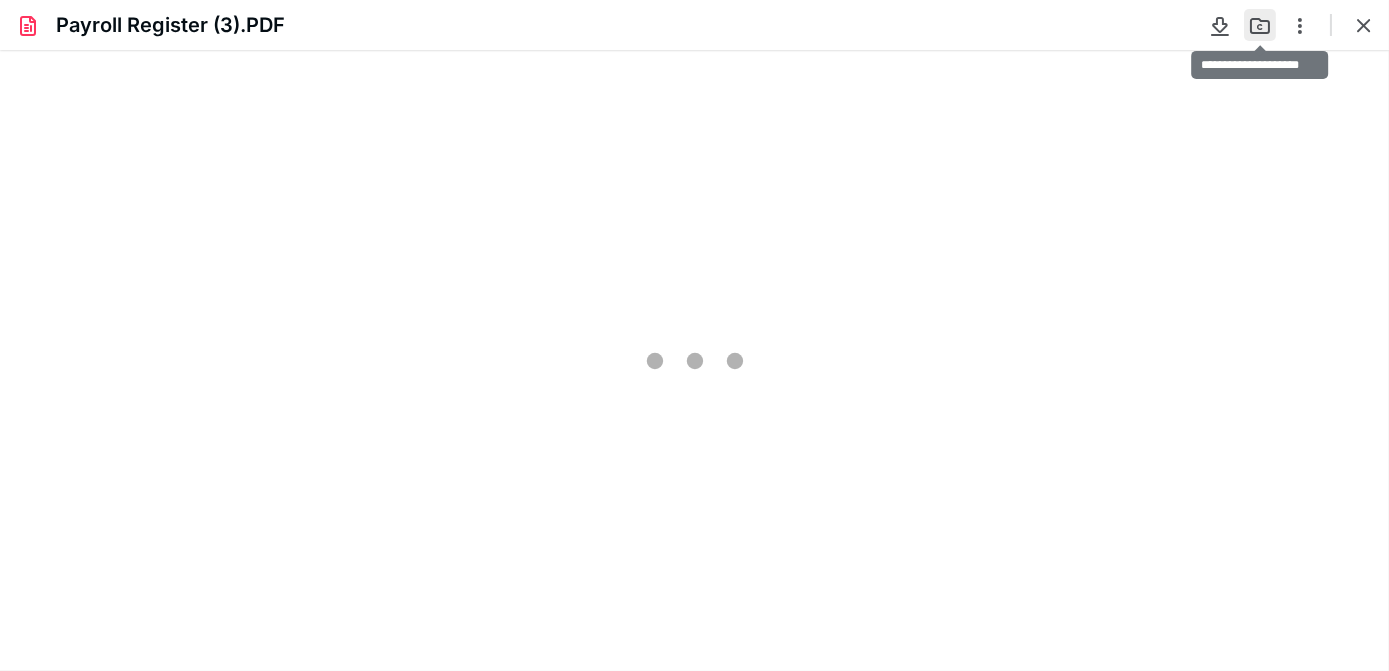 scroll, scrollTop: 0, scrollLeft: 0, axis: both 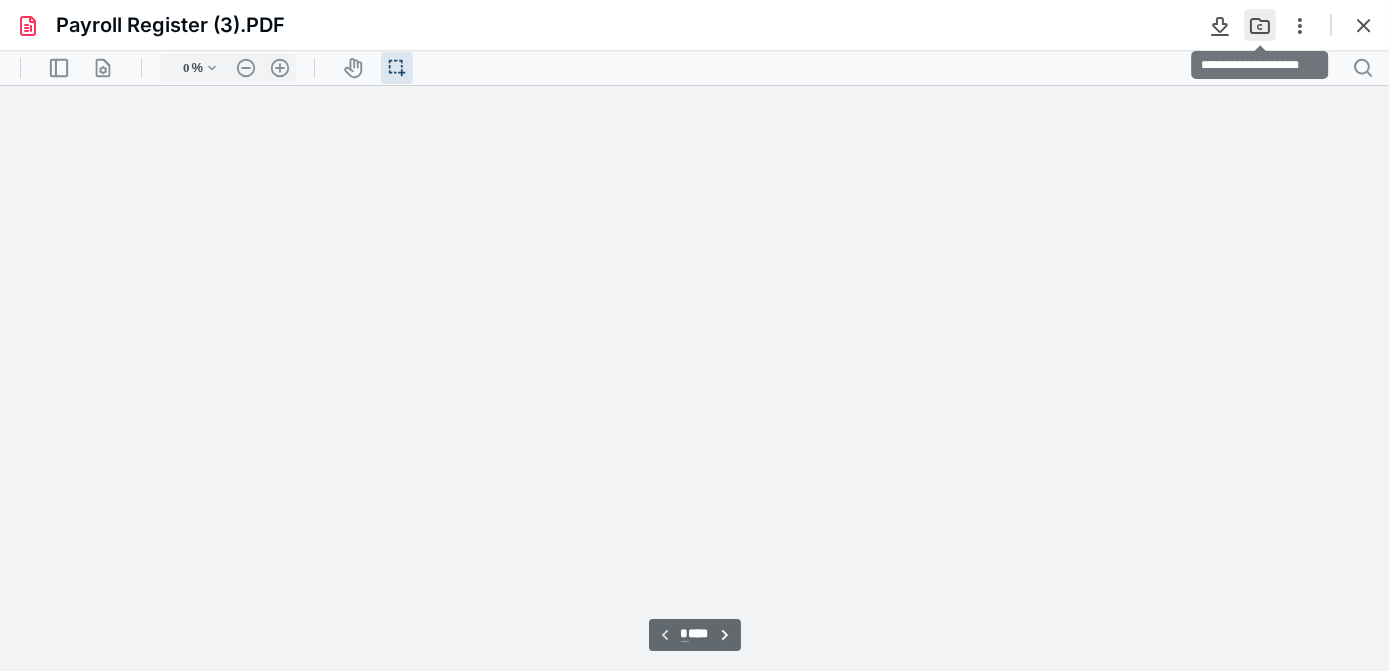 type on "95" 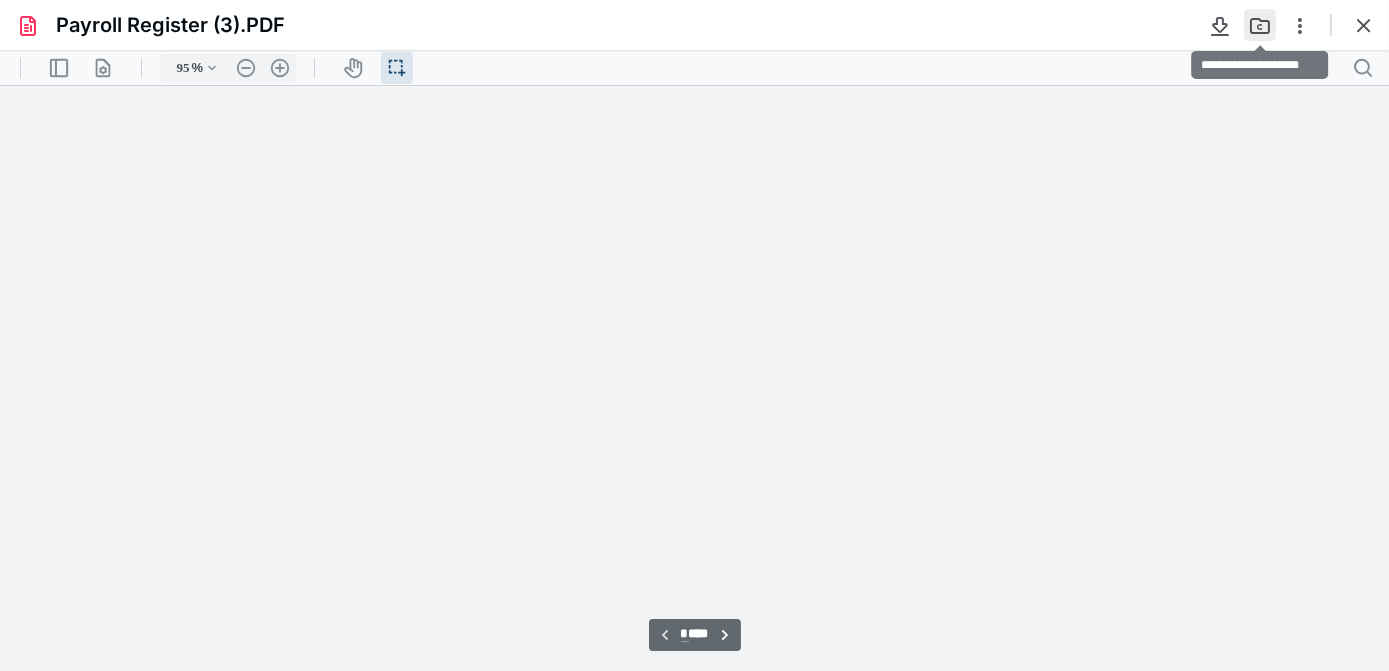 scroll, scrollTop: 40, scrollLeft: 0, axis: vertical 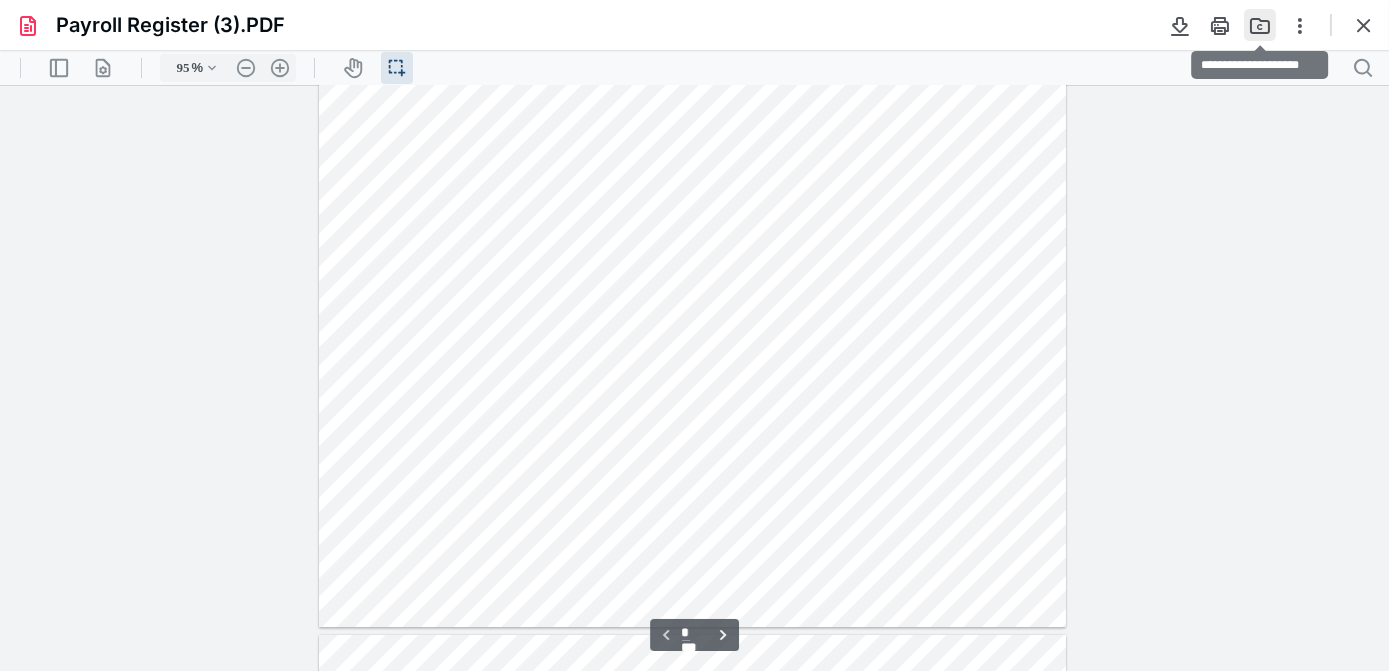 click at bounding box center (1260, 25) 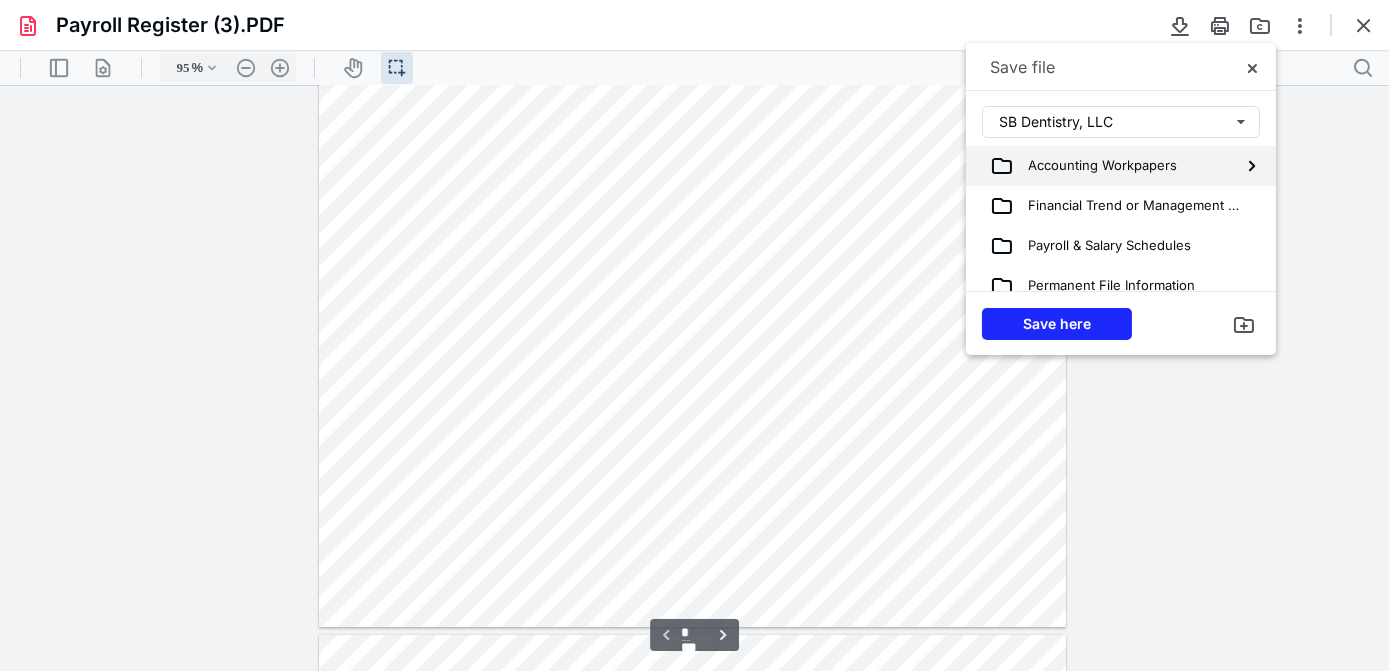 click on "Accounting Workpapers" at bounding box center [1095, 166] 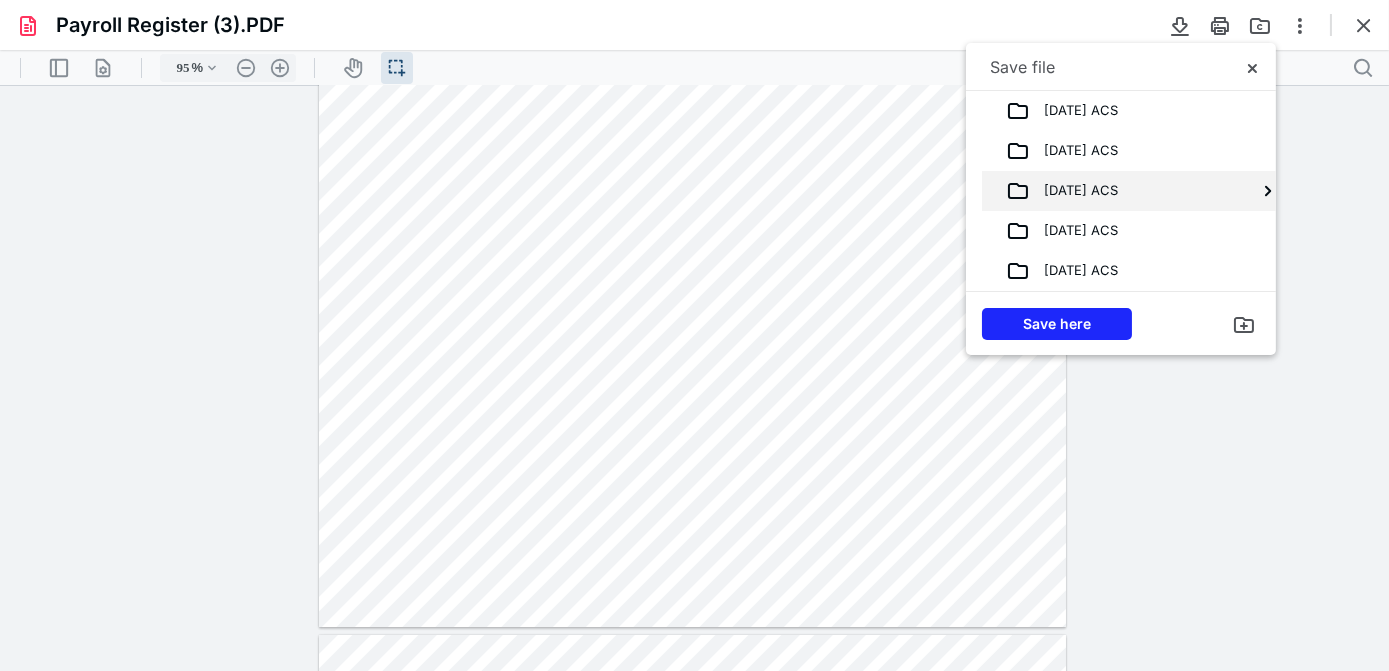 scroll, scrollTop: 117, scrollLeft: 0, axis: vertical 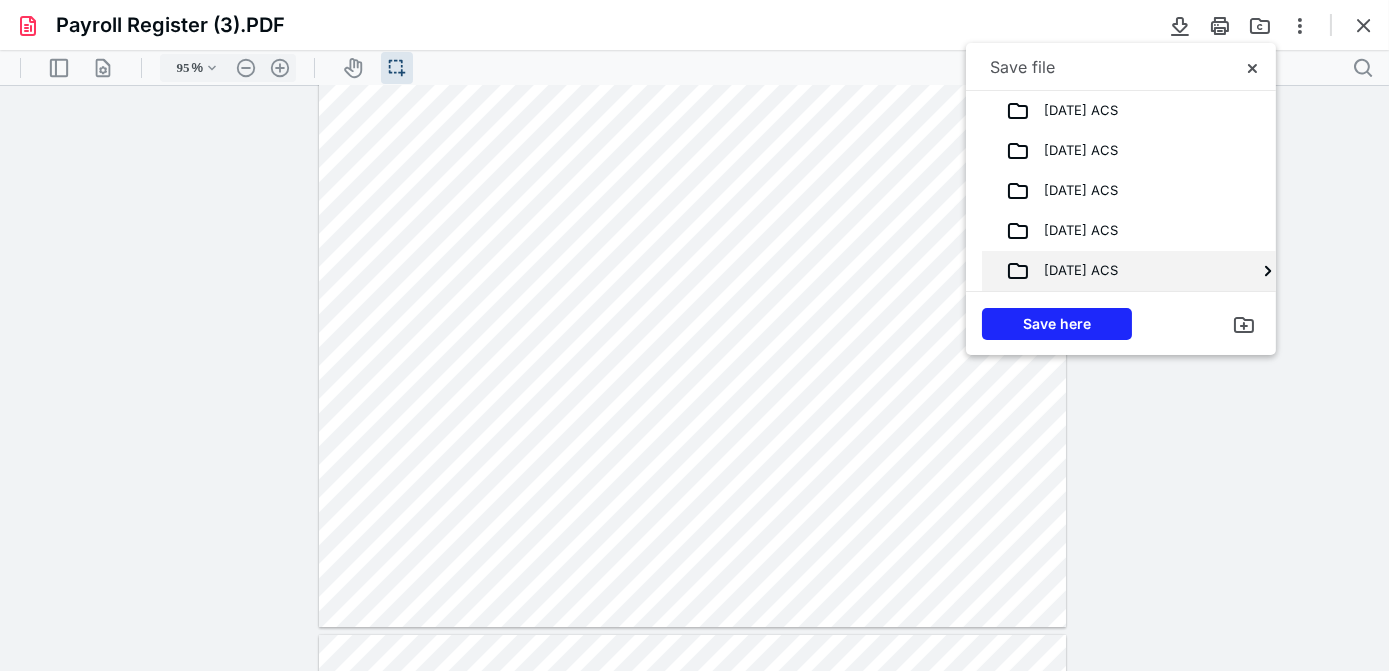click on "[DATE] ACS" at bounding box center (1121, 271) 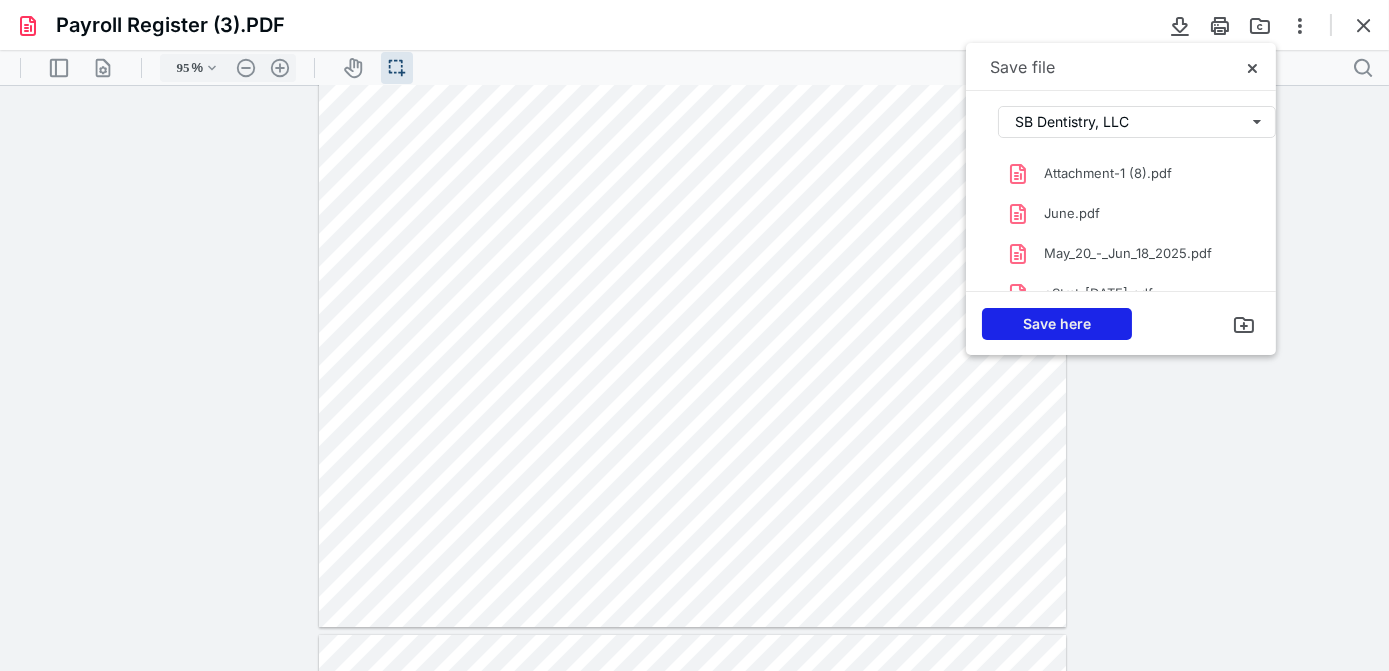 click on "Save here" at bounding box center (1057, 324) 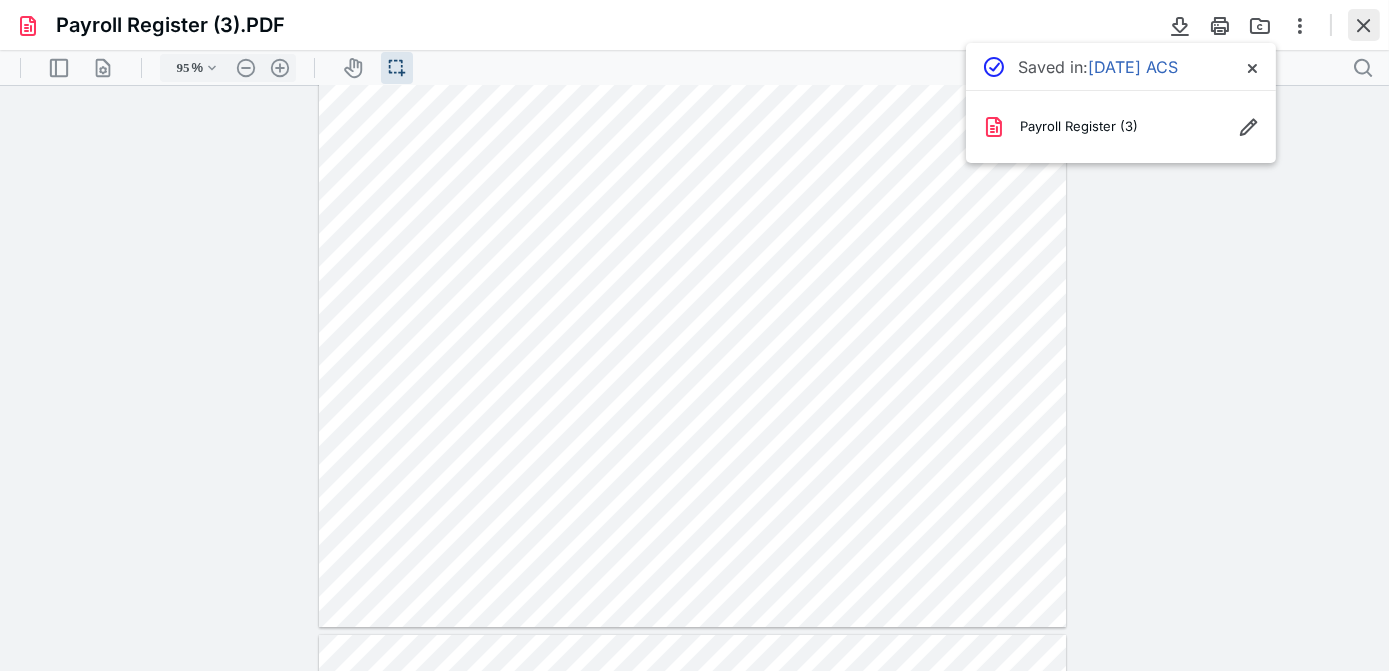 click at bounding box center (1364, 25) 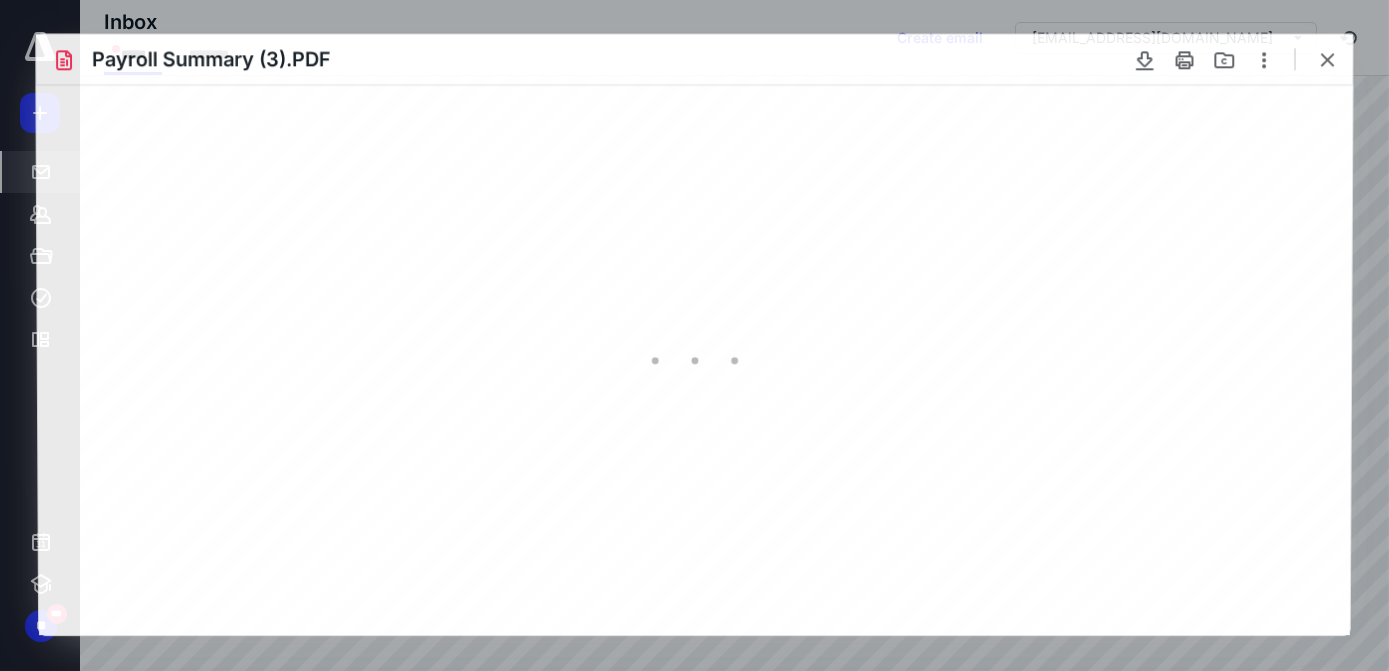 scroll, scrollTop: 0, scrollLeft: 0, axis: both 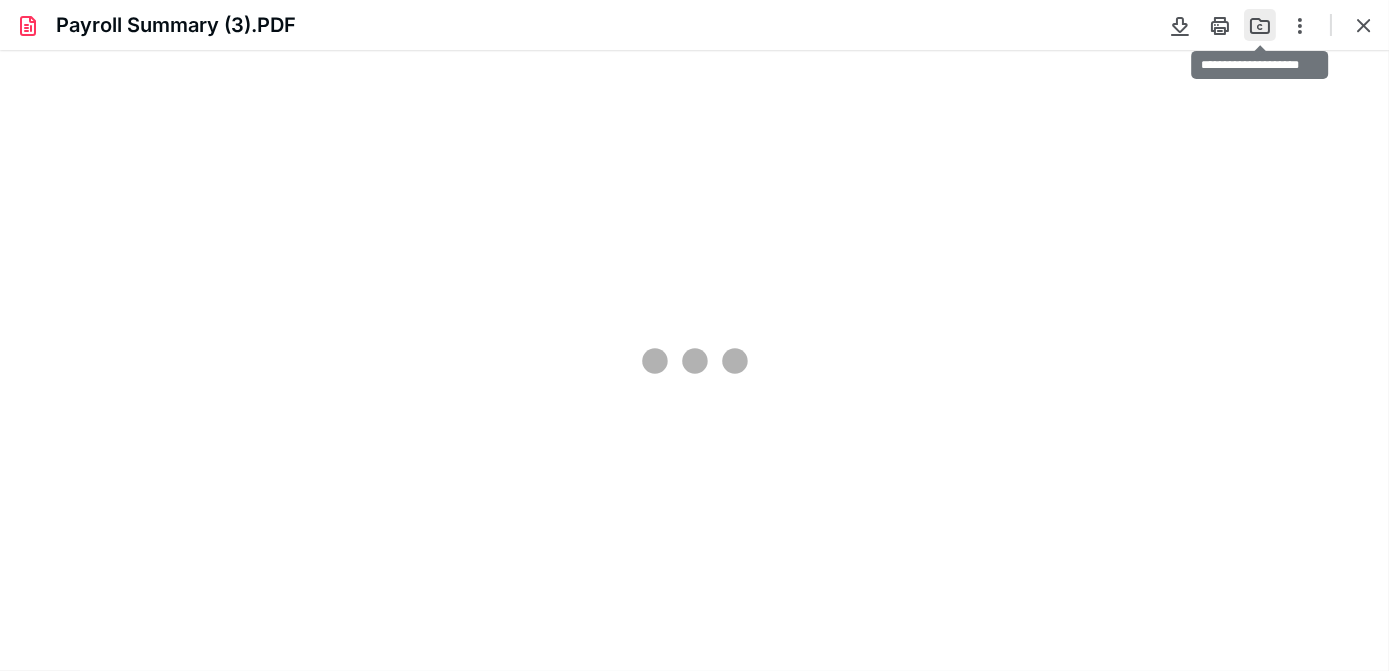 click at bounding box center (1260, 25) 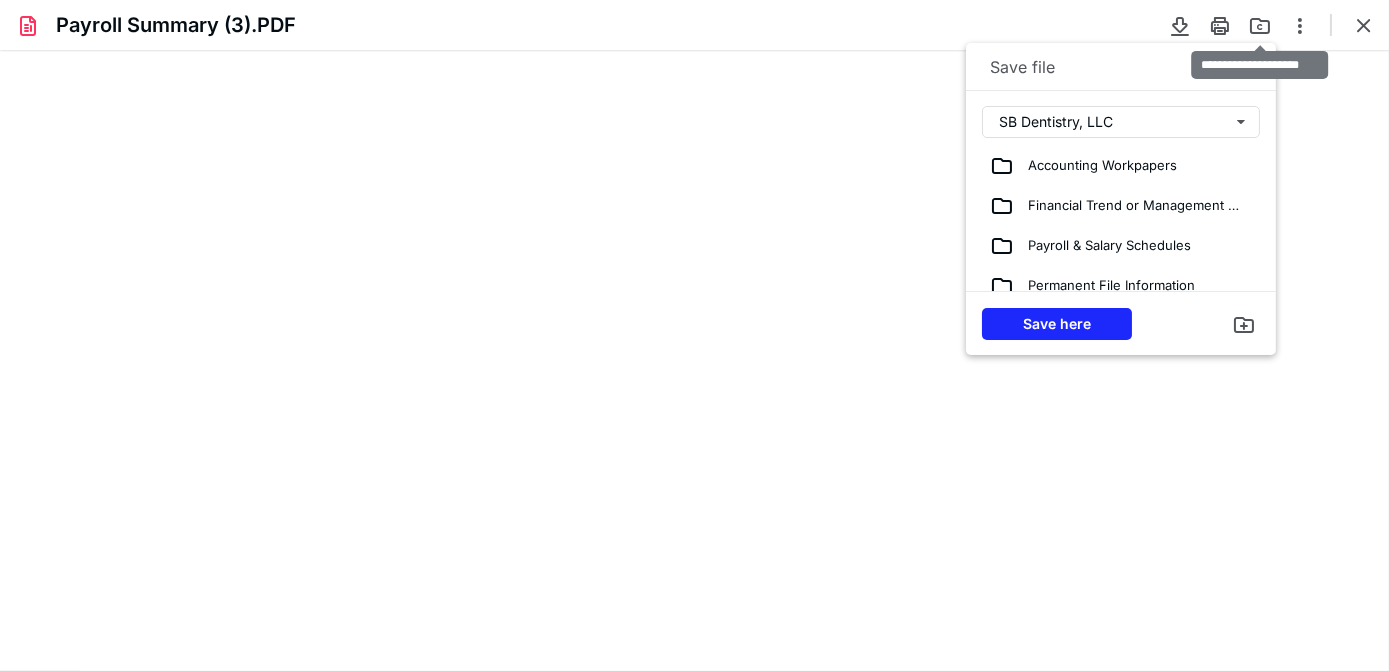 type on "74" 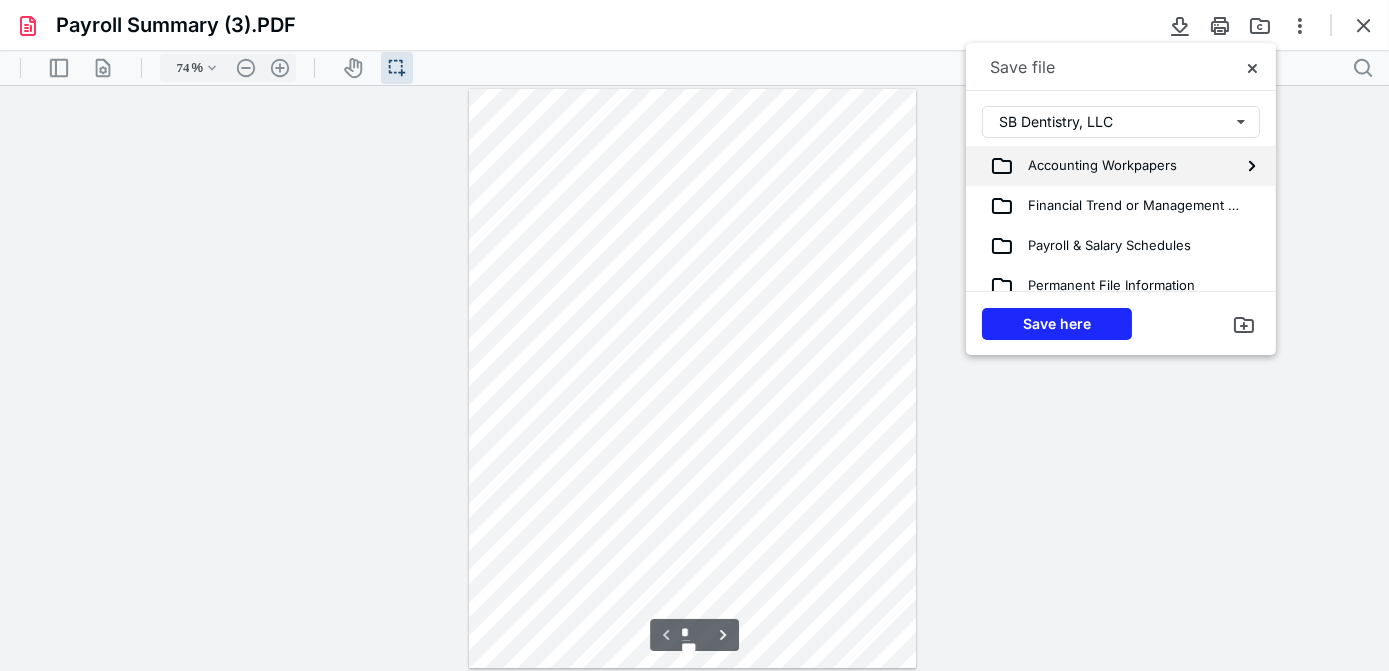 click on "Accounting Workpapers" at bounding box center [1095, 166] 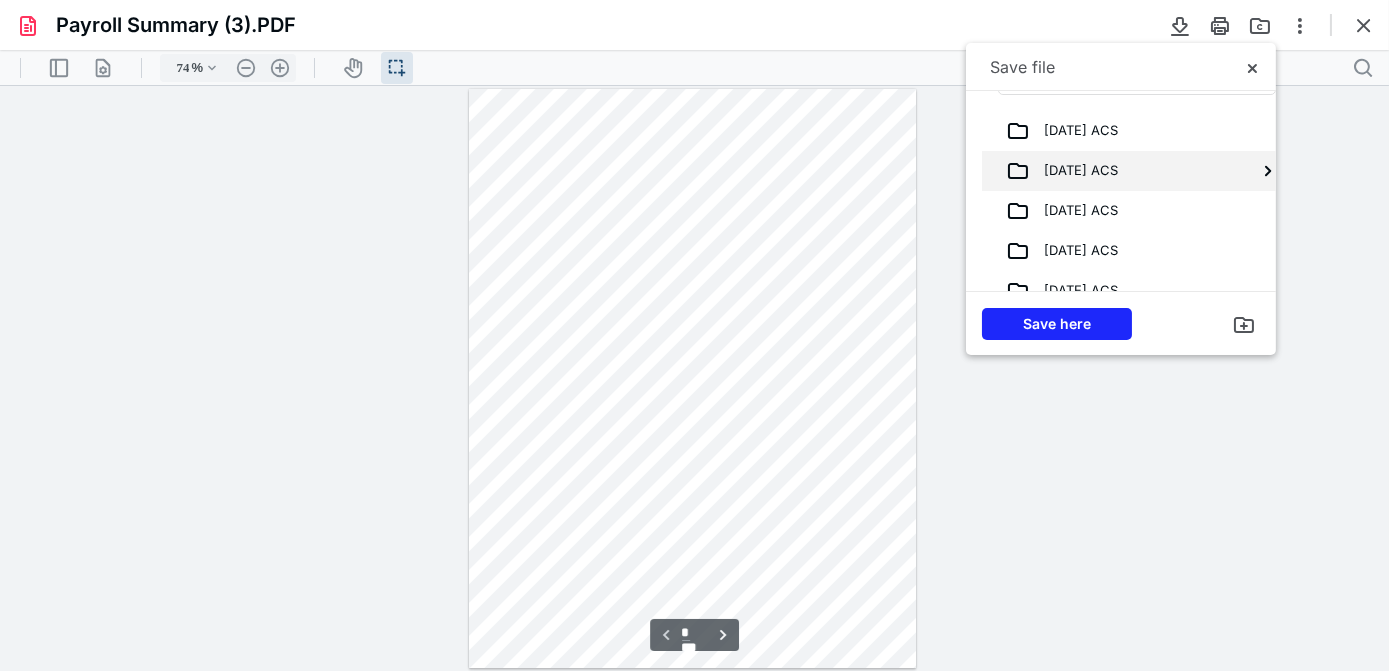 scroll, scrollTop: 117, scrollLeft: 0, axis: vertical 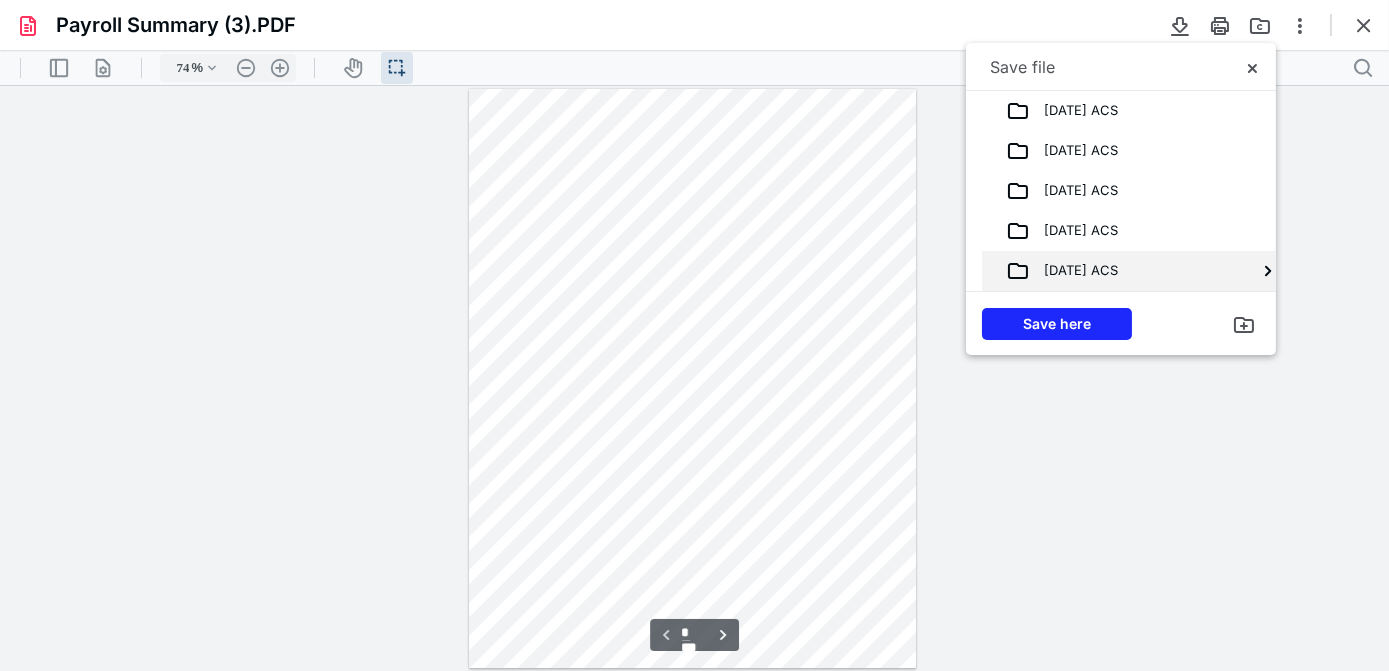 click on "[DATE] ACS" at bounding box center (1074, 271) 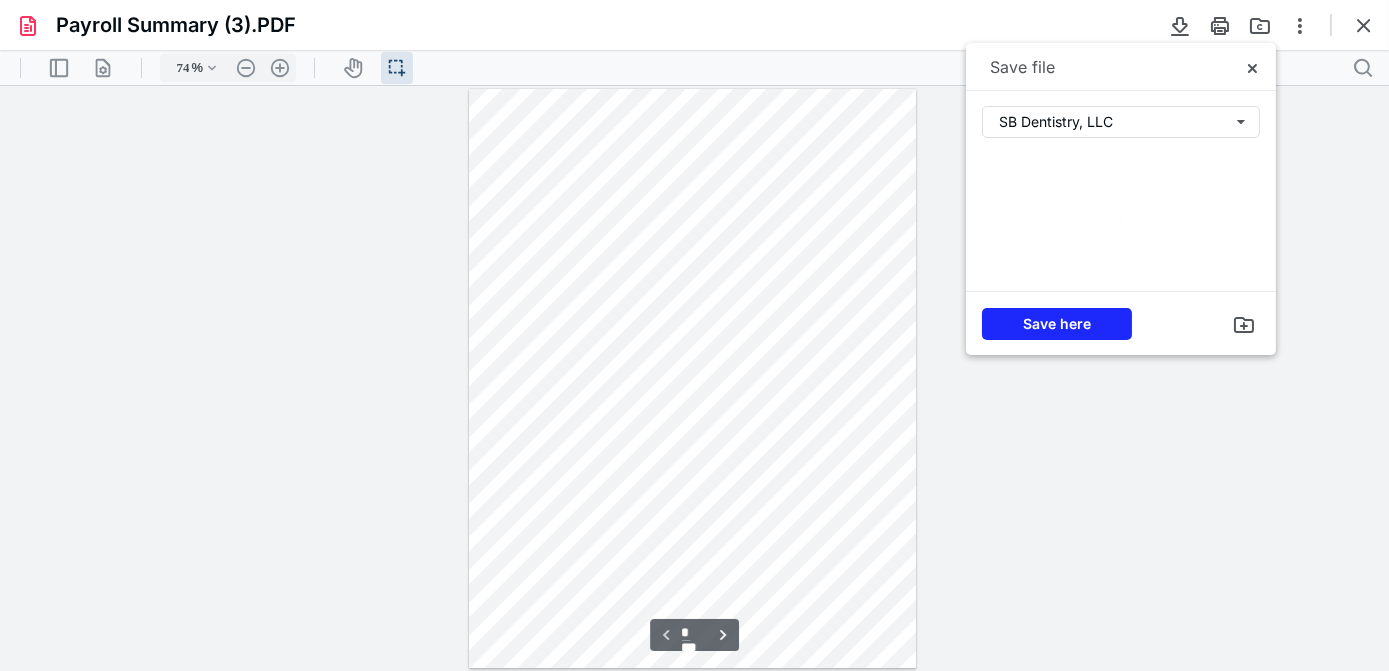 scroll, scrollTop: 0, scrollLeft: 0, axis: both 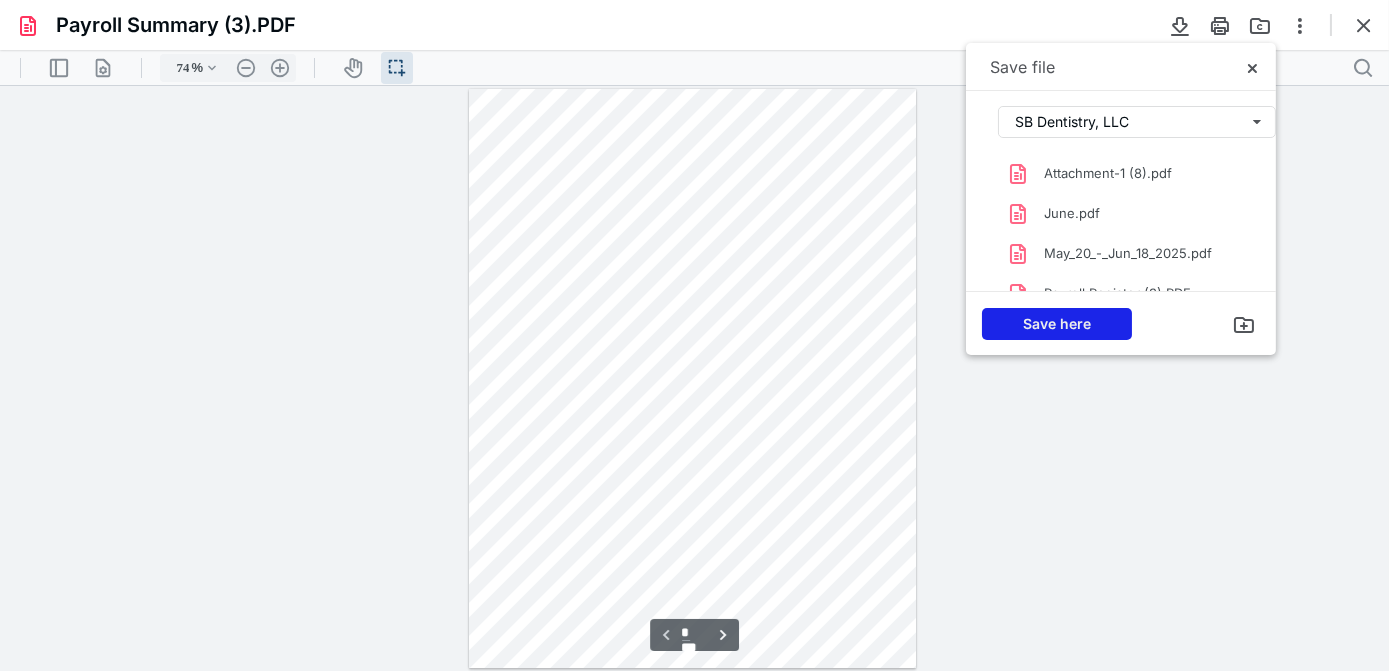 click on "Save here" at bounding box center (1057, 324) 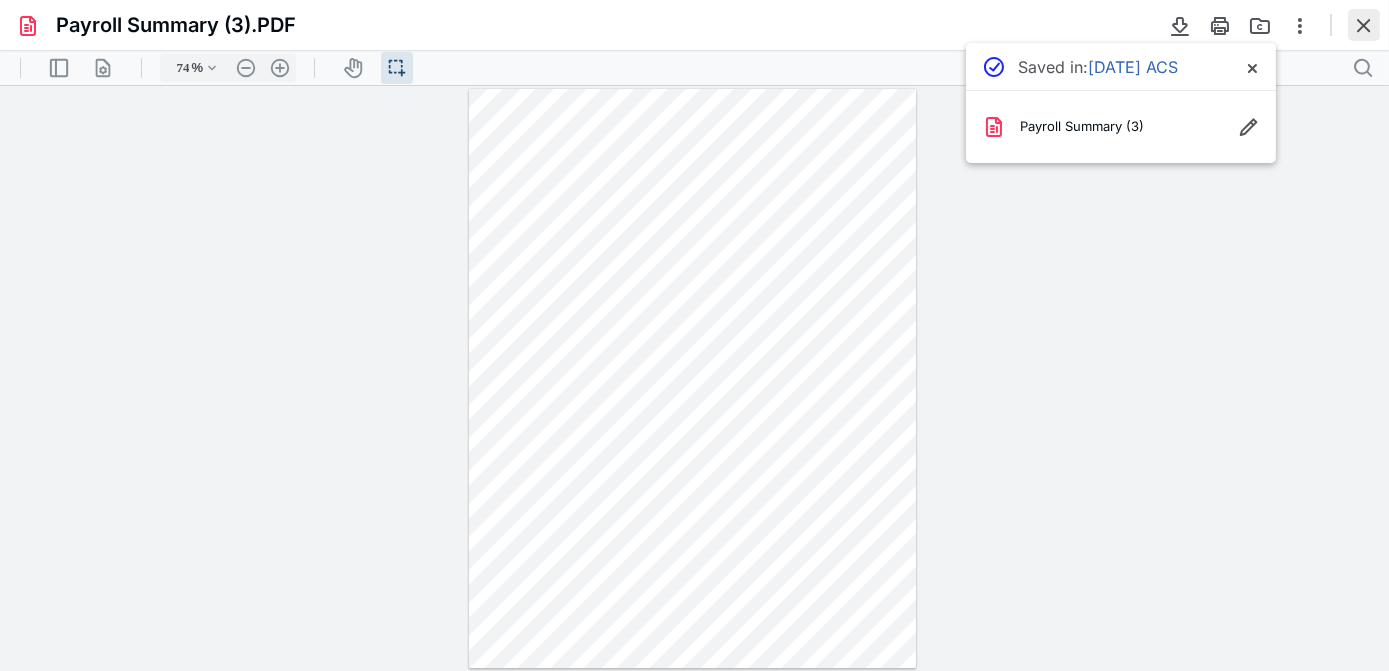 click at bounding box center (1364, 25) 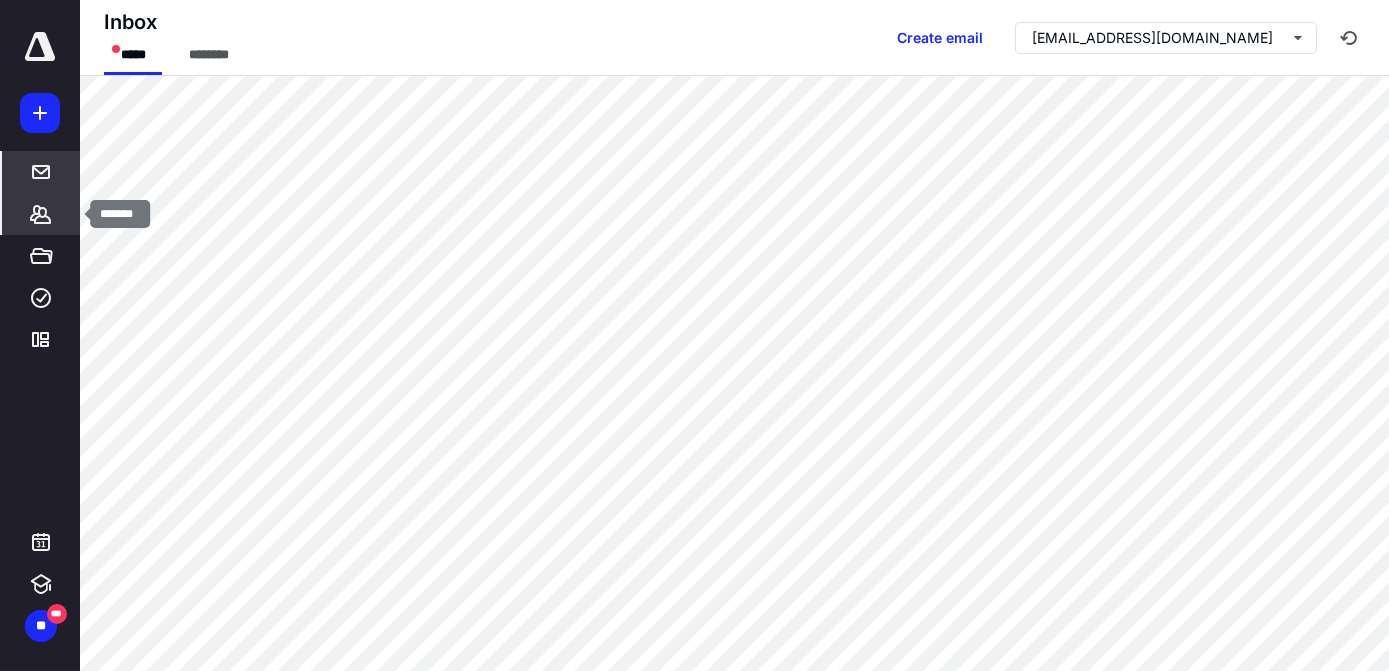 click 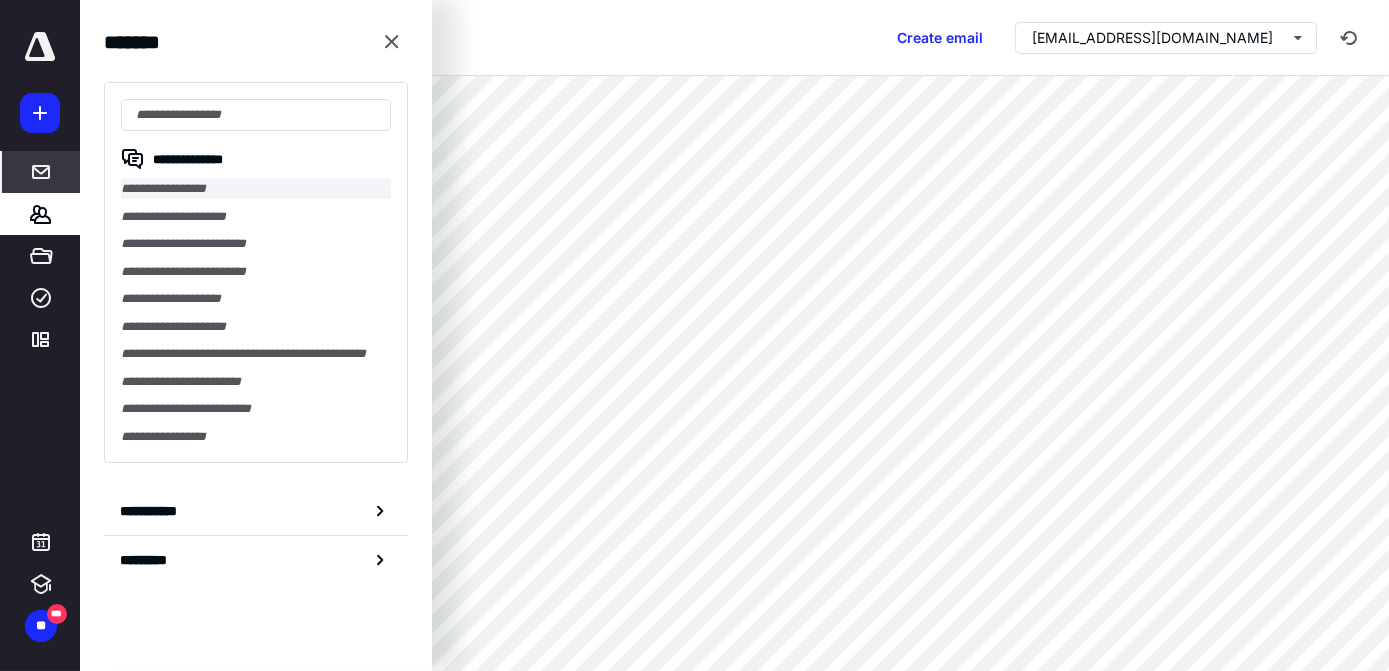 click on "**********" at bounding box center (256, 189) 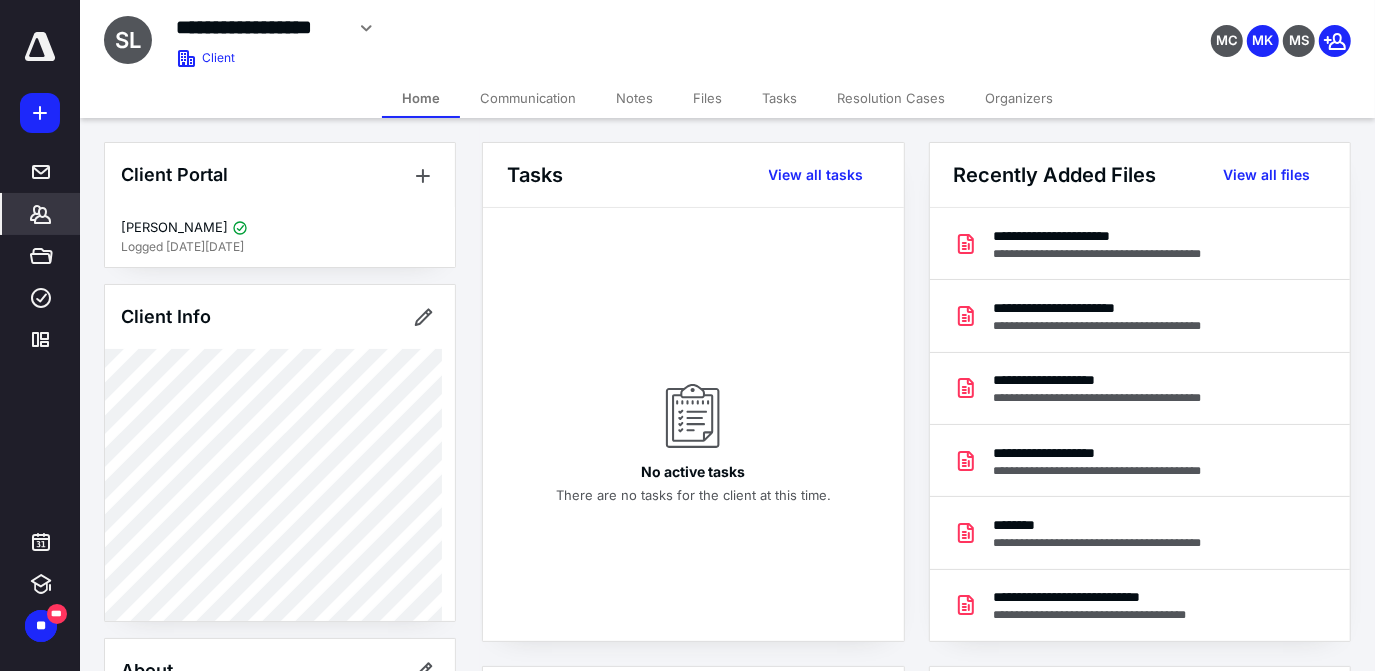 click 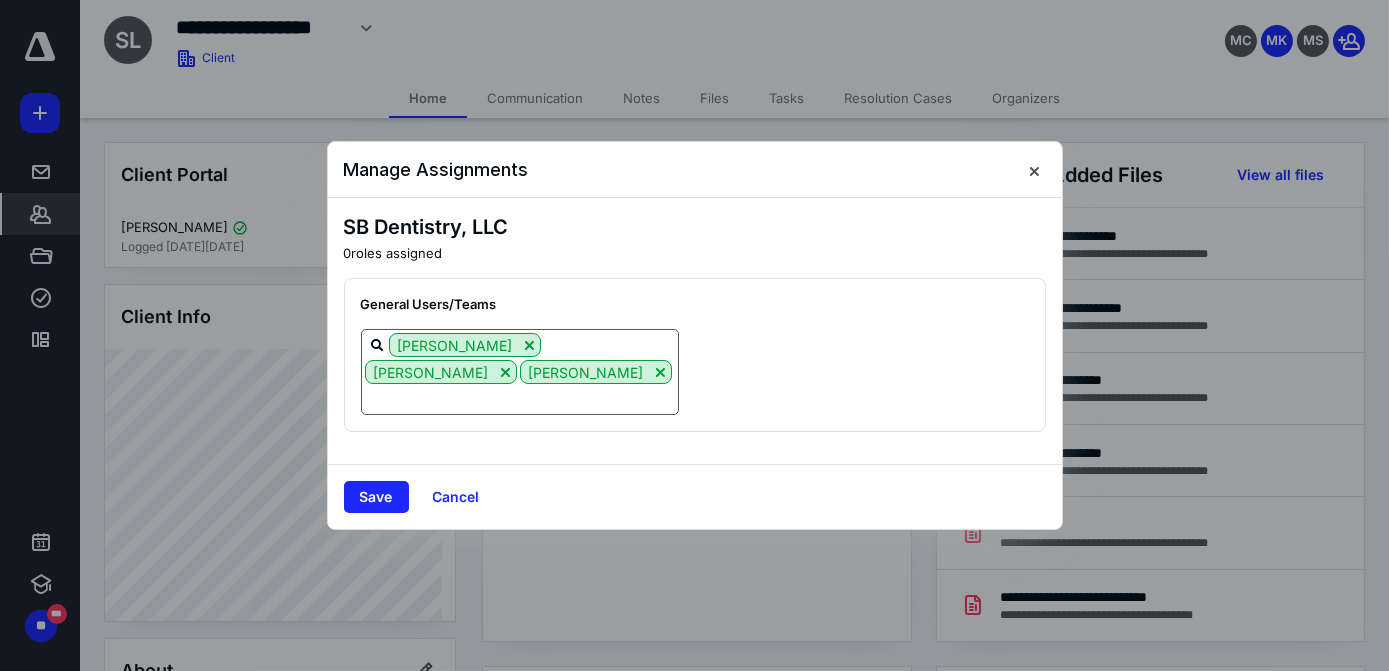 click at bounding box center (520, 398) 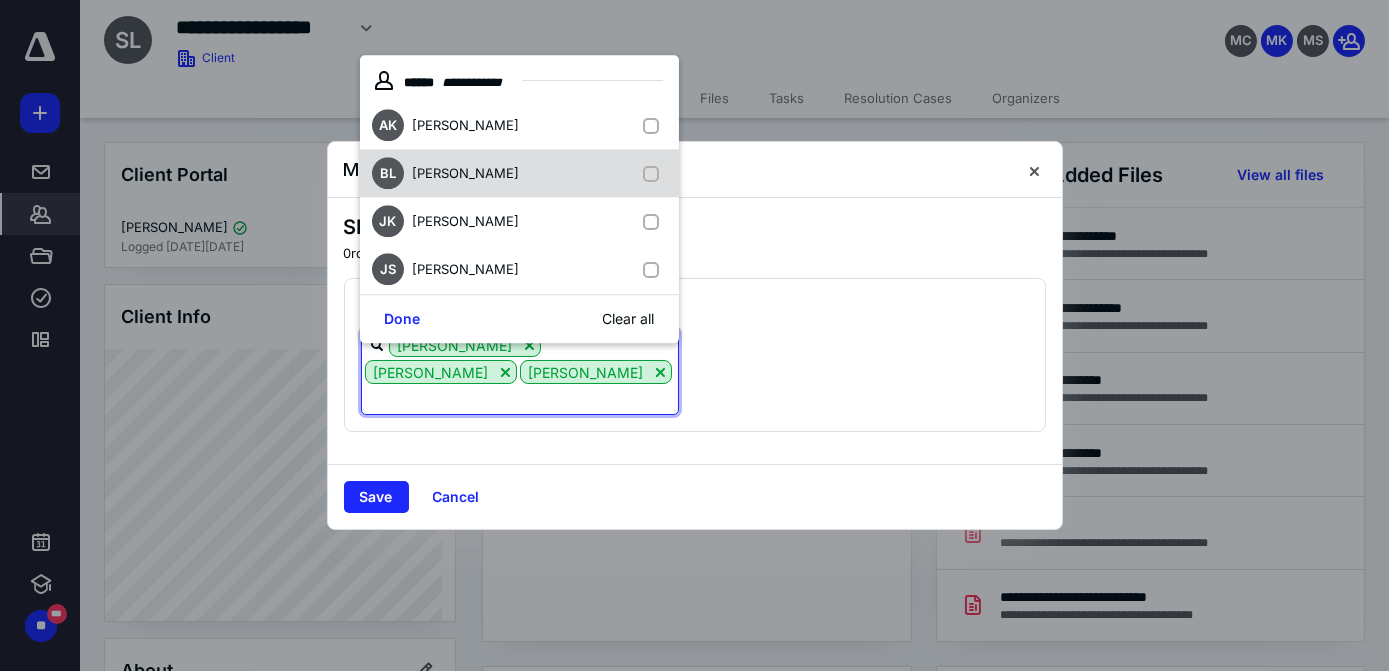 click on "[PERSON_NAME]" at bounding box center (465, 173) 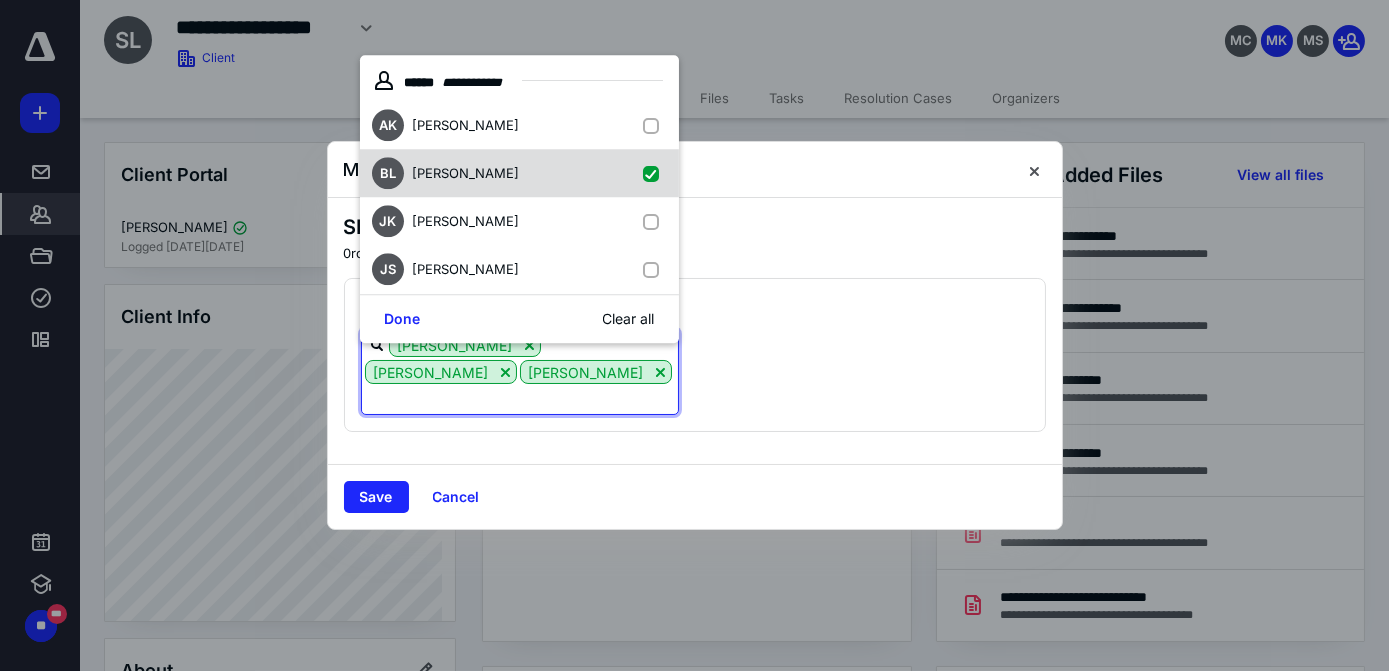 checkbox on "true" 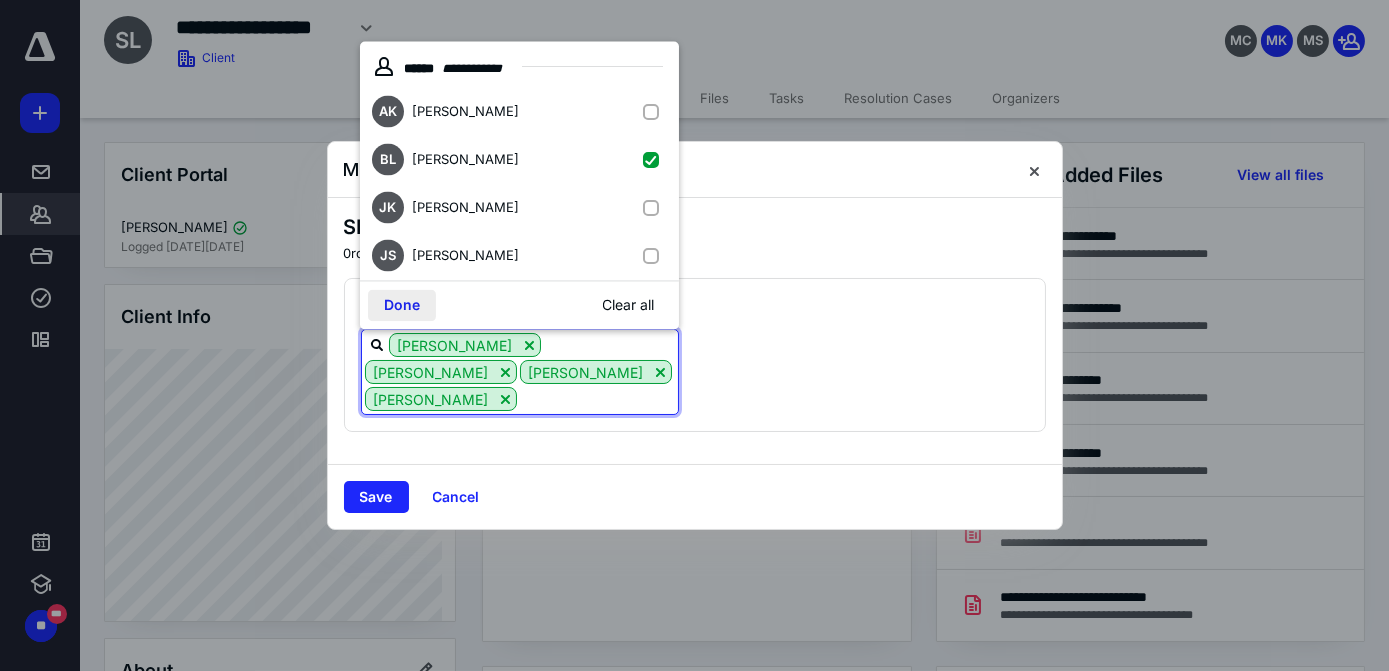 drag, startPoint x: 417, startPoint y: 306, endPoint x: 418, endPoint y: 321, distance: 15.033297 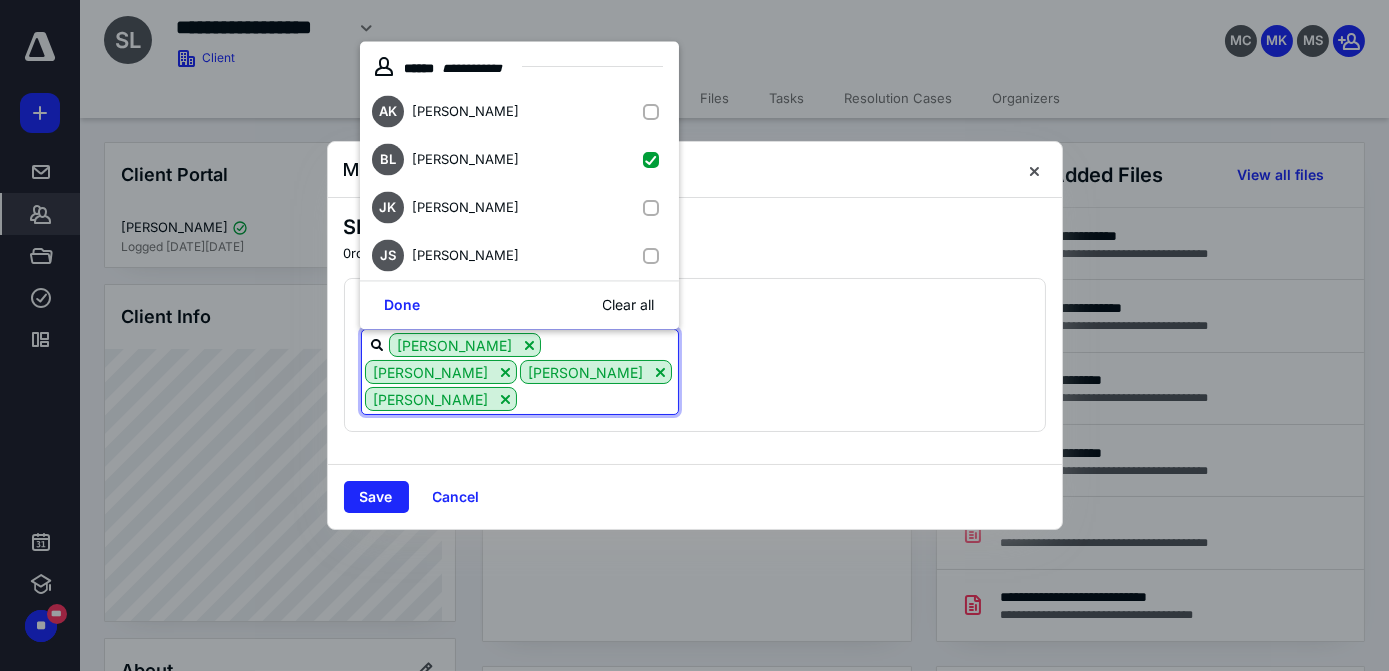 click on "Done" at bounding box center [402, 306] 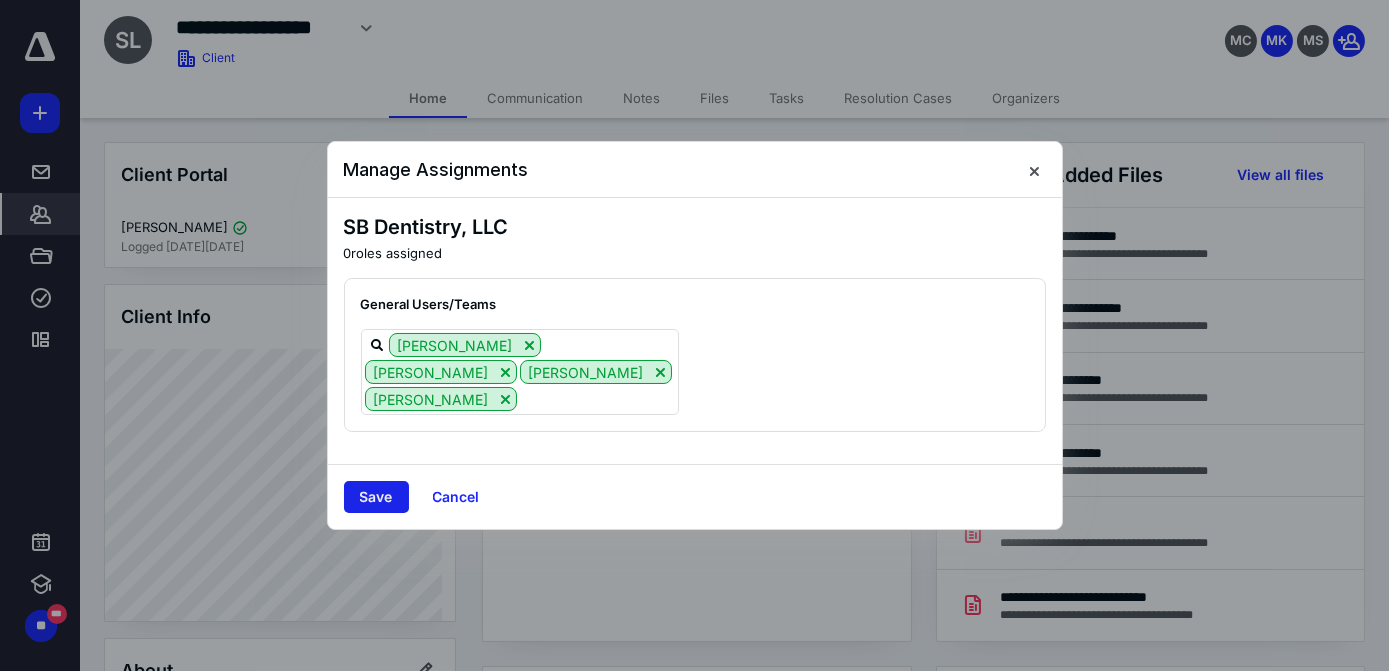 click on "Save" at bounding box center [376, 497] 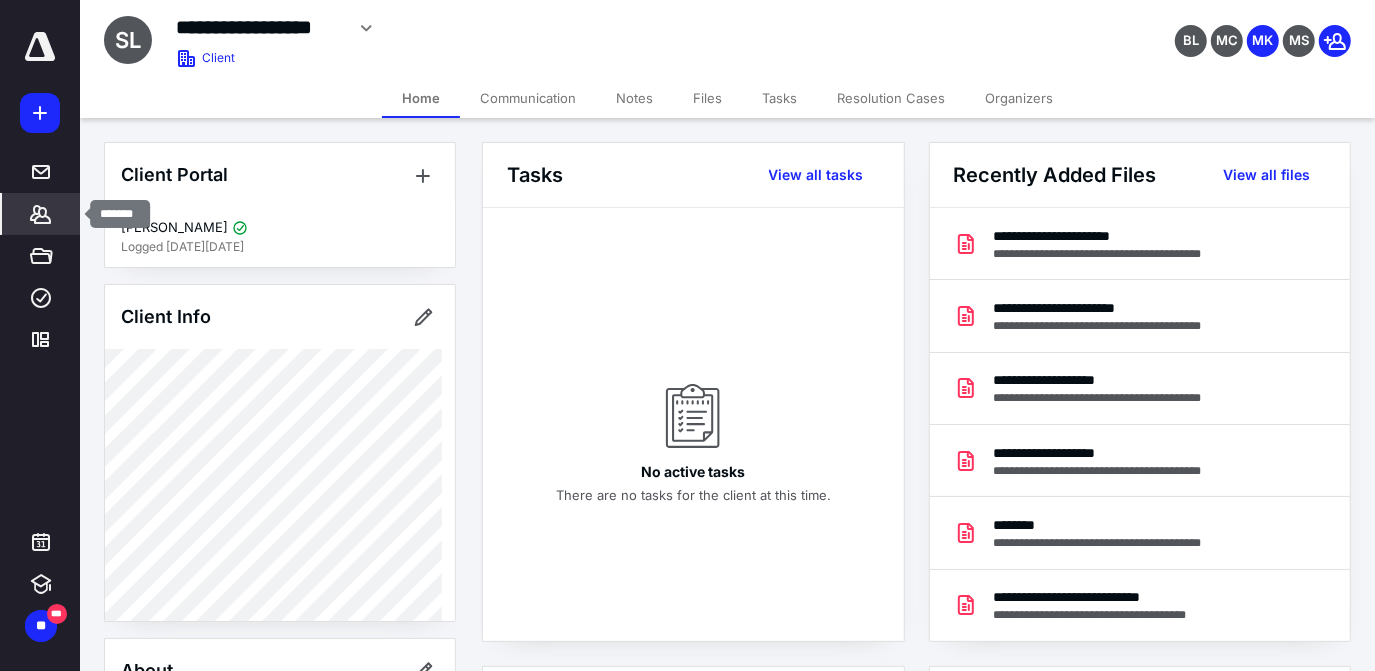 click 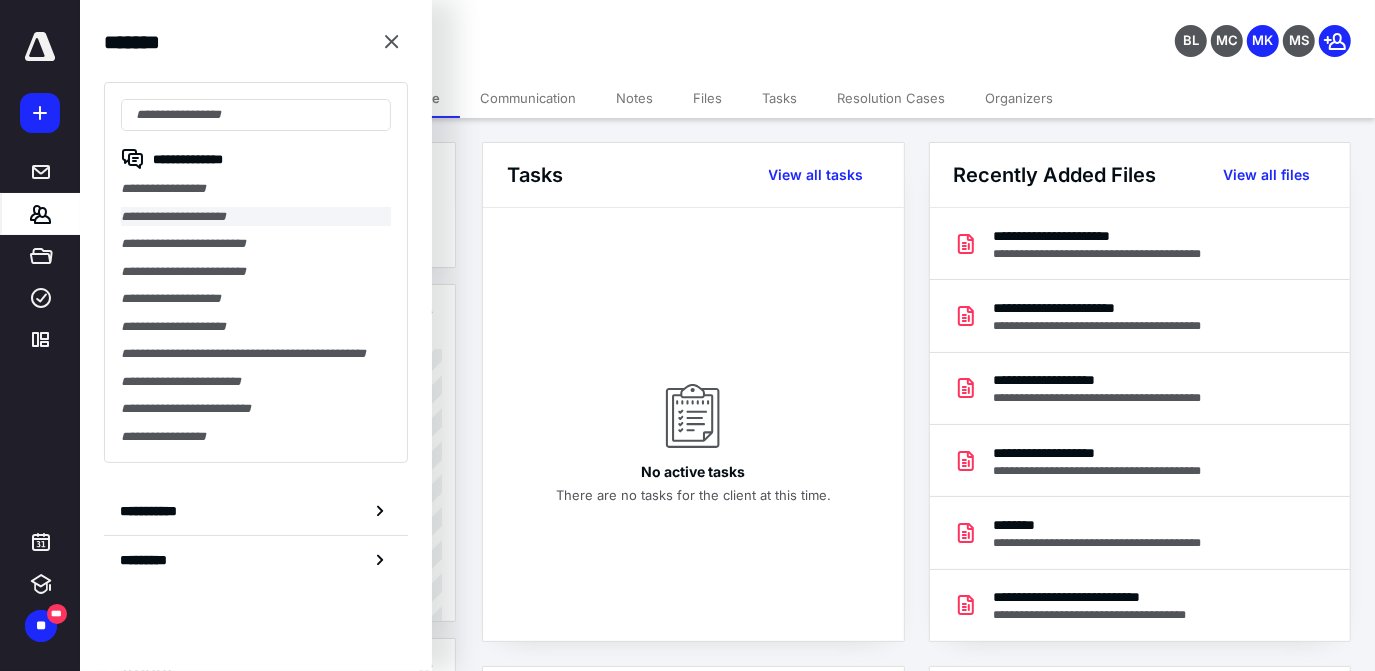 click on "**********" at bounding box center [256, 217] 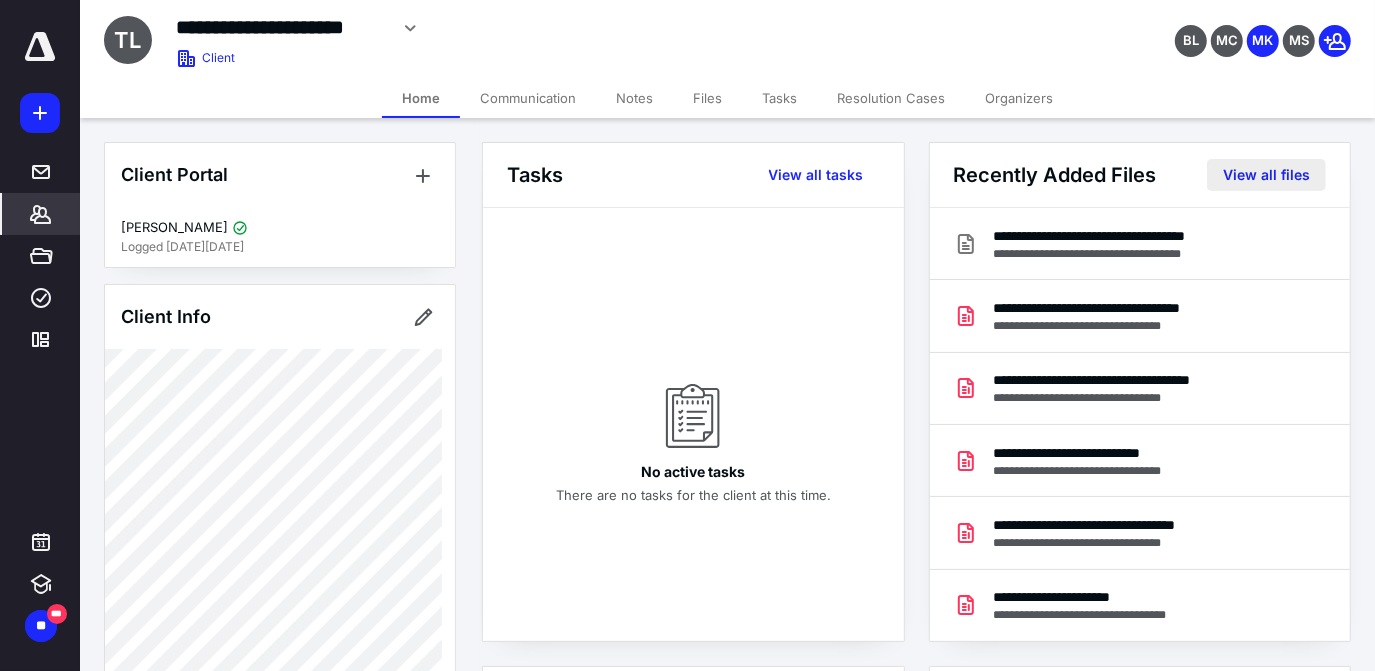 click on "View all files" at bounding box center [1266, 175] 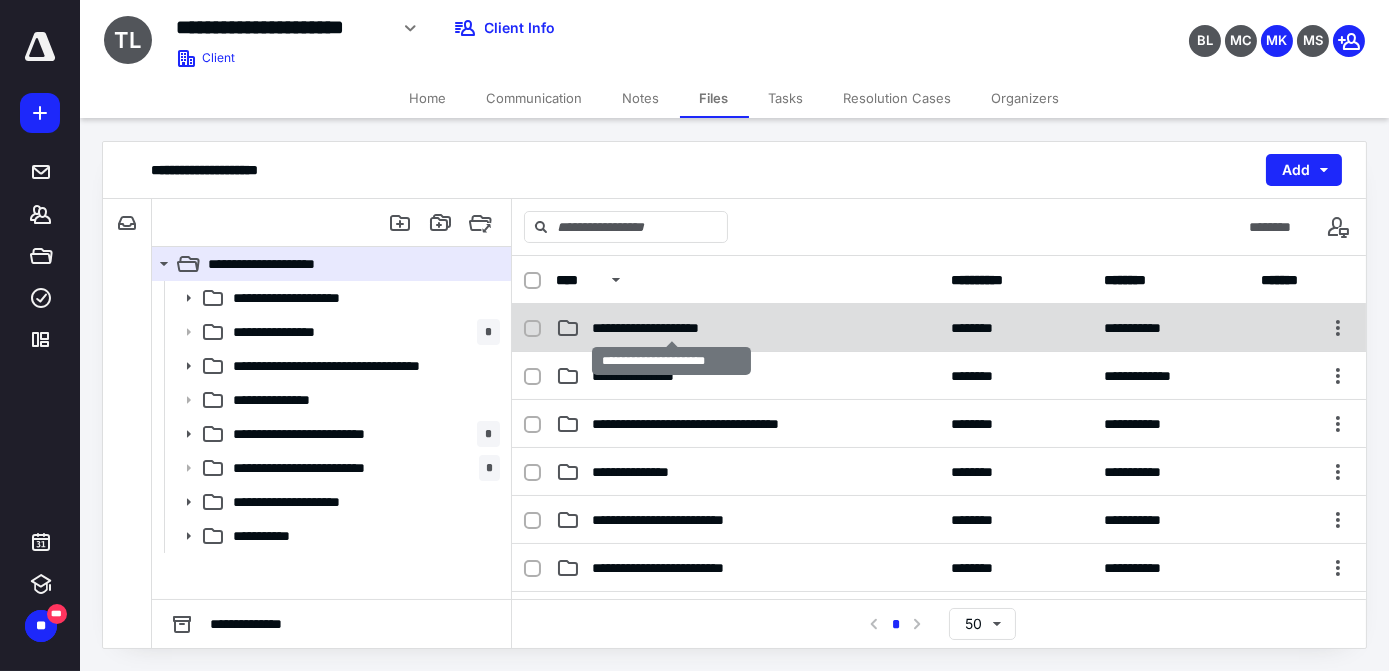 click on "**********" at bounding box center [672, 328] 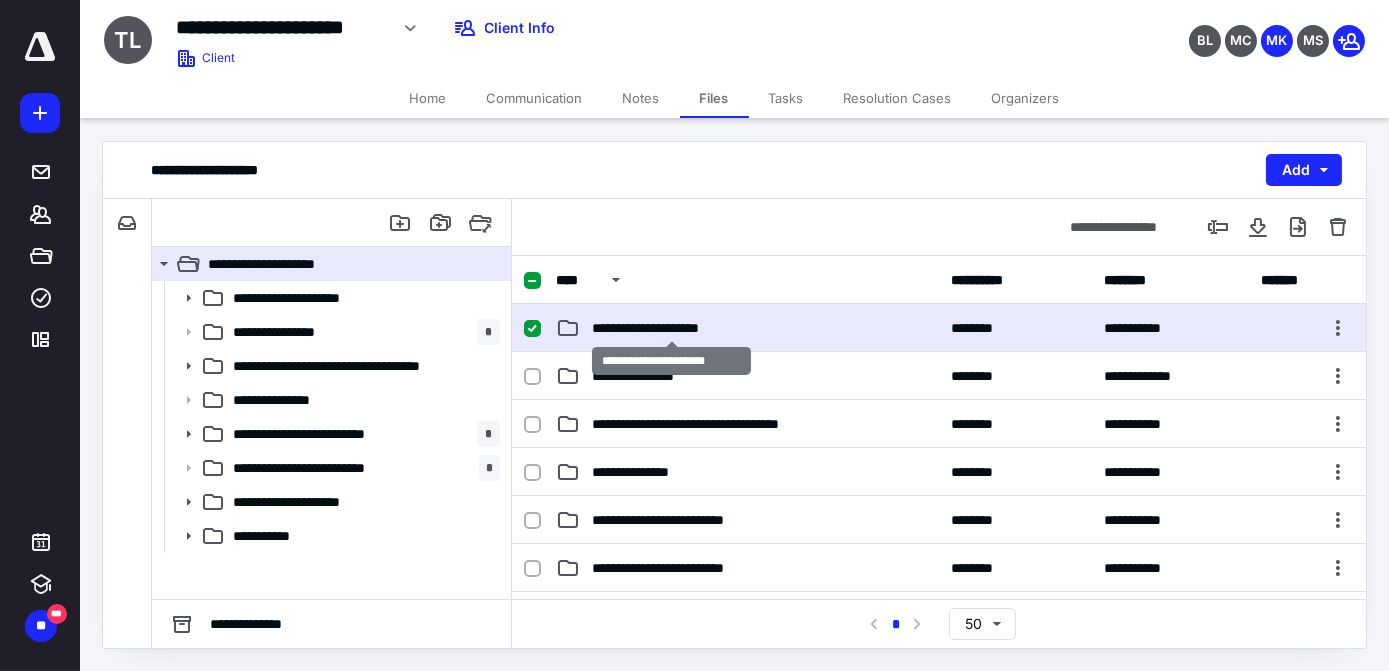 click on "**********" at bounding box center (672, 328) 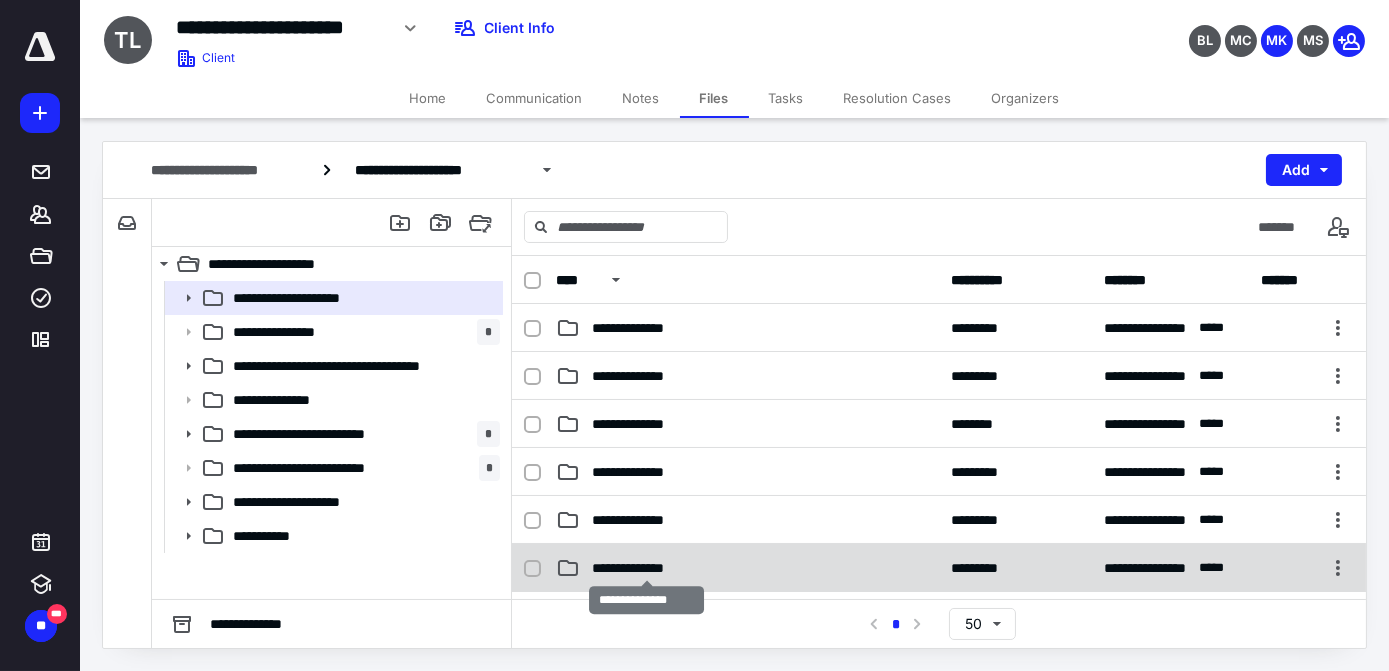 click on "**********" at bounding box center (646, 568) 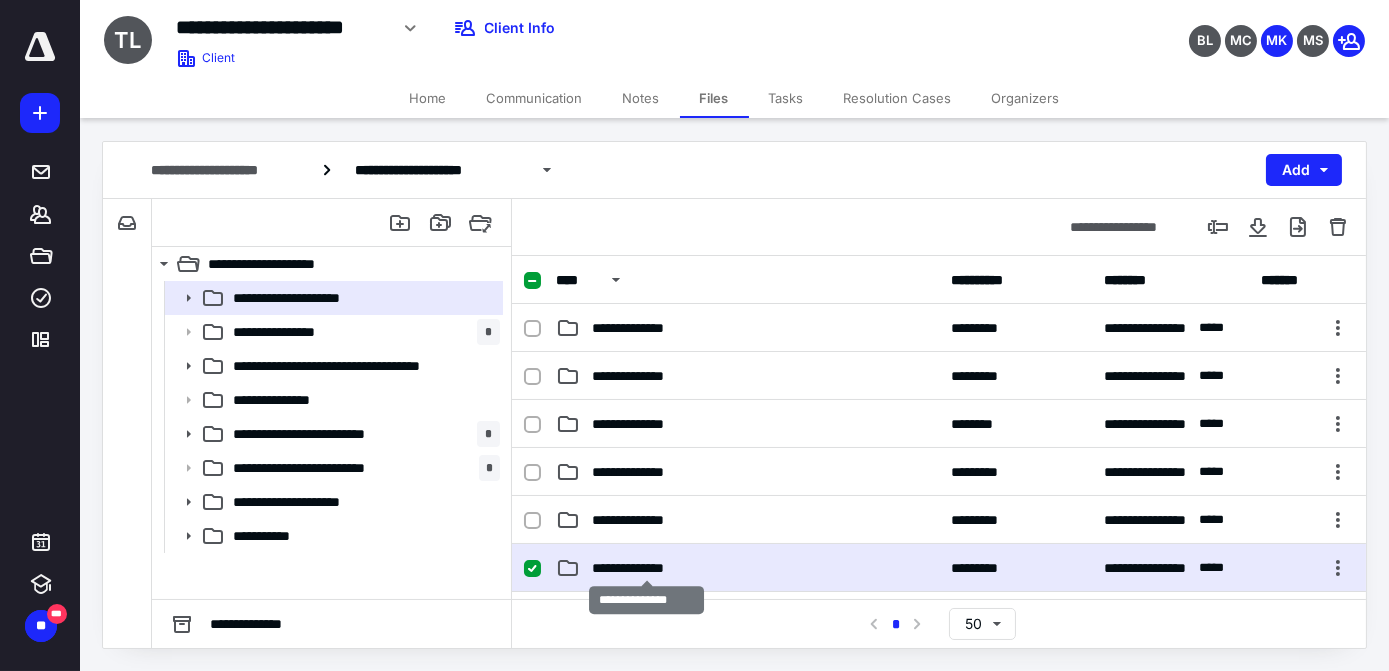 click on "**********" at bounding box center (646, 568) 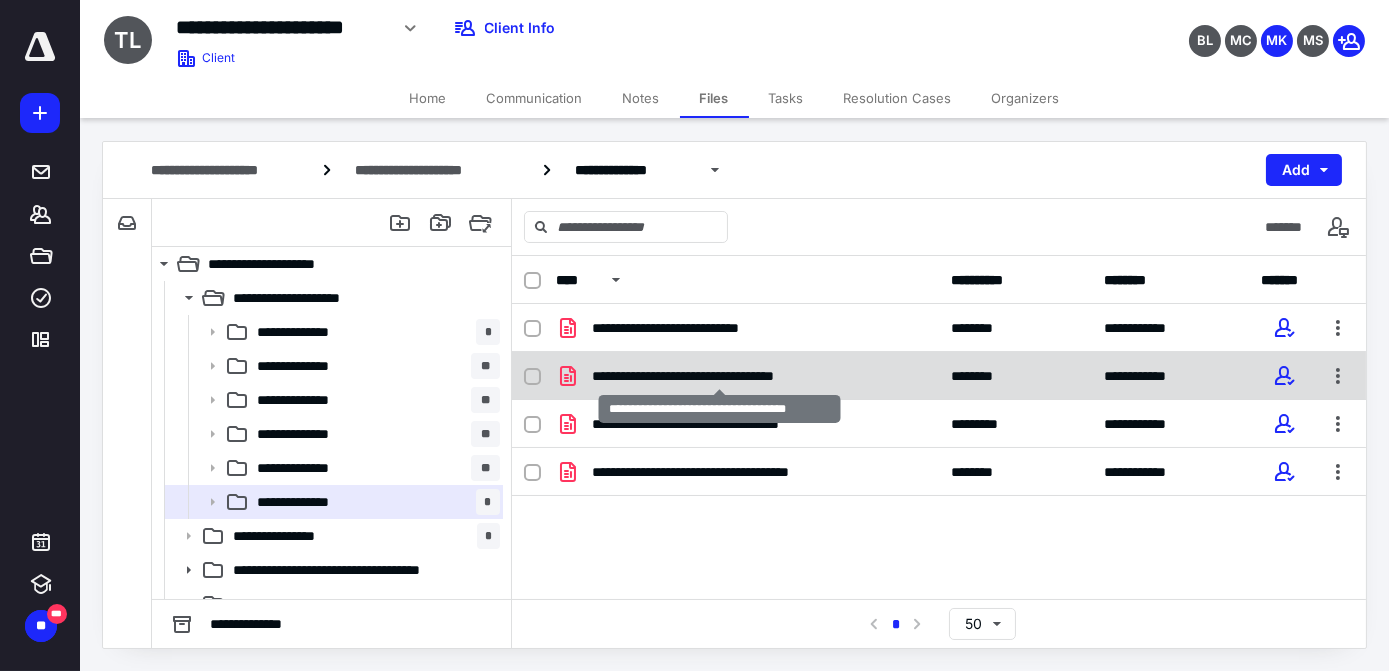click on "**********" at bounding box center (720, 376) 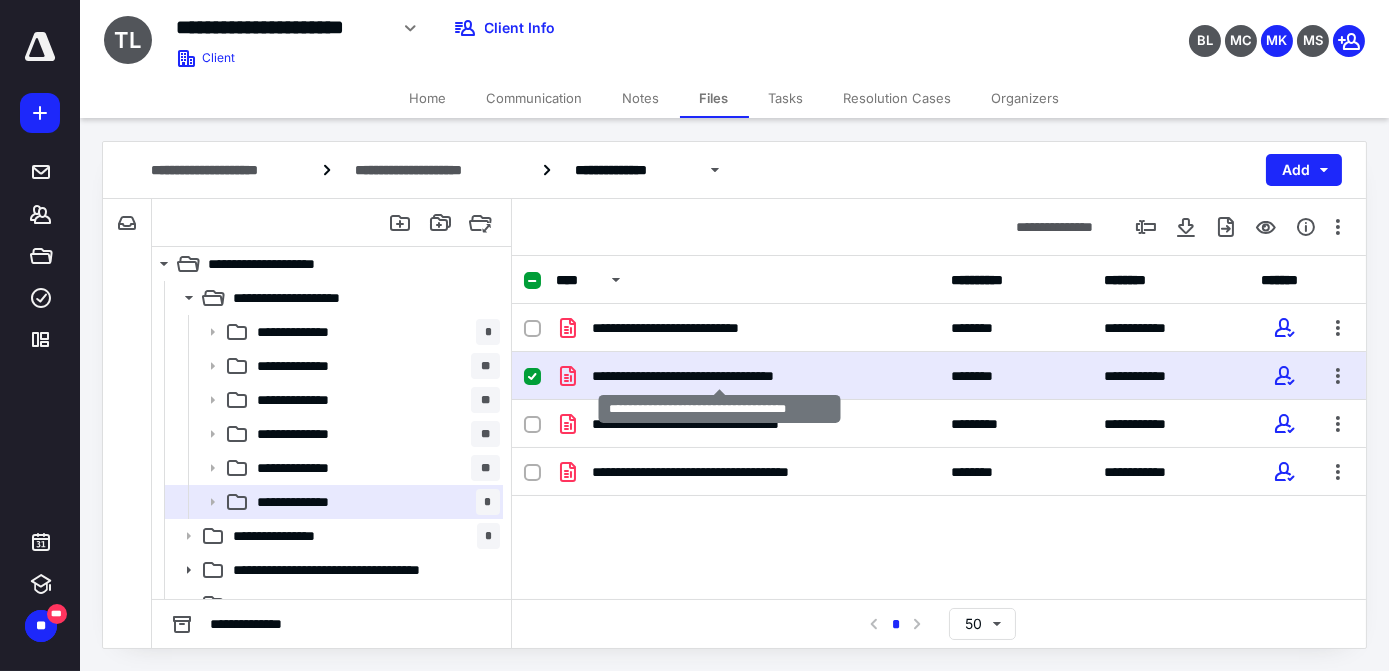 click on "**********" at bounding box center (720, 376) 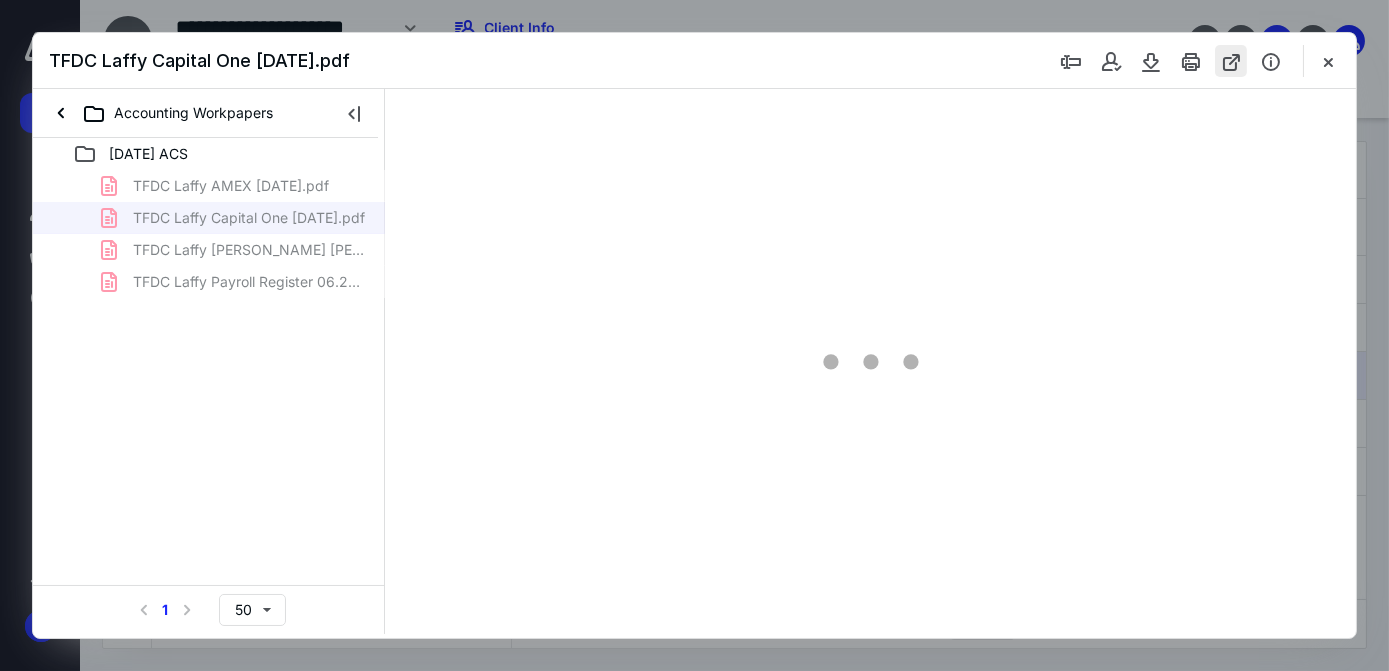 scroll, scrollTop: 0, scrollLeft: 0, axis: both 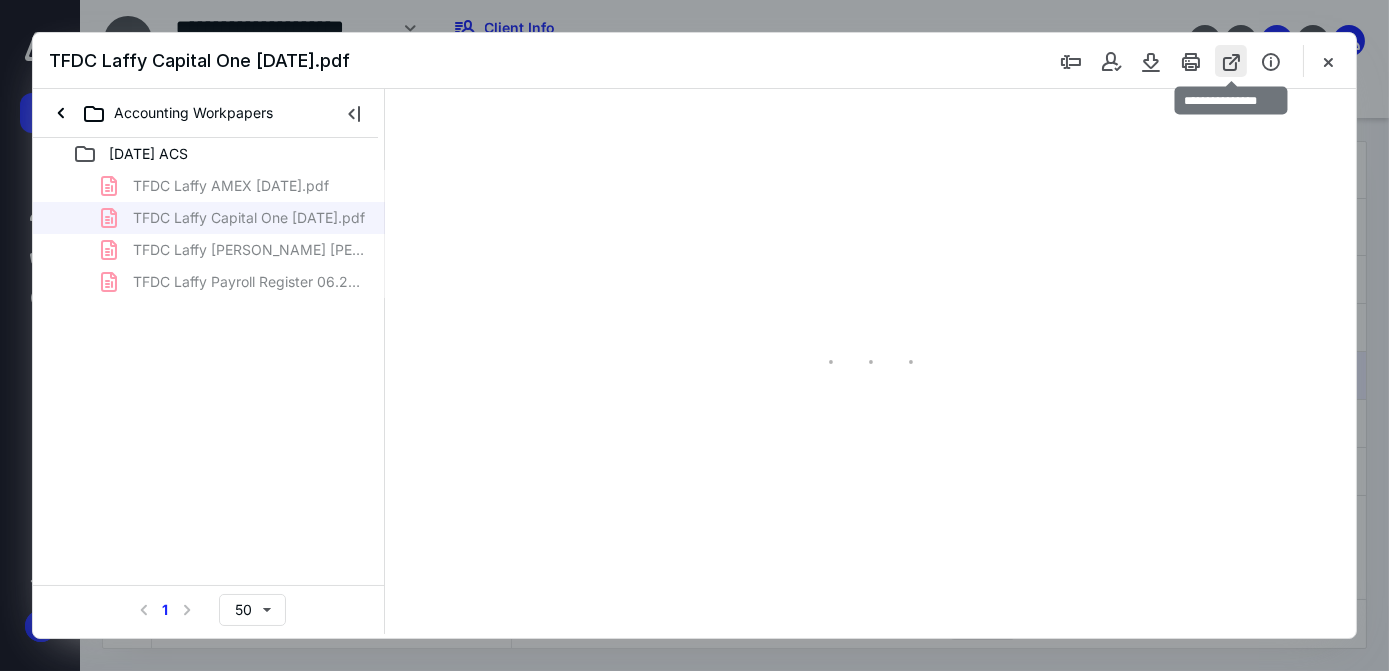 click at bounding box center [1231, 61] 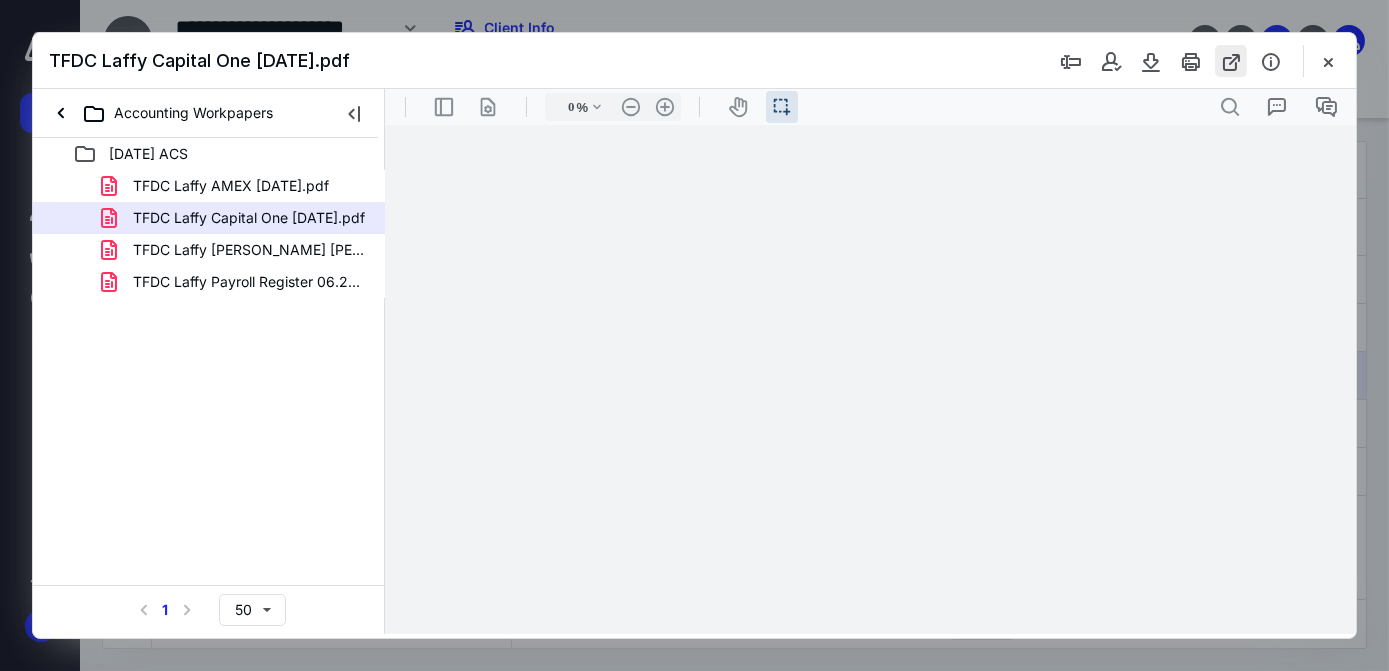type on "64" 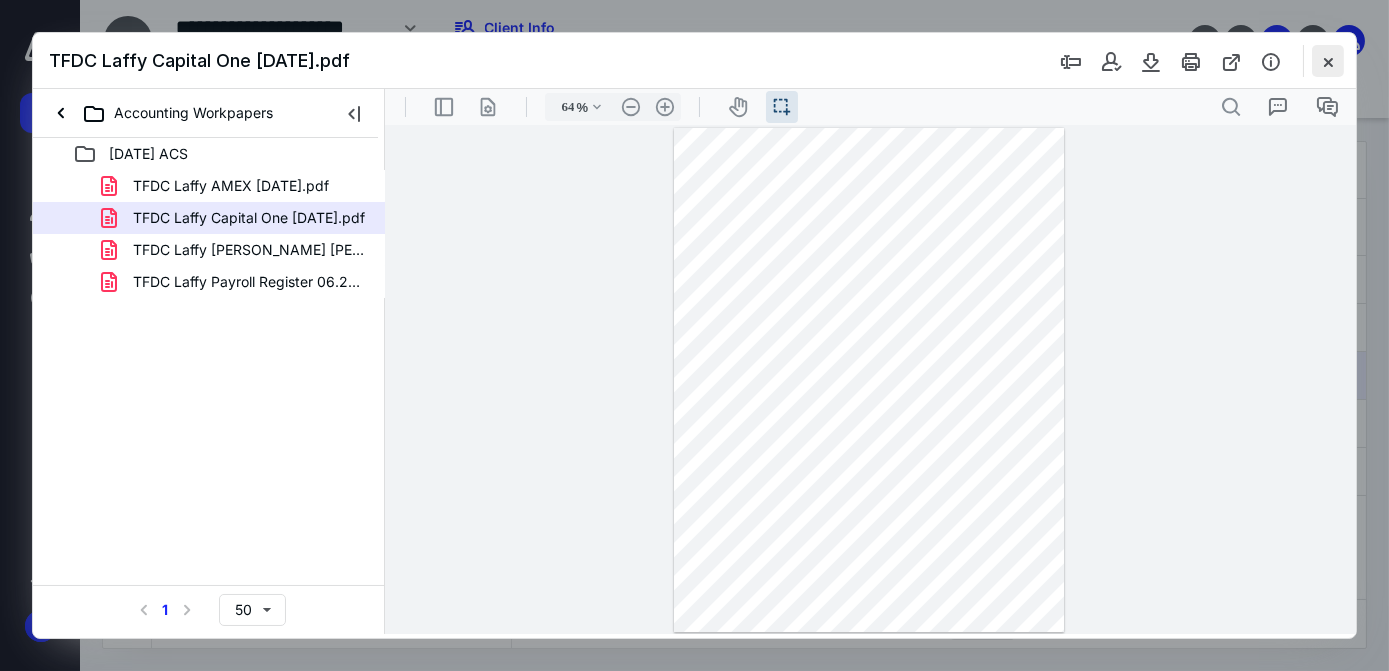 click at bounding box center [1328, 61] 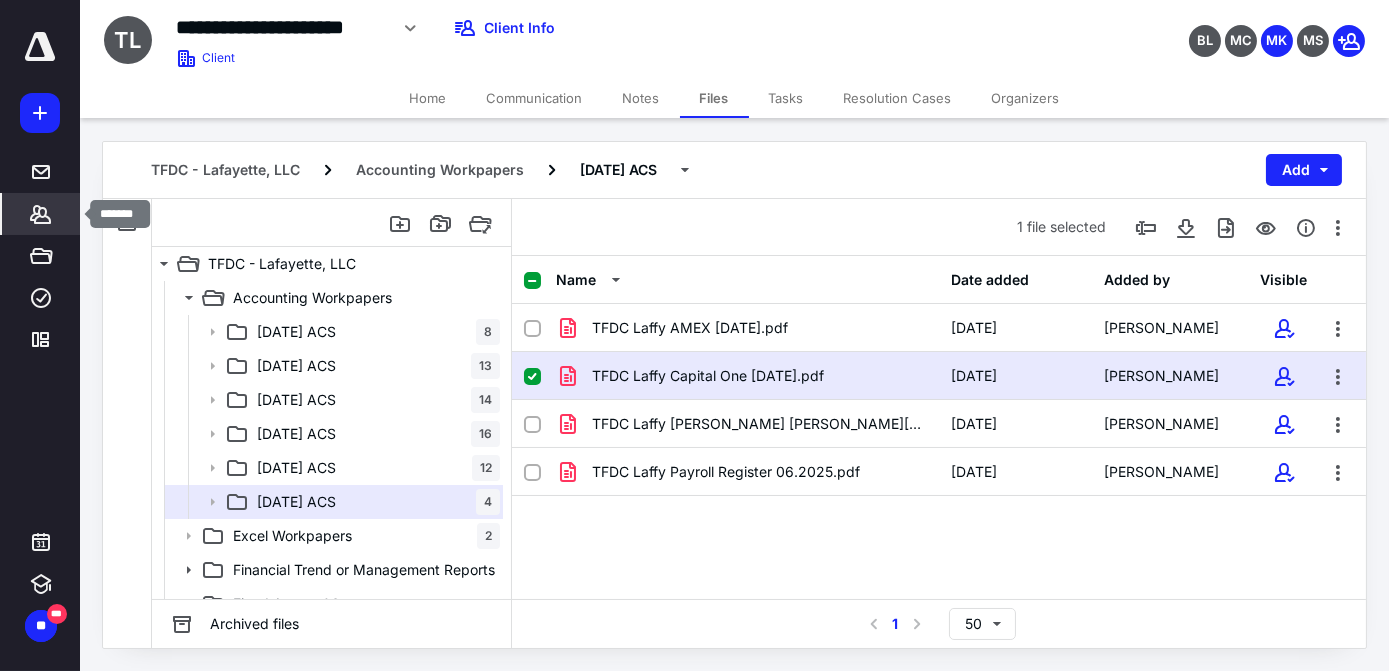click on "*******" at bounding box center (41, 214) 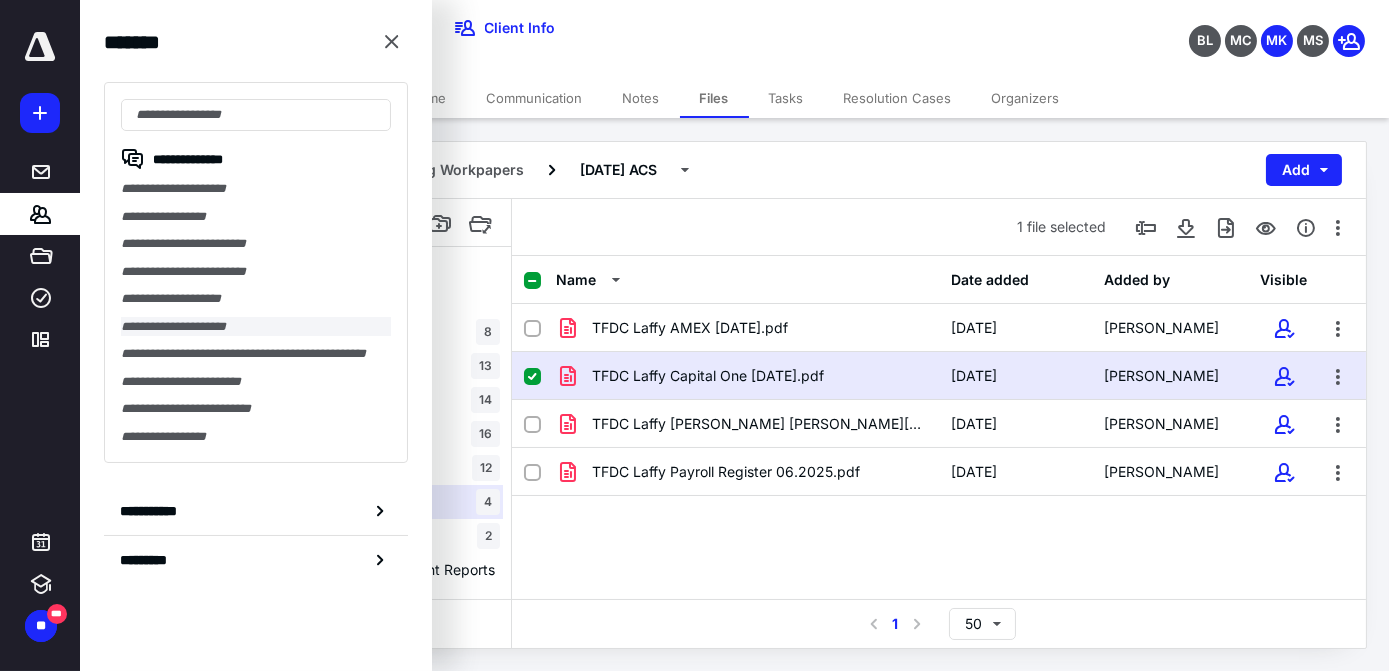 click on "**********" at bounding box center (256, 327) 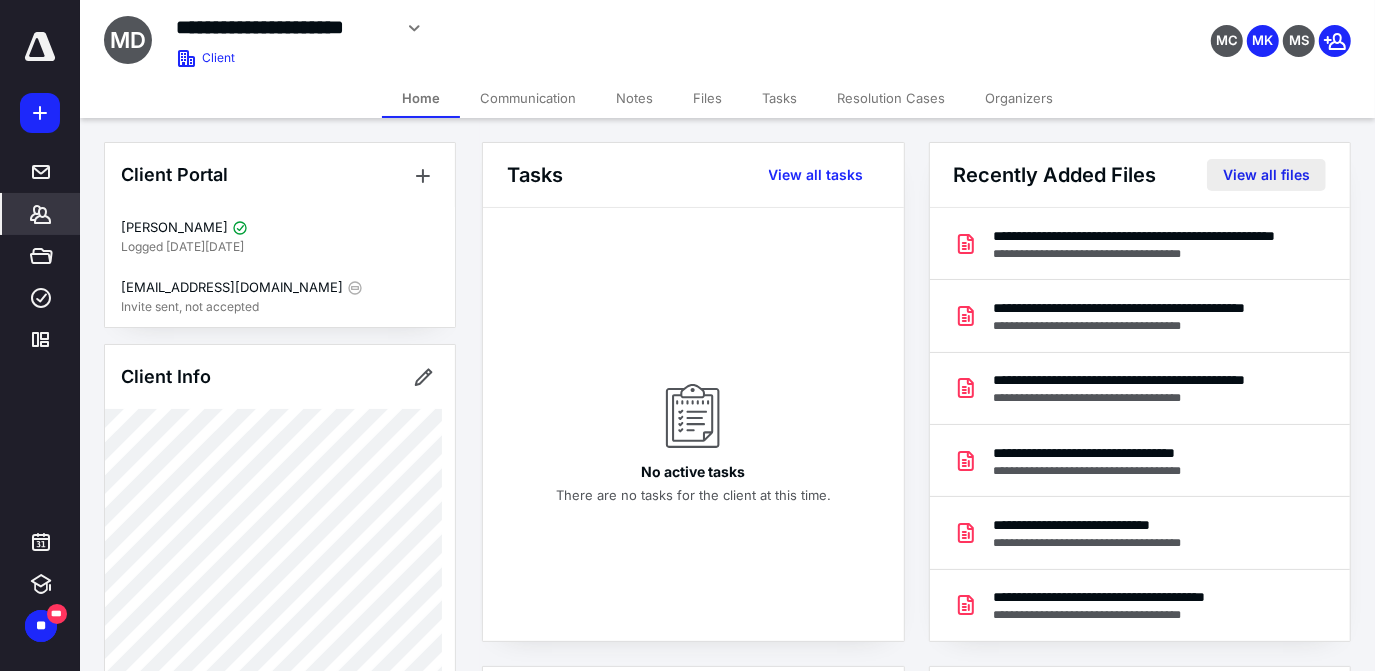 click on "View all files" at bounding box center (1266, 175) 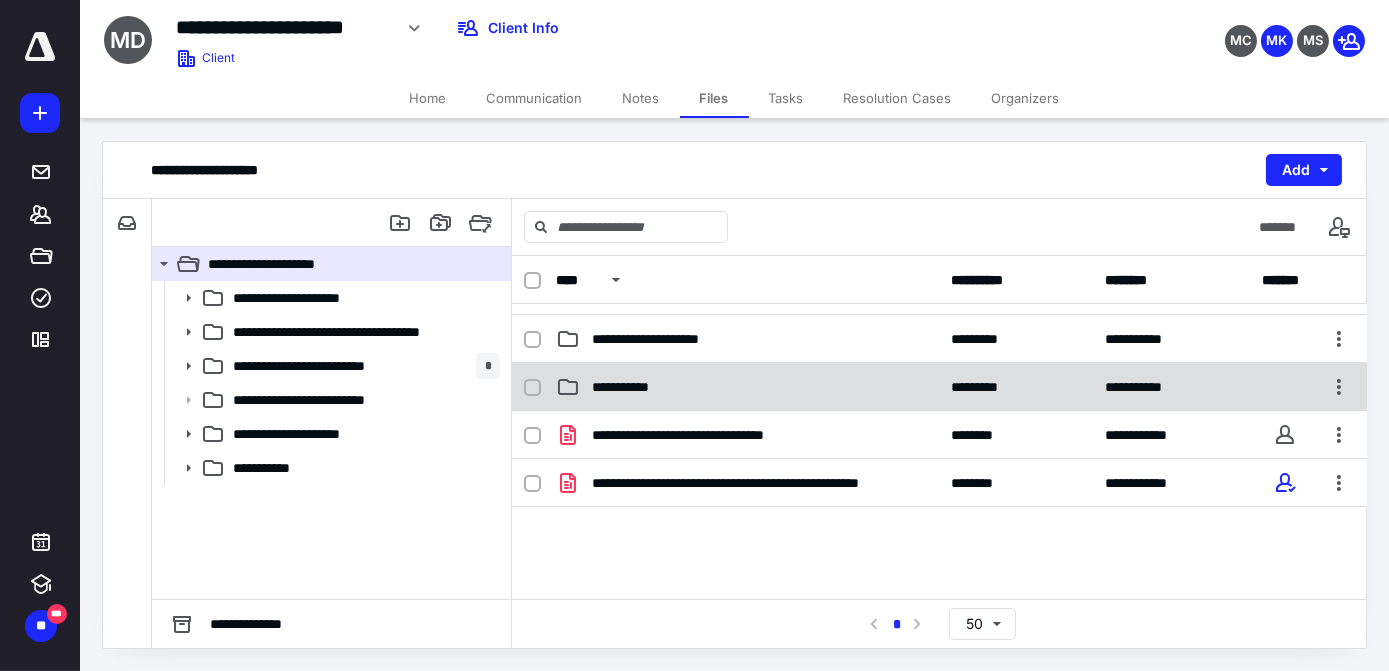 scroll, scrollTop: 0, scrollLeft: 0, axis: both 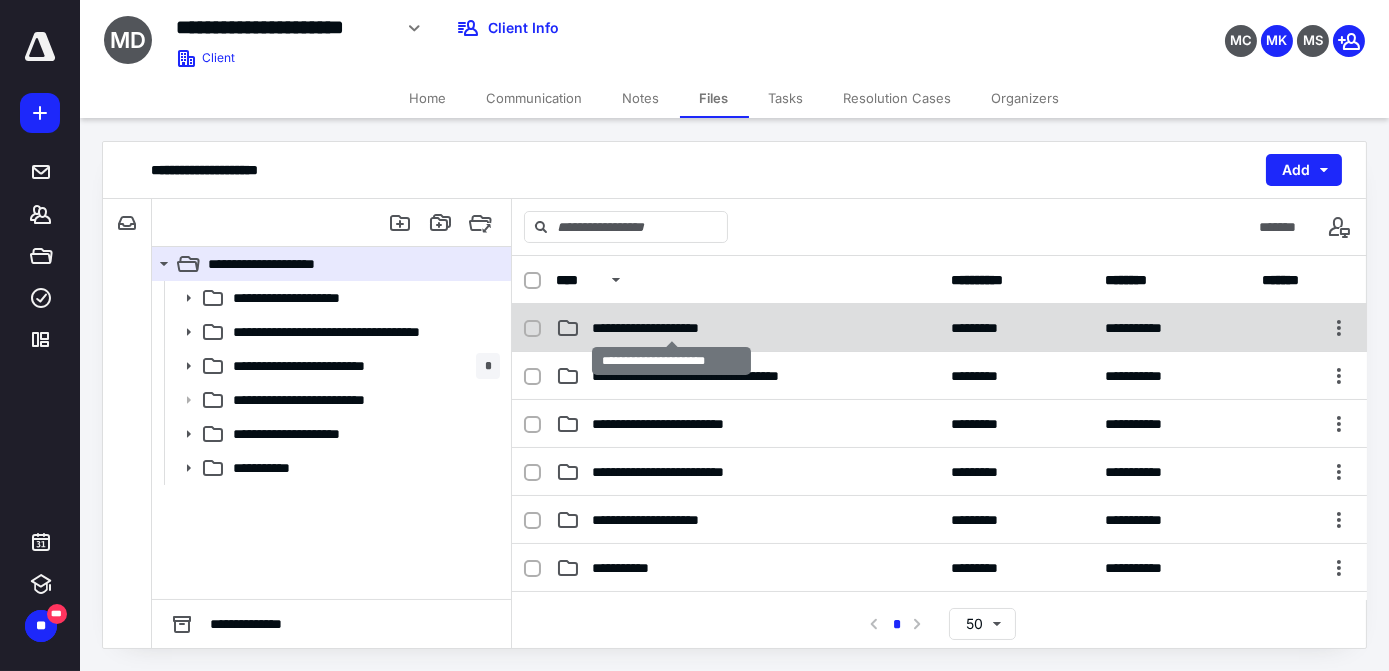 click on "**********" at bounding box center [672, 328] 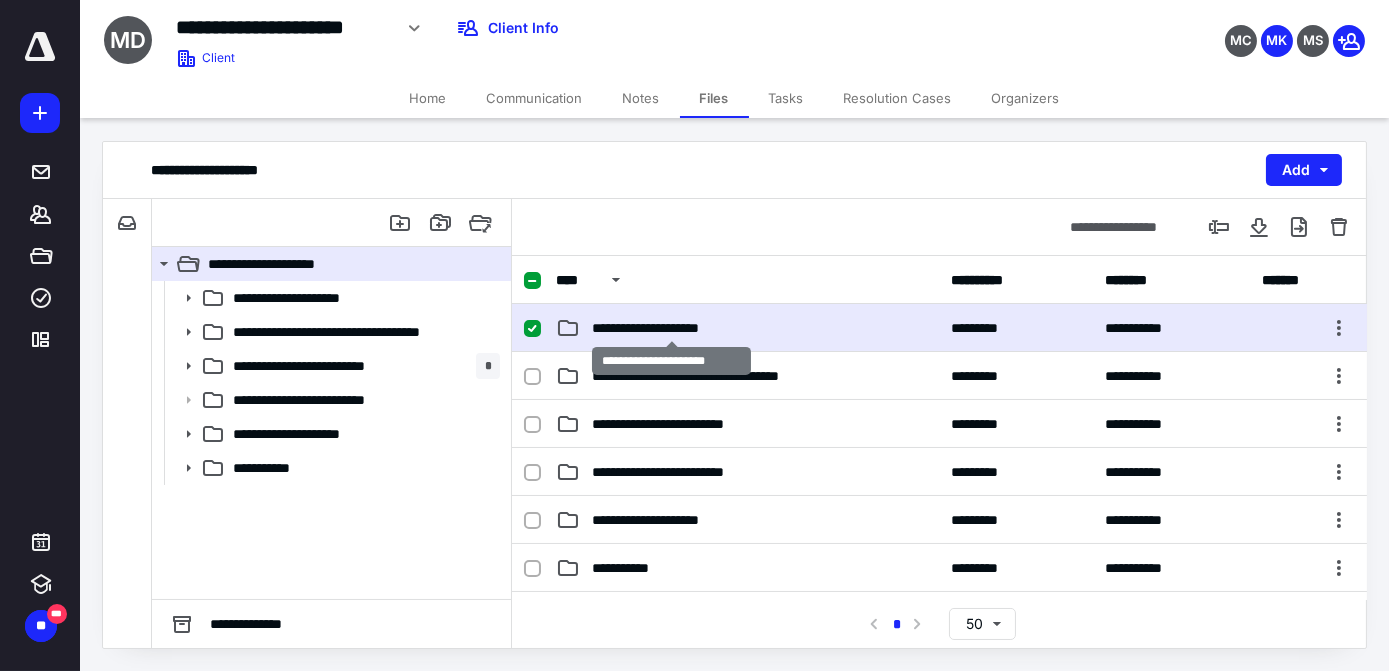click on "**********" at bounding box center (672, 328) 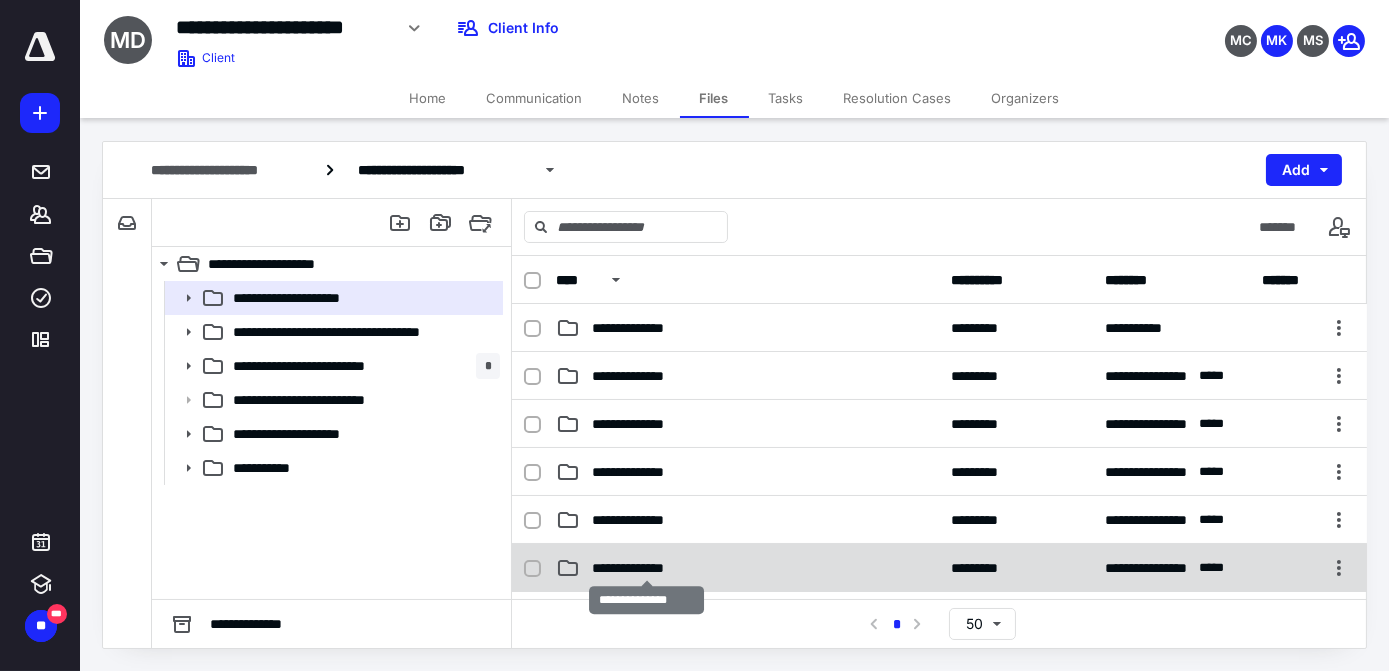 click on "**********" at bounding box center (646, 568) 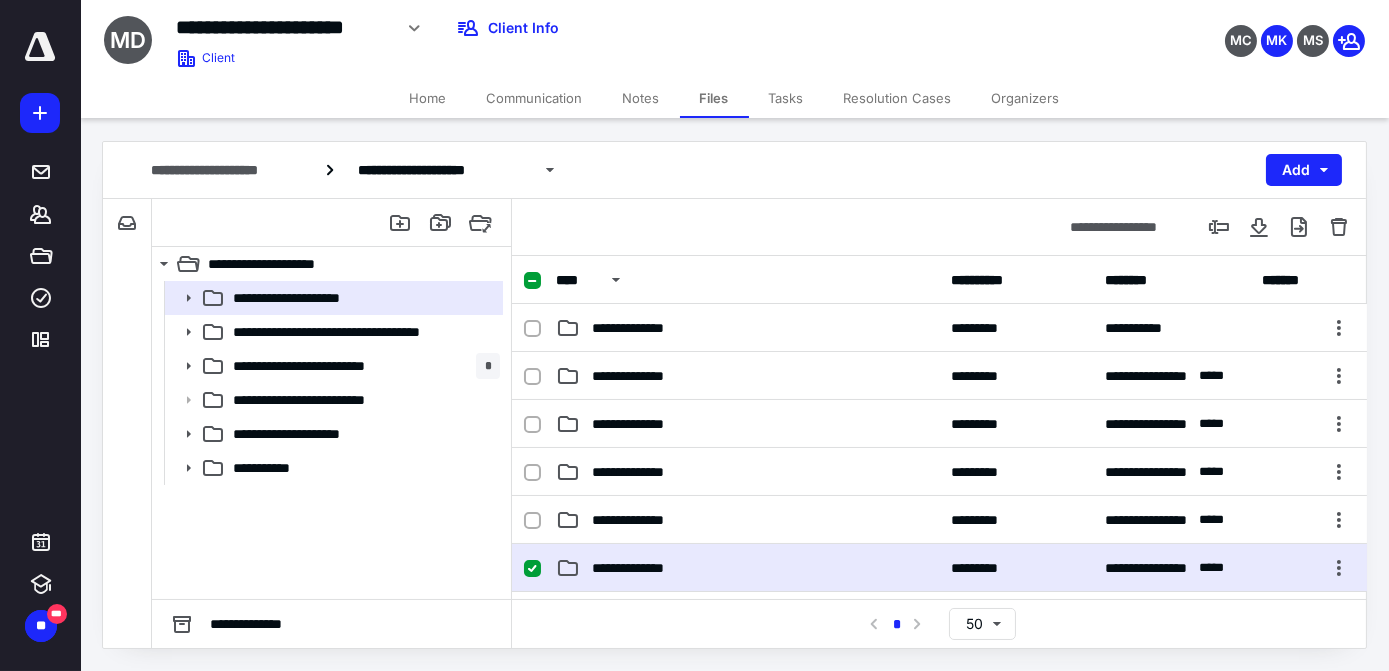 click on "**********" at bounding box center [939, 568] 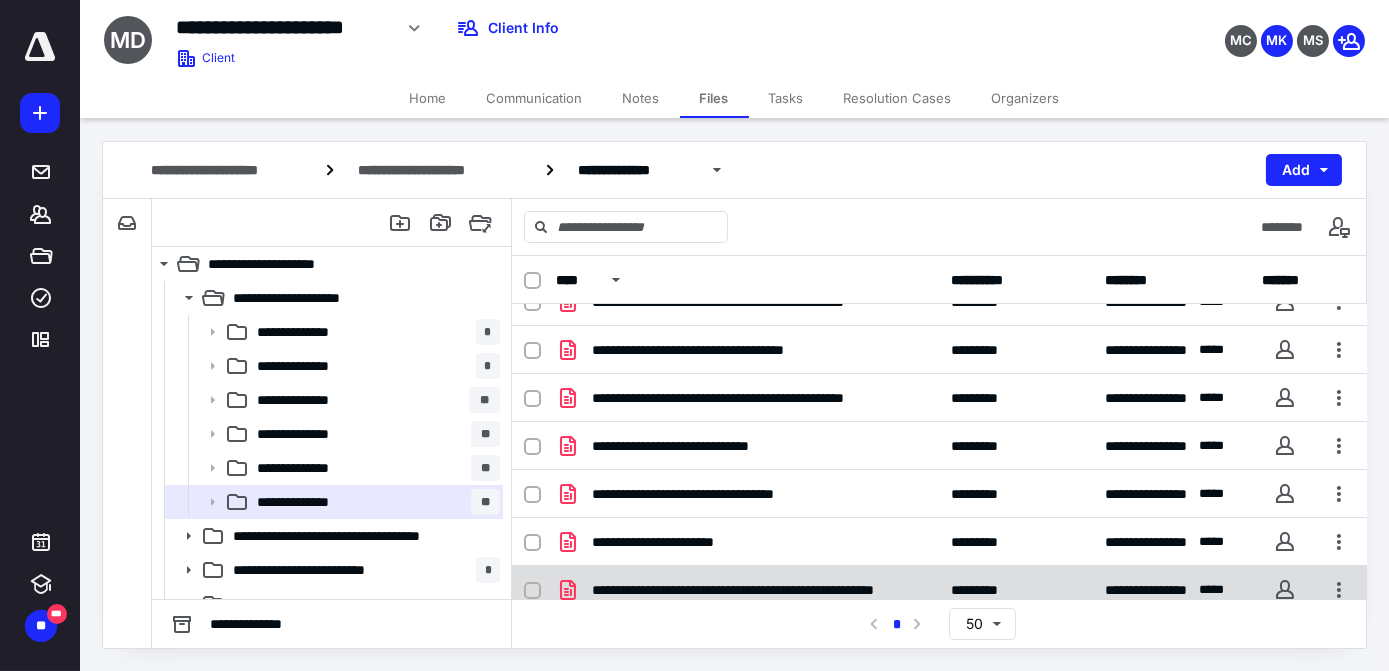 scroll, scrollTop: 0, scrollLeft: 0, axis: both 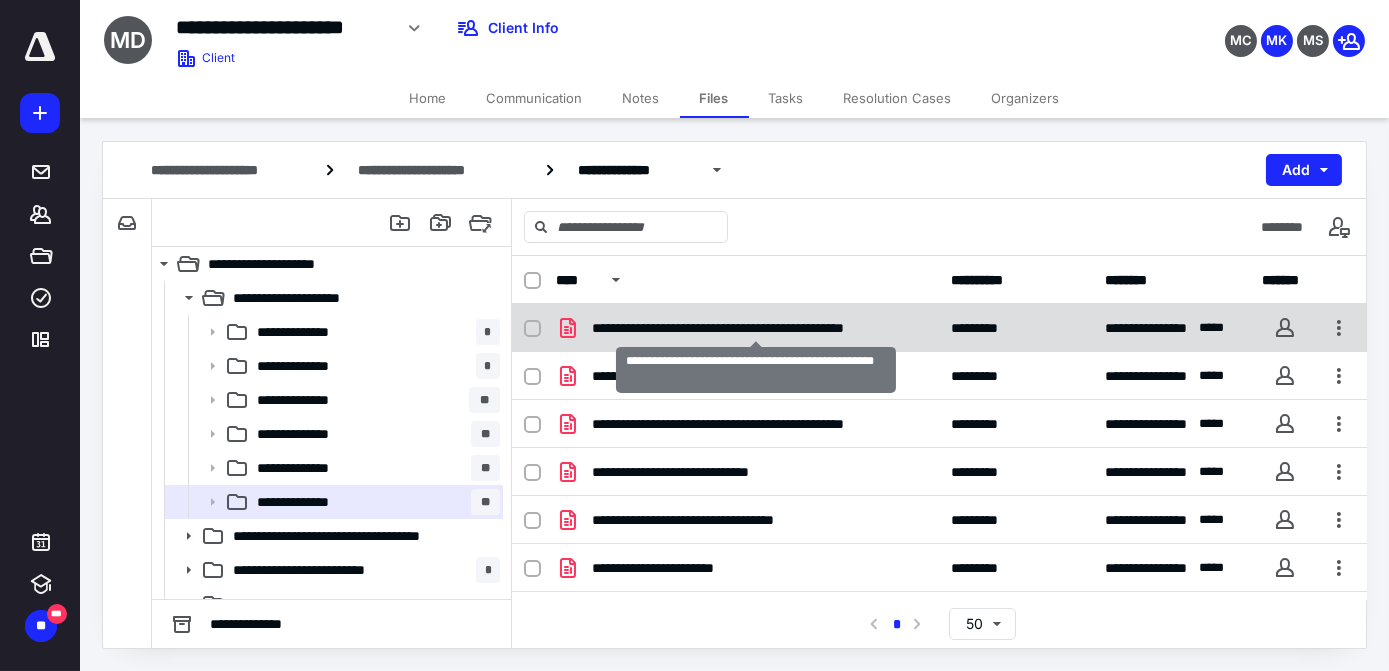 click on "**********" at bounding box center (756, 328) 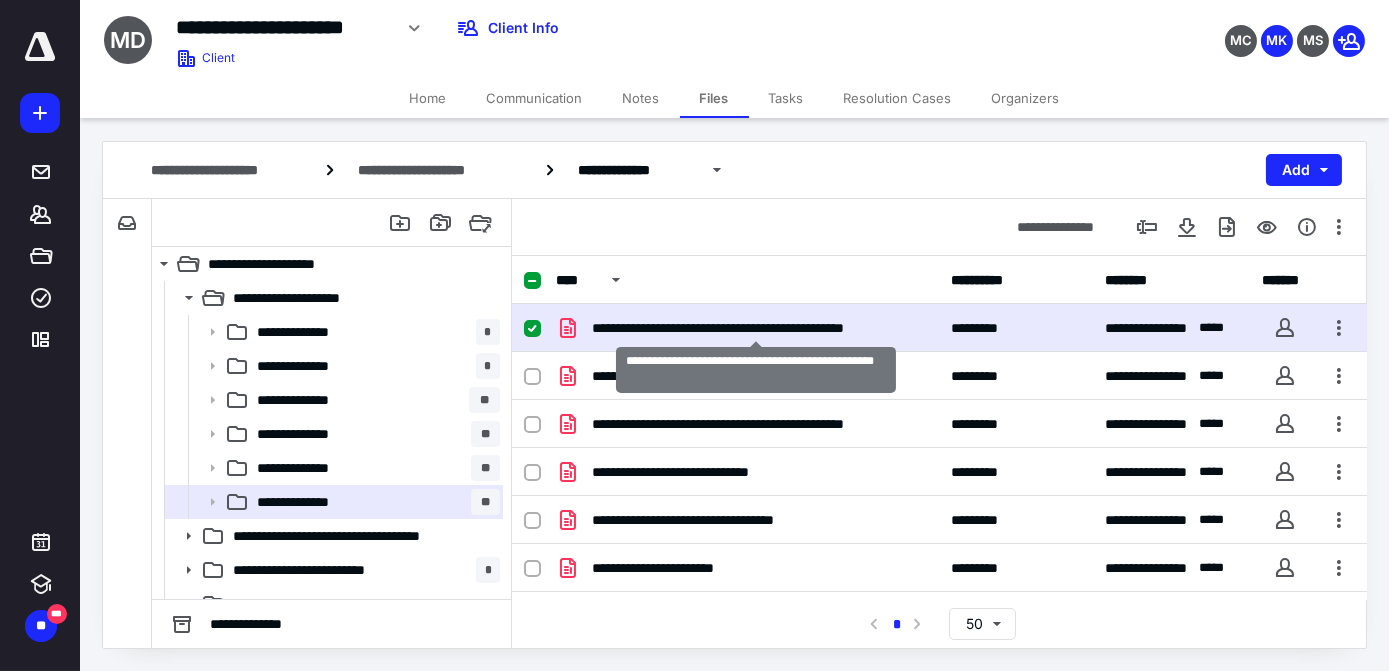 click on "**********" at bounding box center [756, 328] 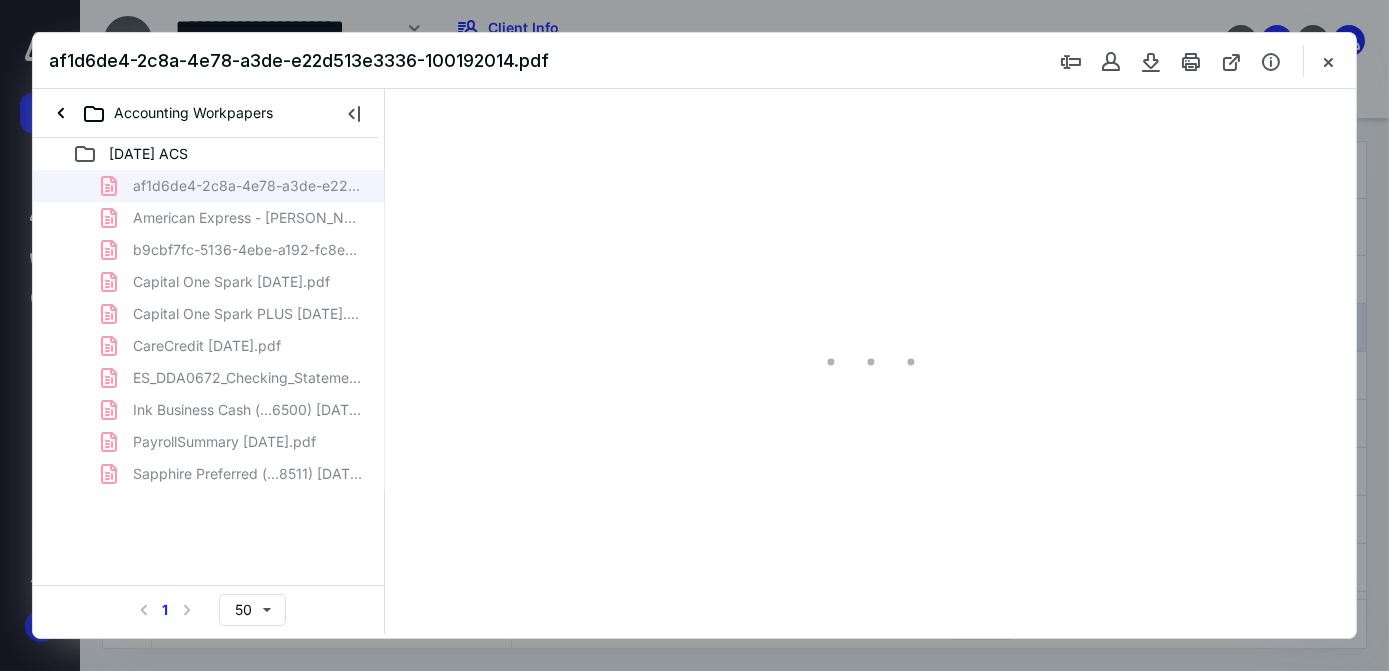 scroll, scrollTop: 0, scrollLeft: 0, axis: both 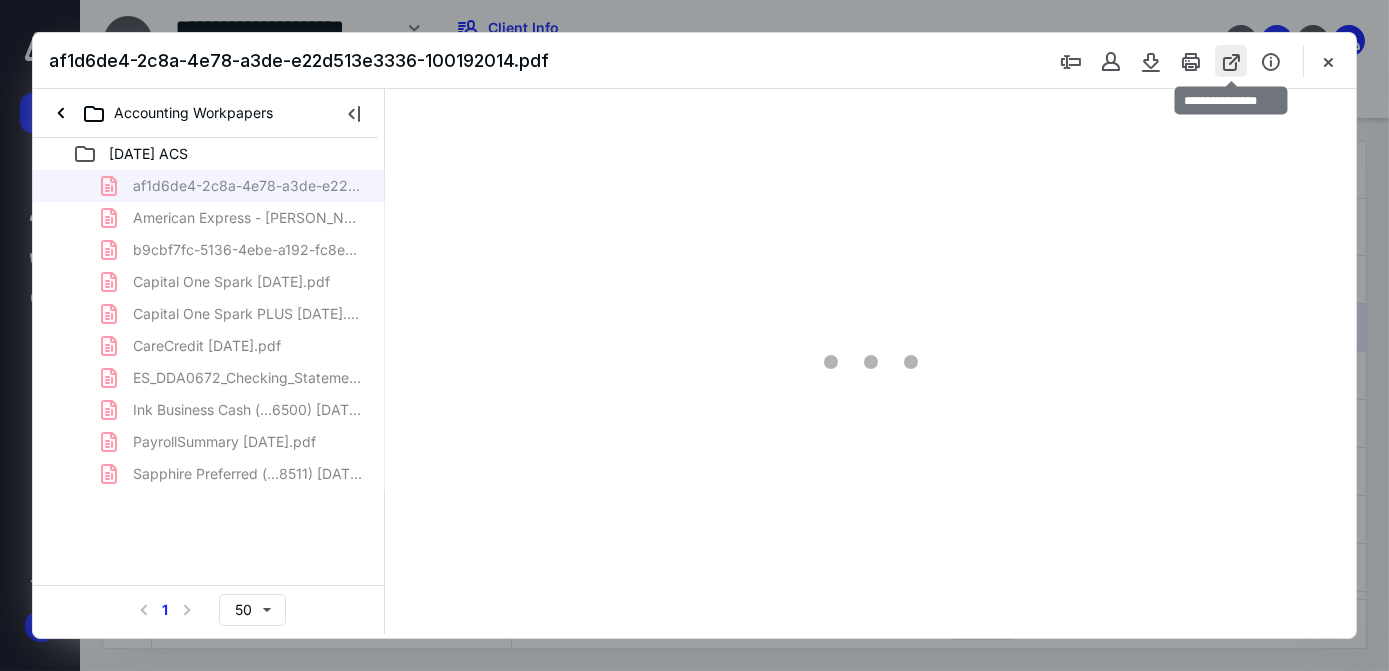 click at bounding box center (1231, 61) 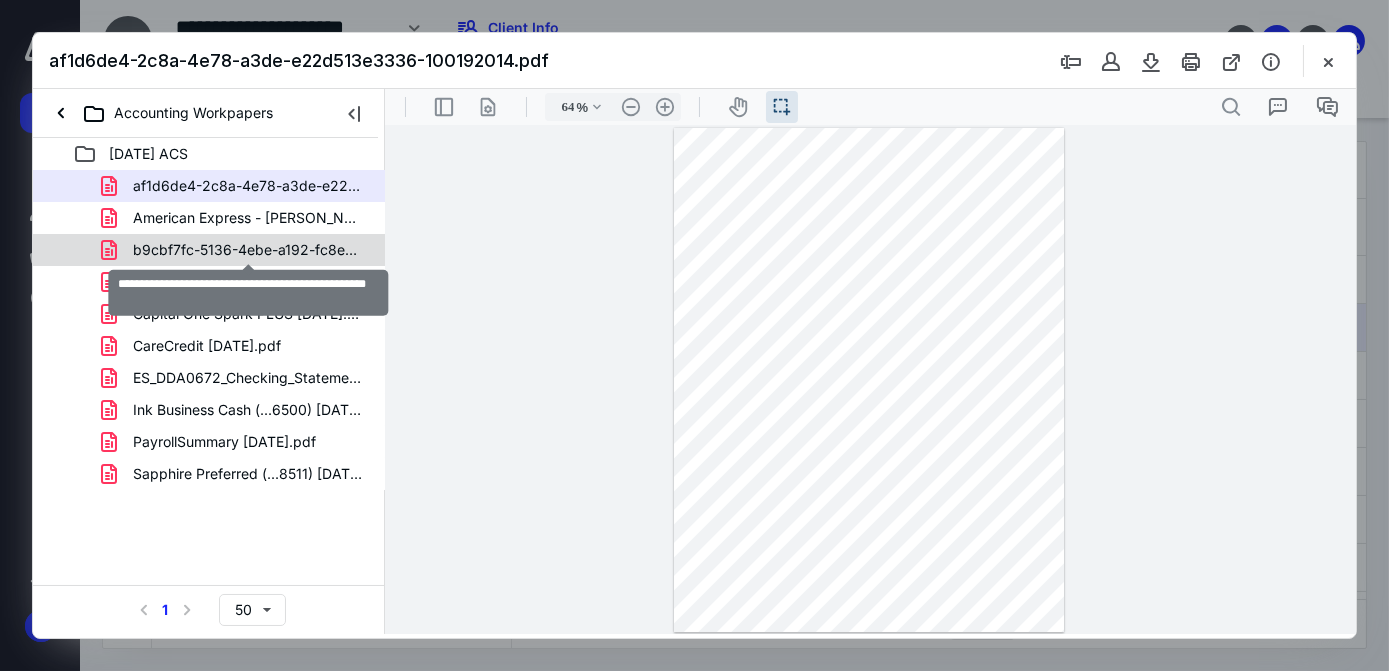 click on "b9cbf7fc-5136-4ebe-a192-fc8eb4bb0432-100192015.pdf" at bounding box center [249, 250] 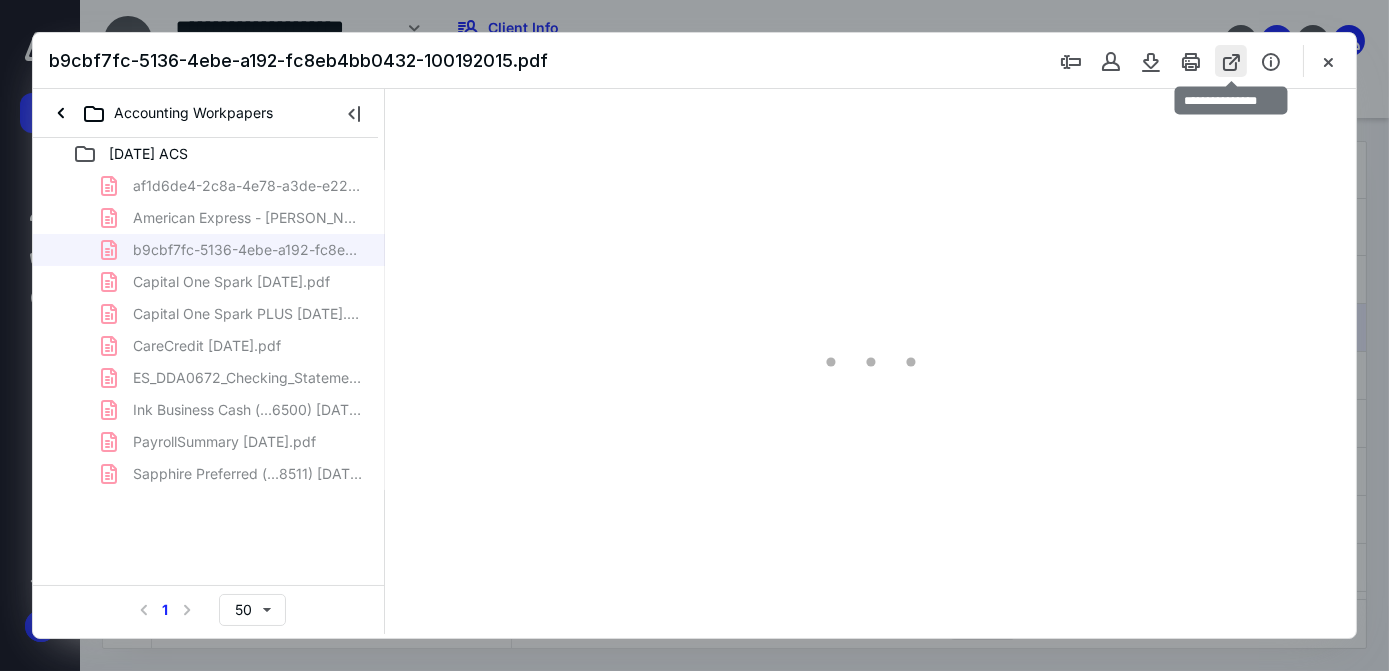 click at bounding box center [1231, 61] 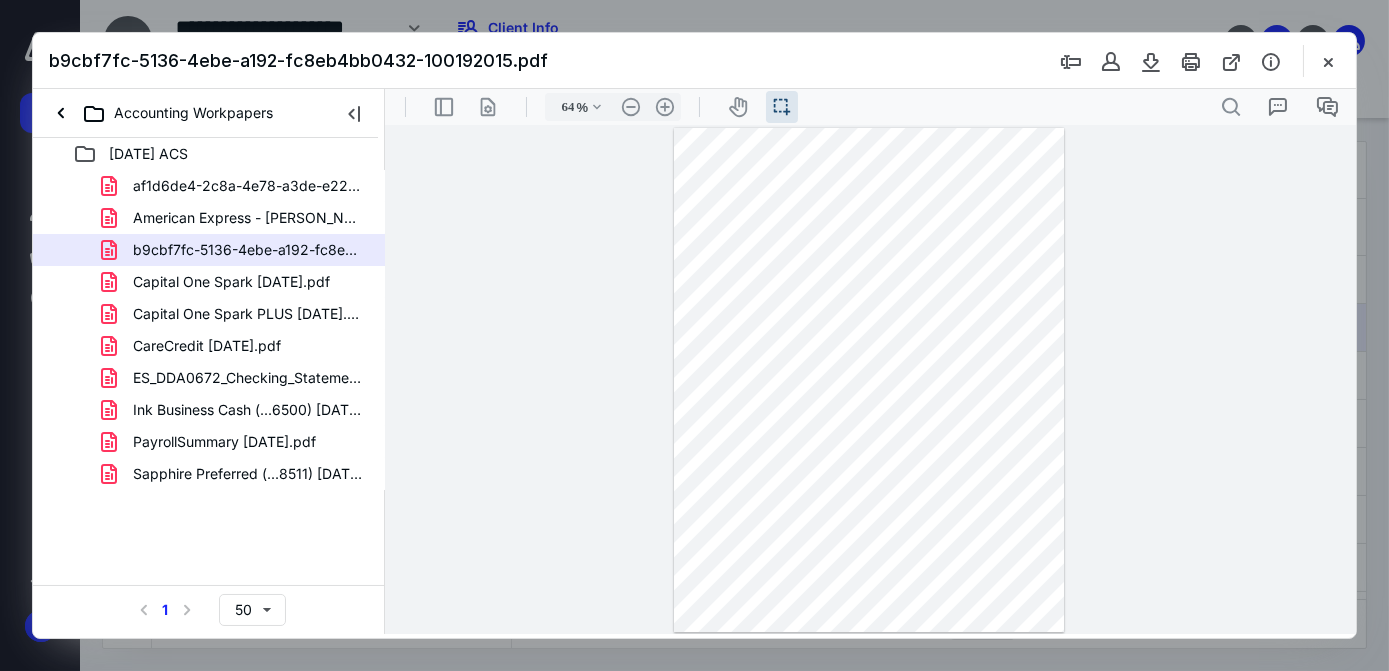 click on "ES_DDA0672_Checking_Statement_S06302025_000001023489.pdf" at bounding box center [249, 378] 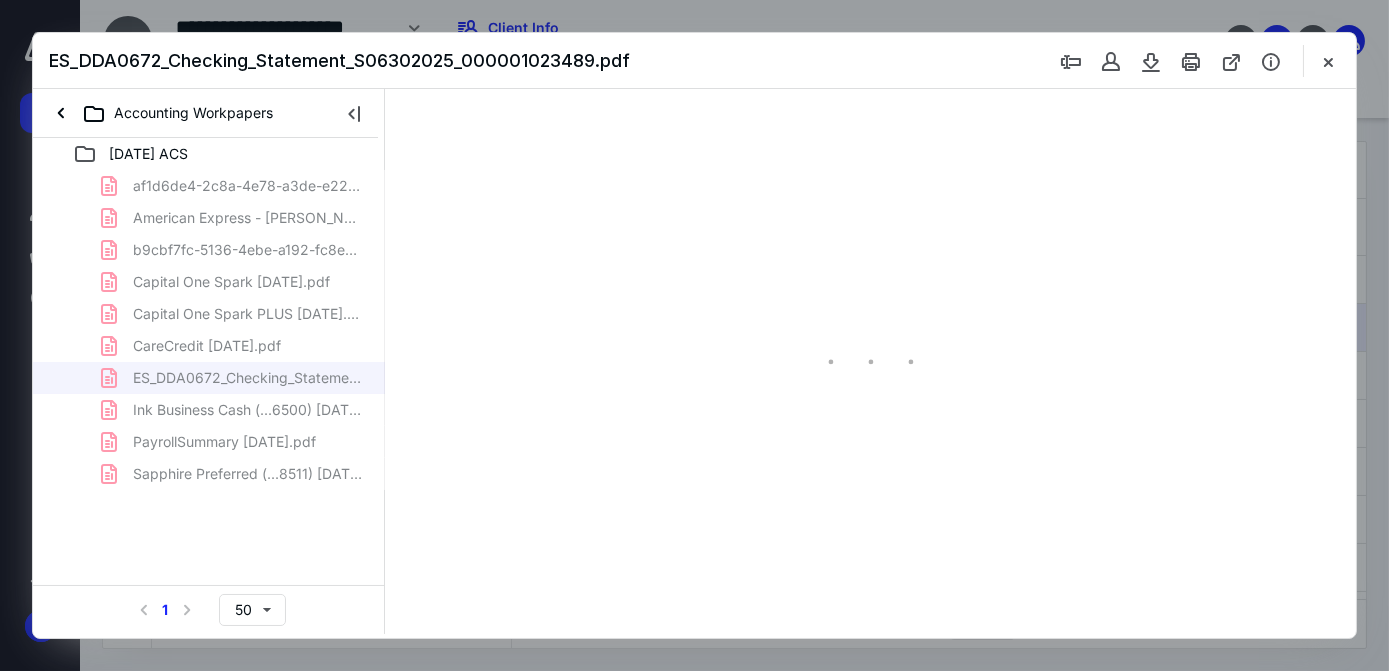 type on "64" 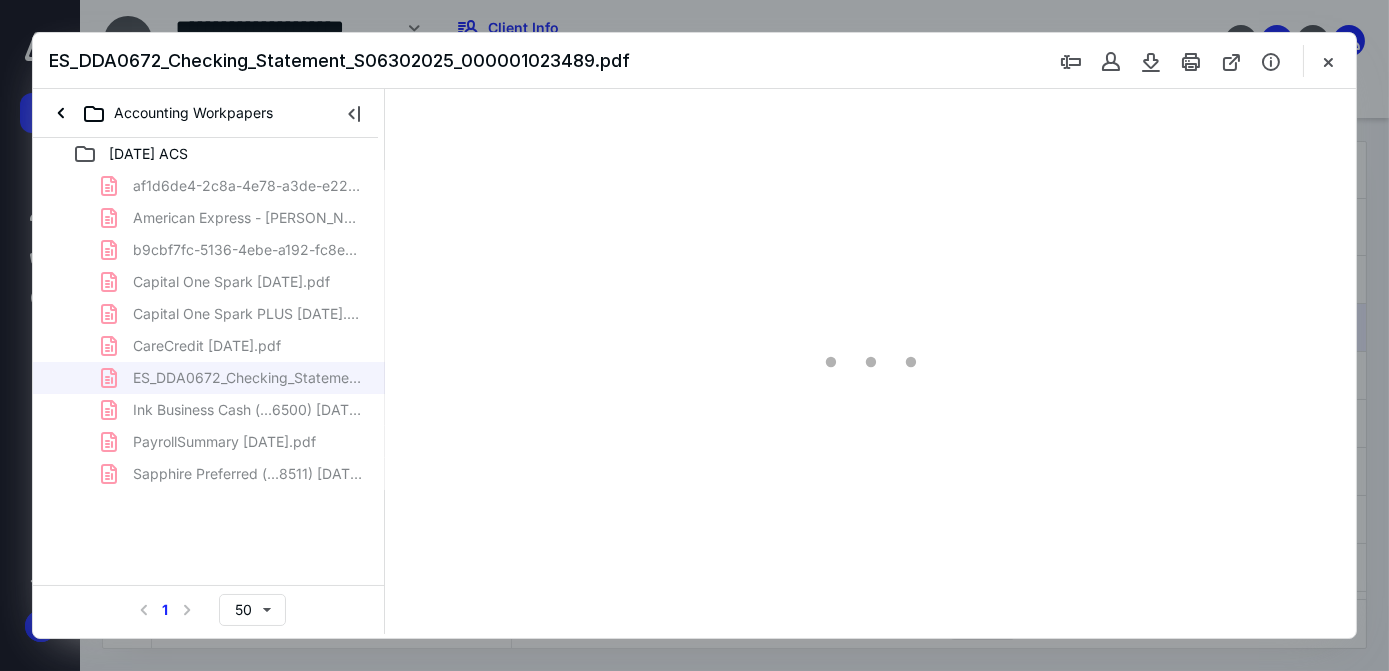scroll, scrollTop: 39, scrollLeft: 0, axis: vertical 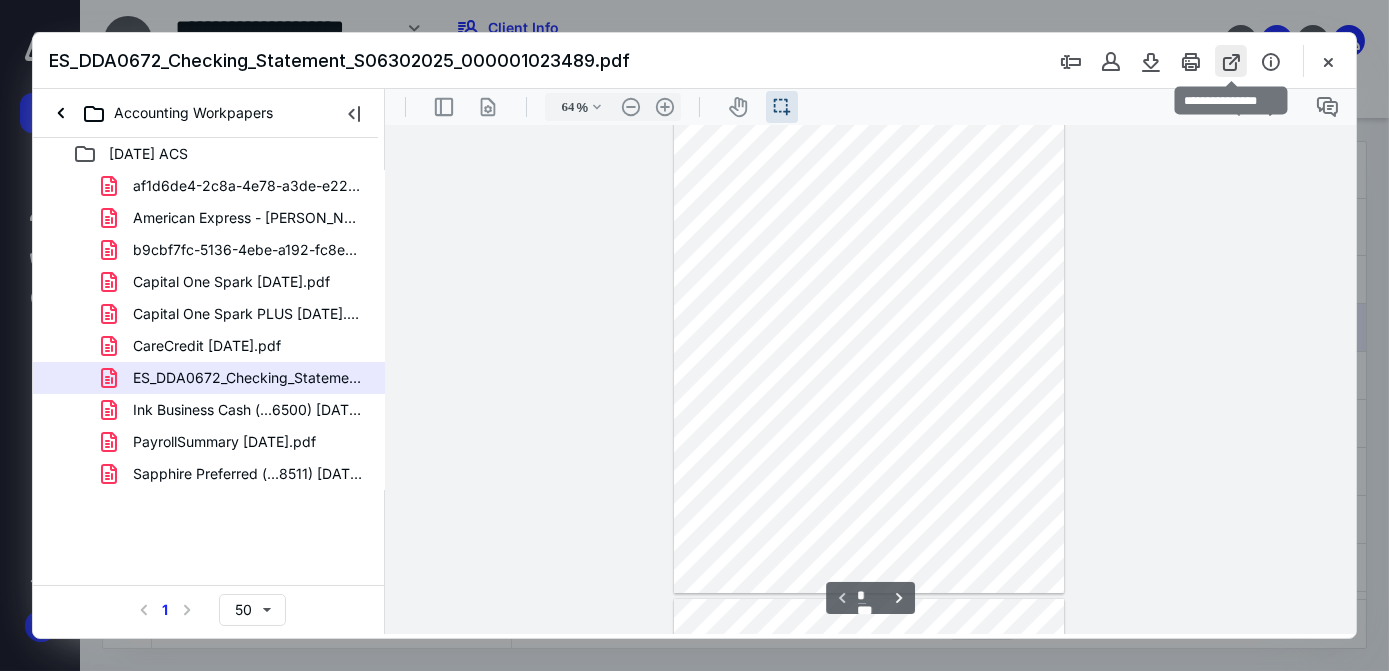 click at bounding box center [1231, 61] 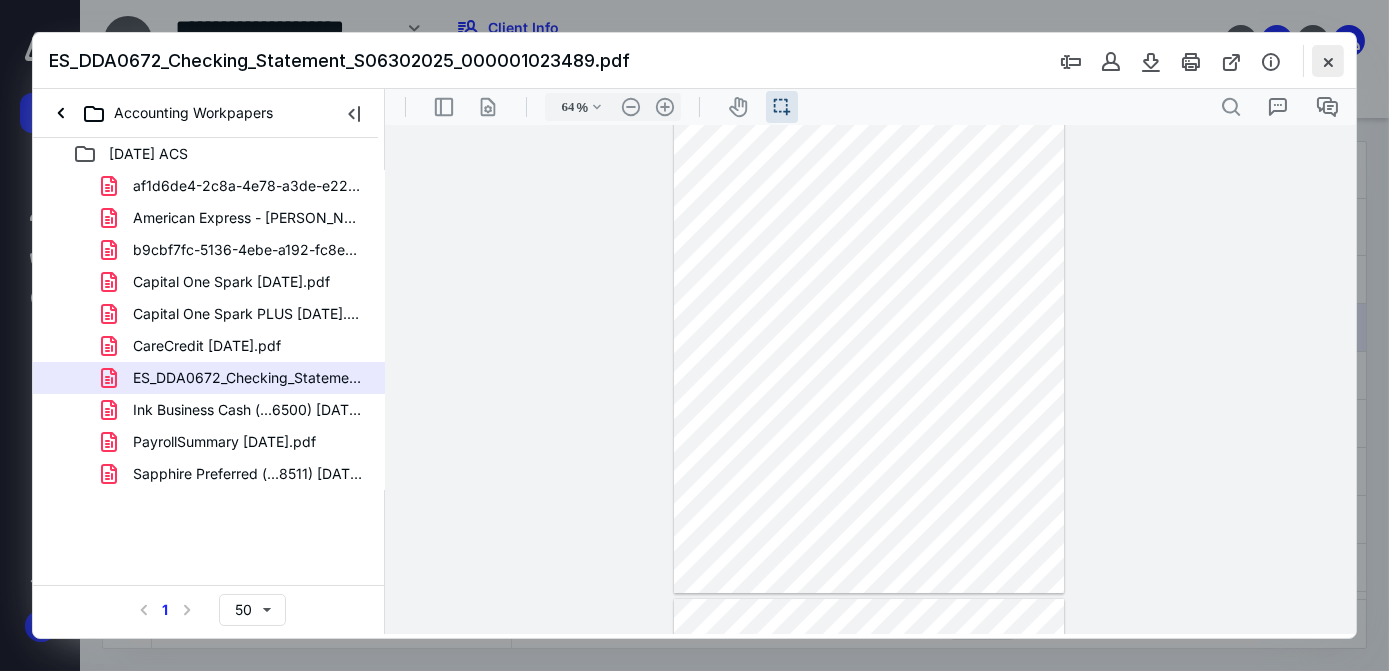 click at bounding box center [1328, 61] 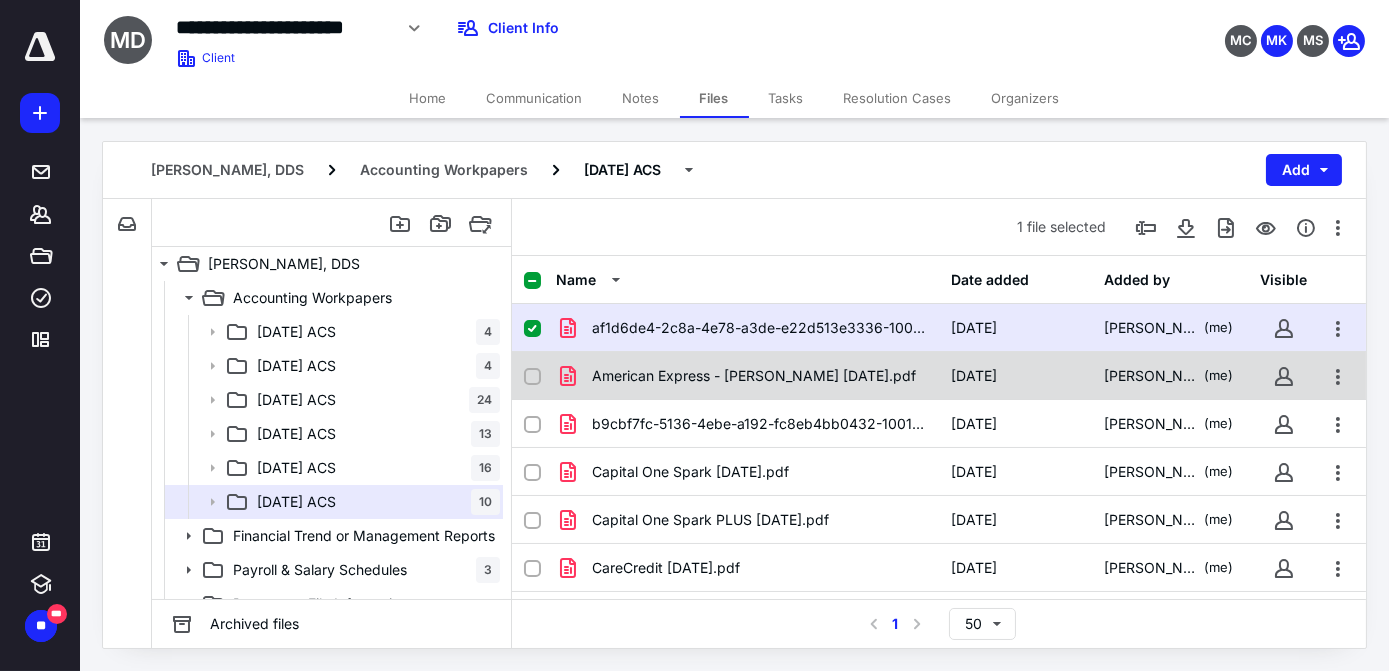 click on "American Express - [PERSON_NAME] [DATE].pdf" at bounding box center [747, 376] 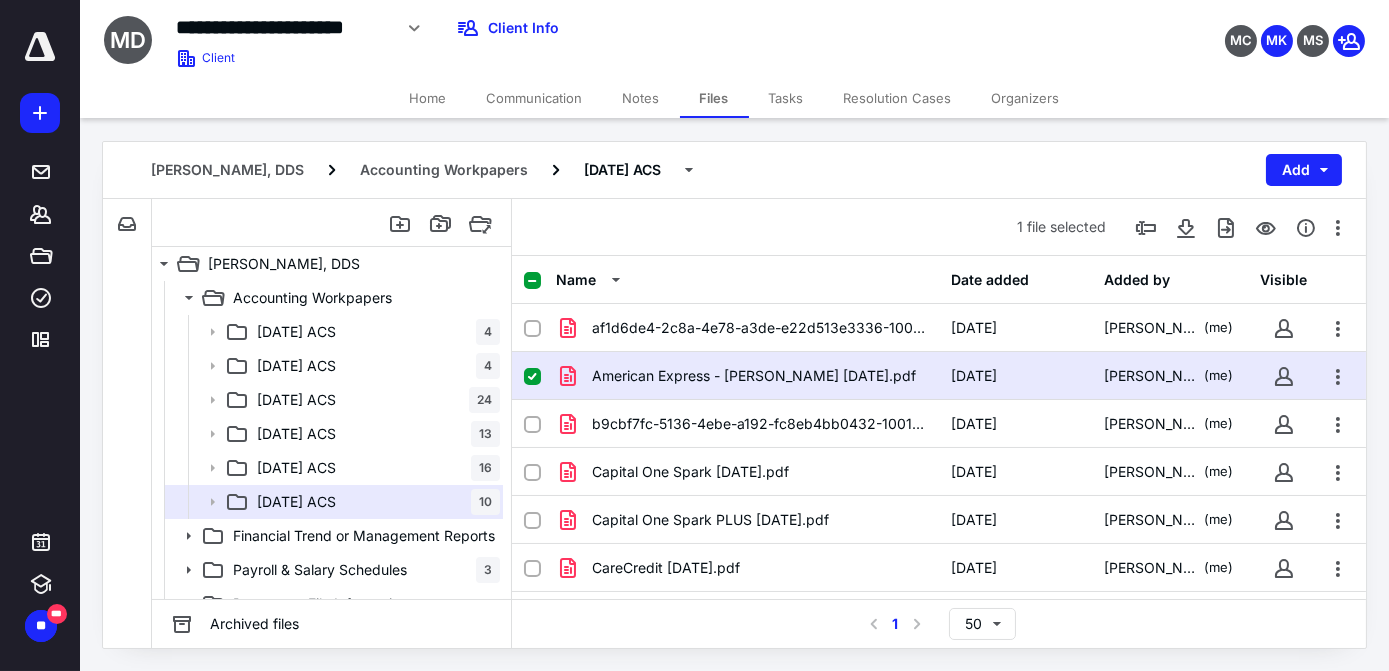 click on "American Express - [PERSON_NAME] [DATE].pdf" at bounding box center (747, 376) 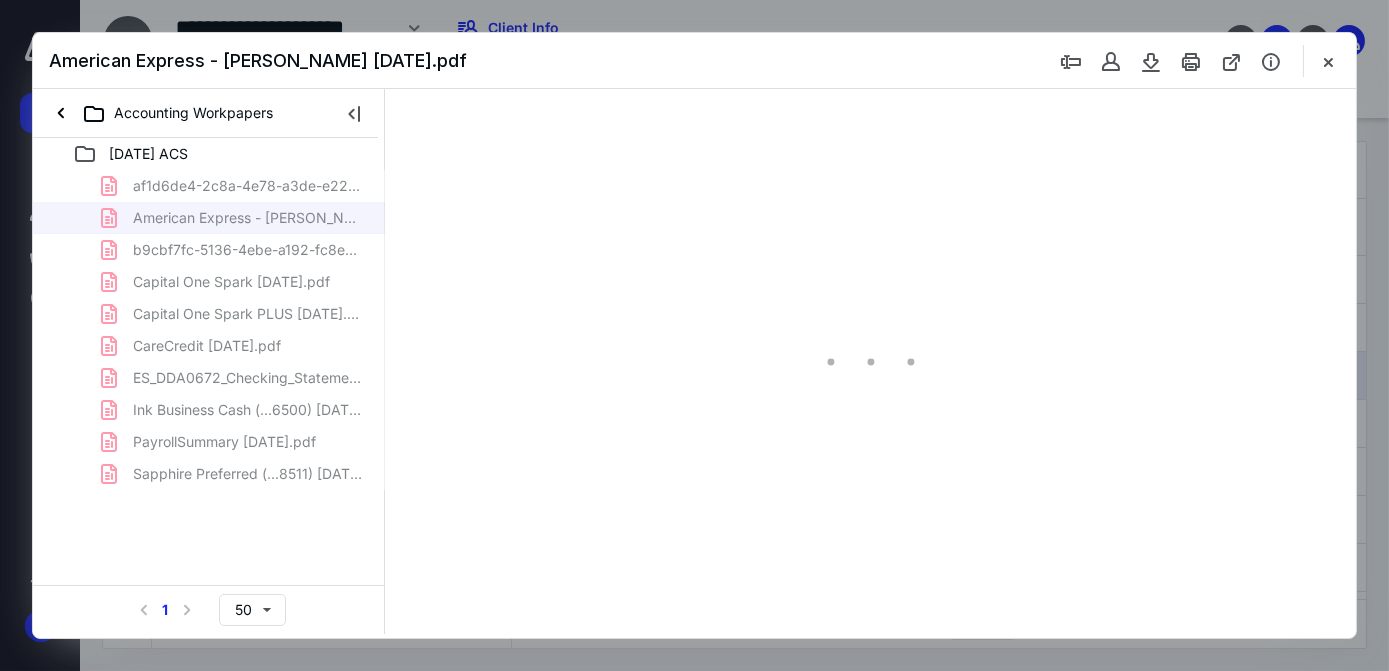 scroll, scrollTop: 0, scrollLeft: 0, axis: both 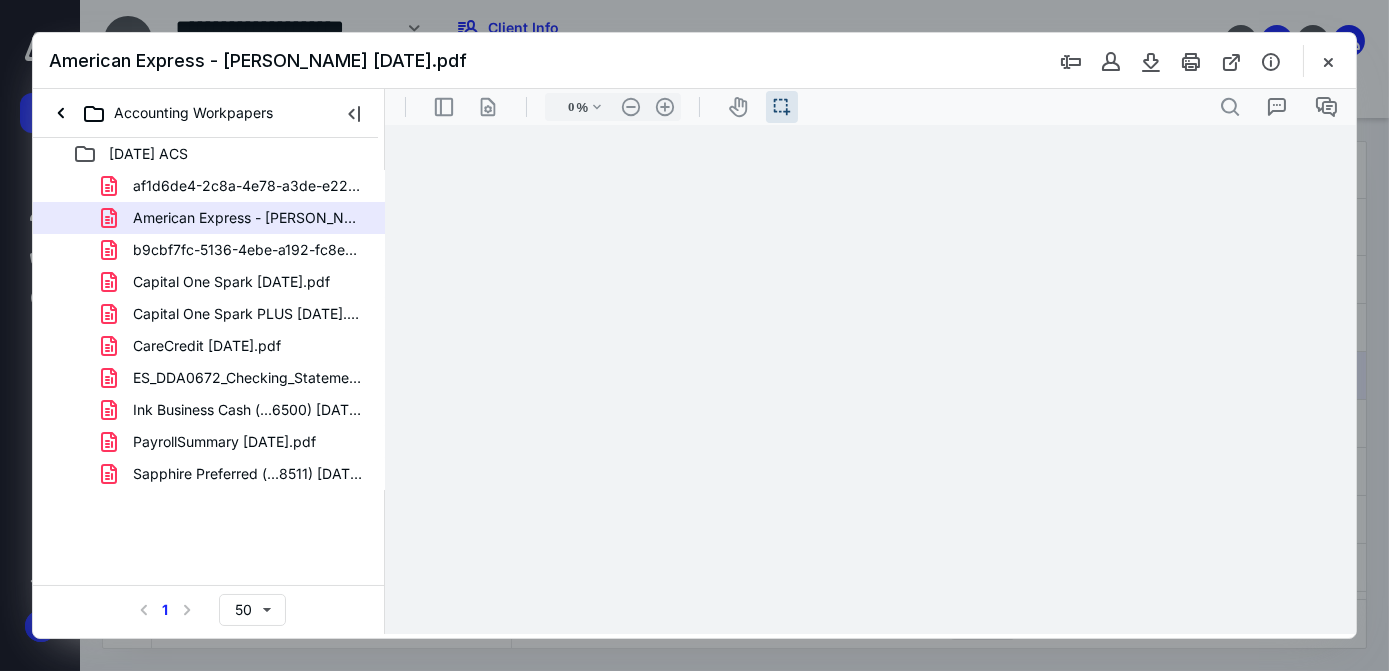 type on "64" 